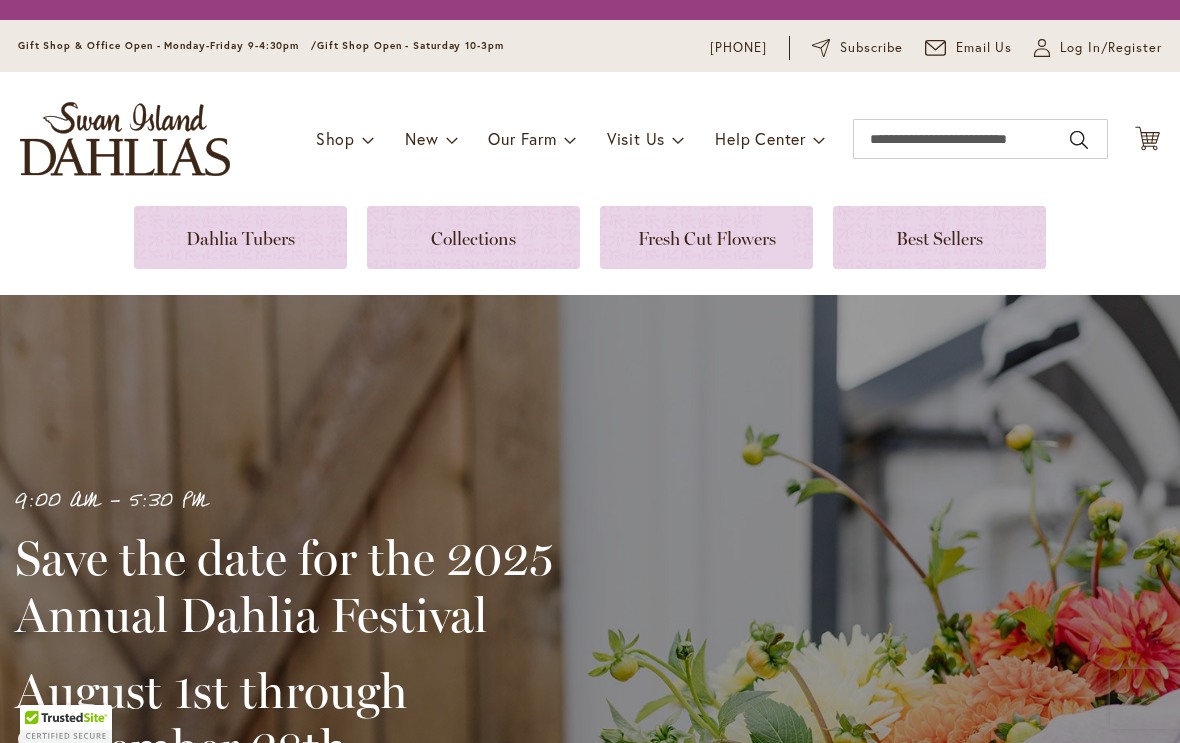 scroll, scrollTop: 0, scrollLeft: 0, axis: both 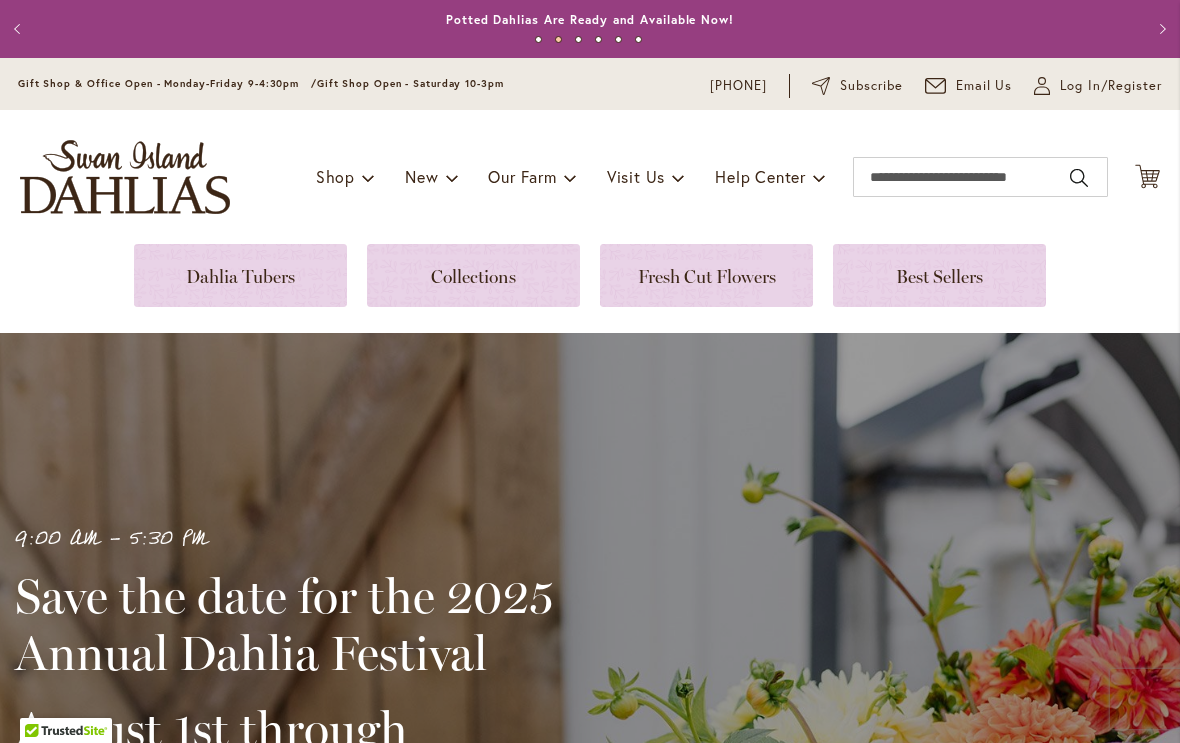 click 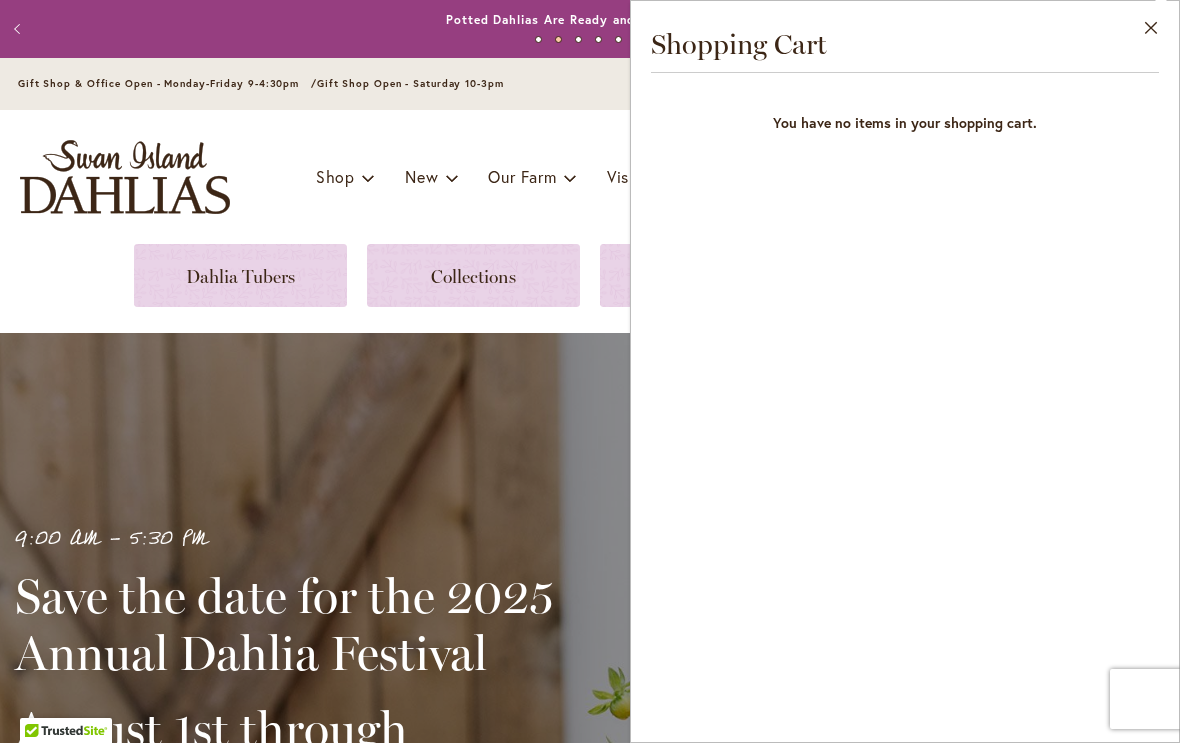 click on "Close" at bounding box center [1151, 32] 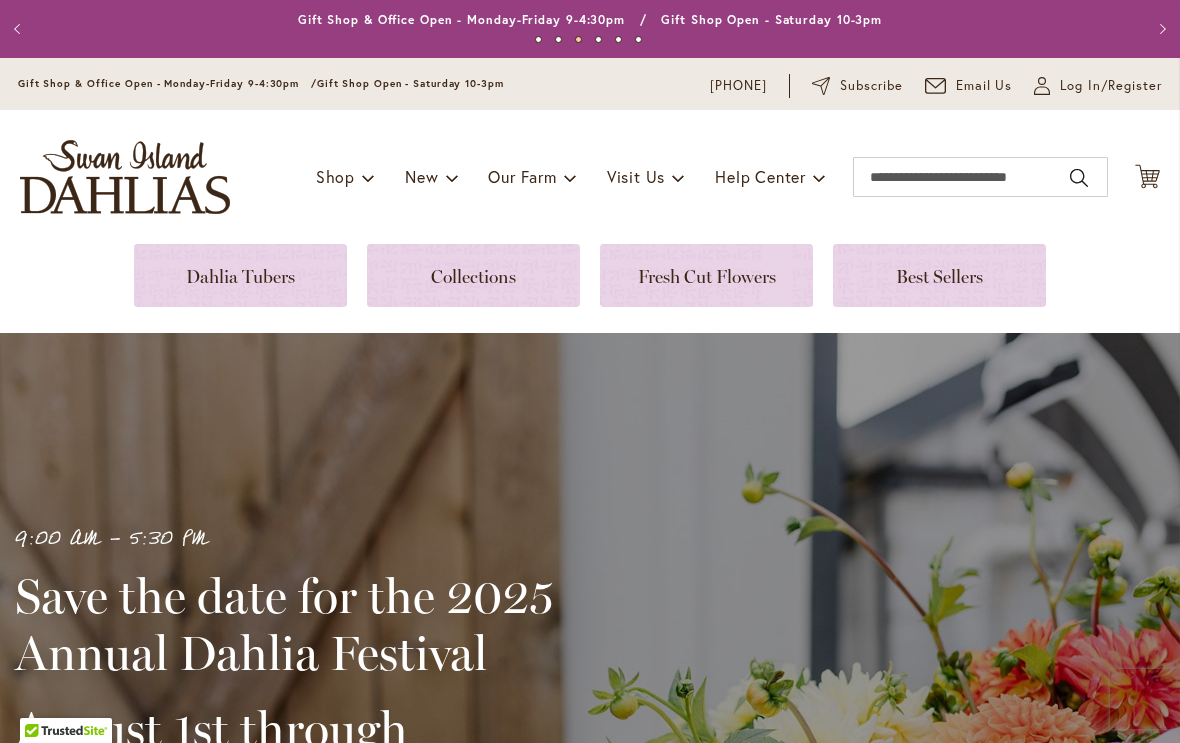 click on "Log In/Register" at bounding box center (1111, 86) 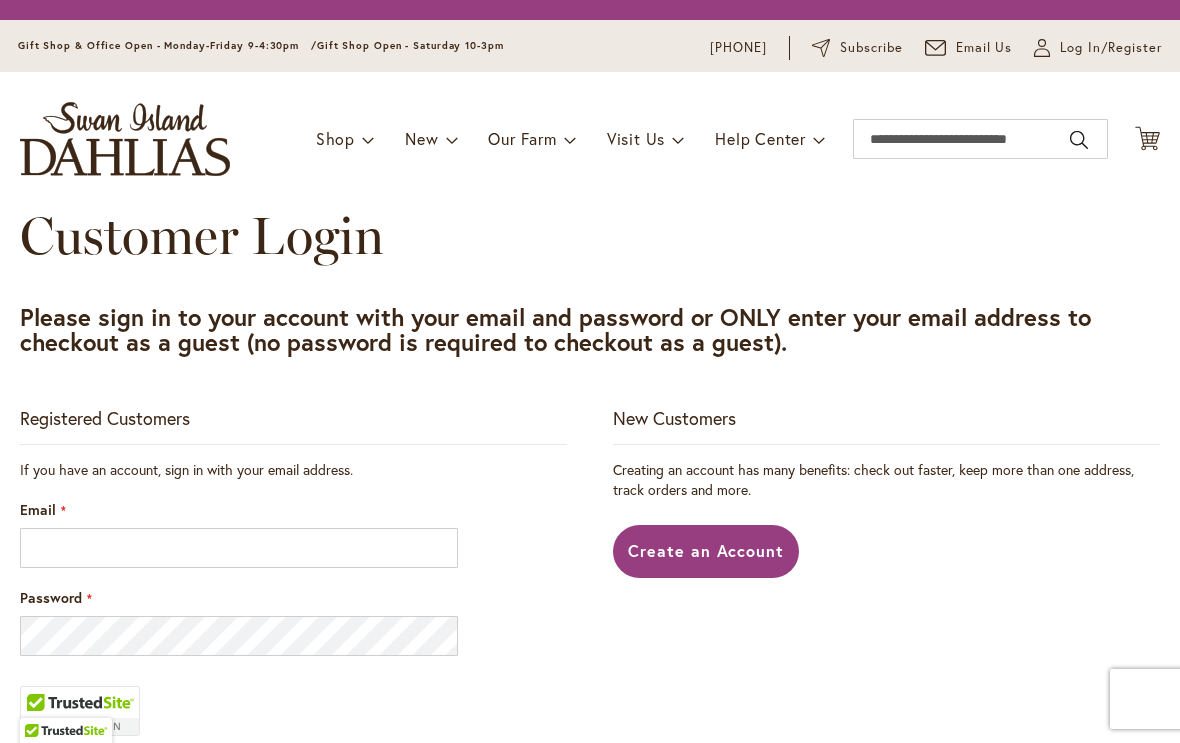 scroll, scrollTop: 0, scrollLeft: 0, axis: both 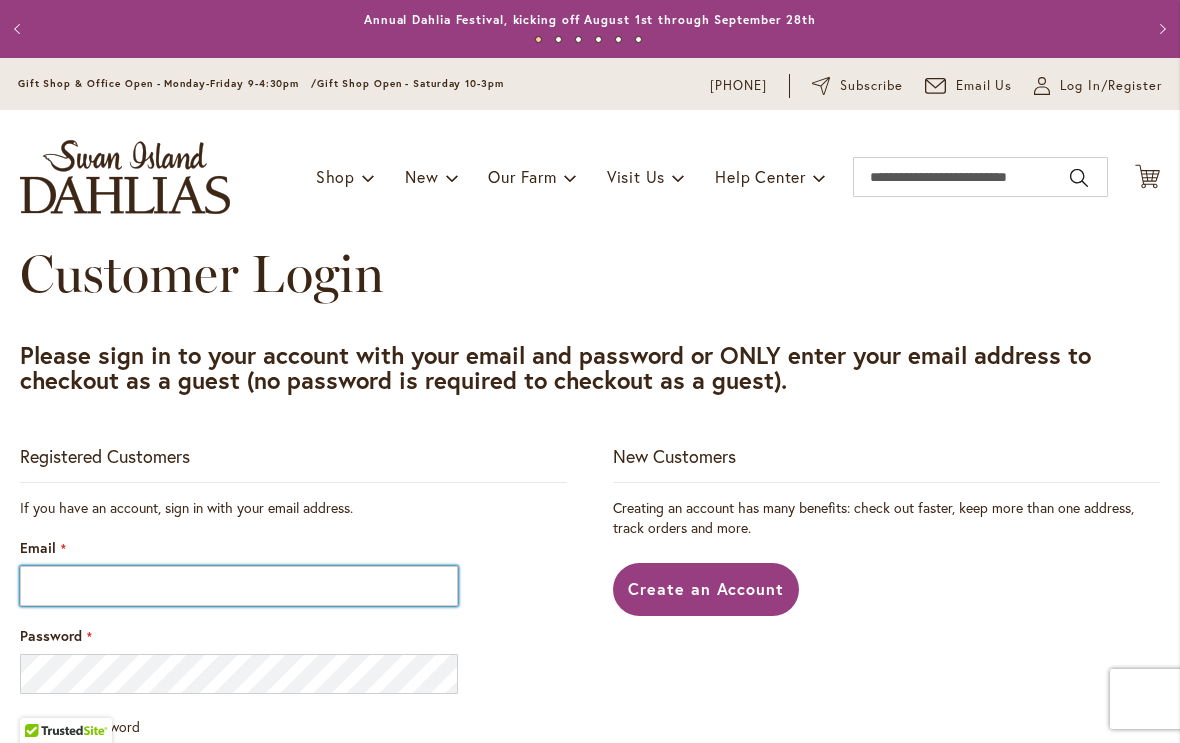 click on "Email" at bounding box center [239, 586] 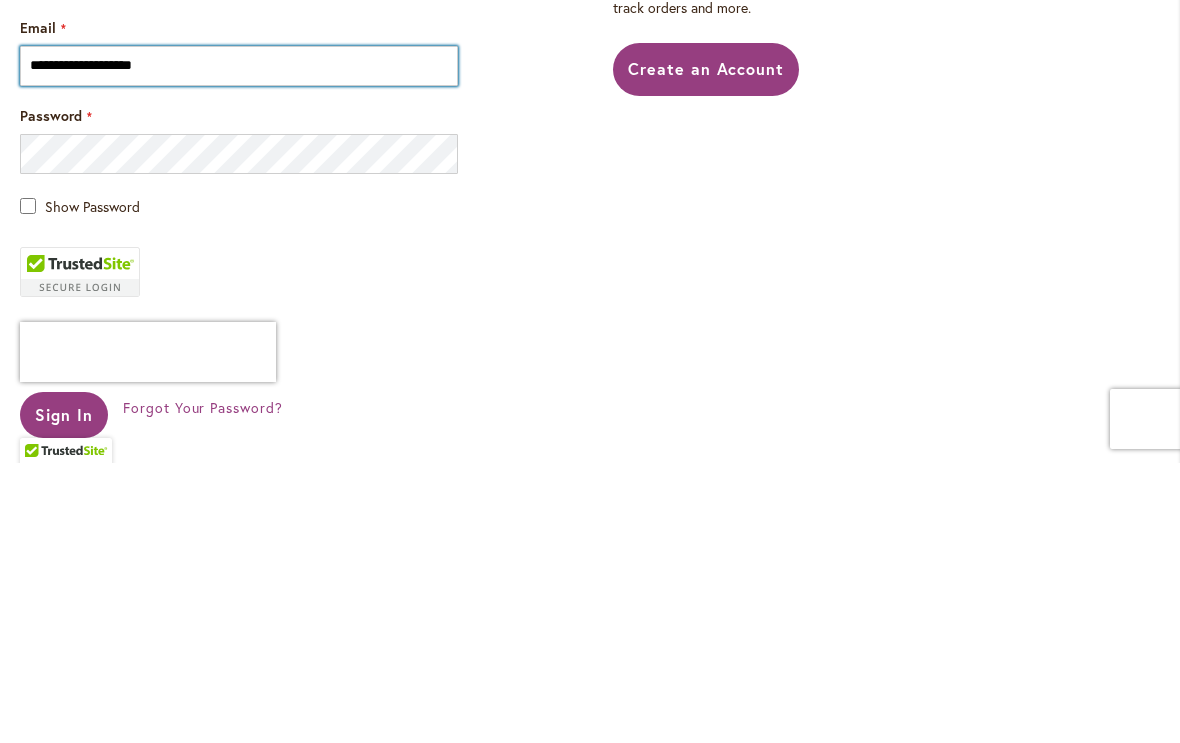 scroll, scrollTop: 237, scrollLeft: 0, axis: vertical 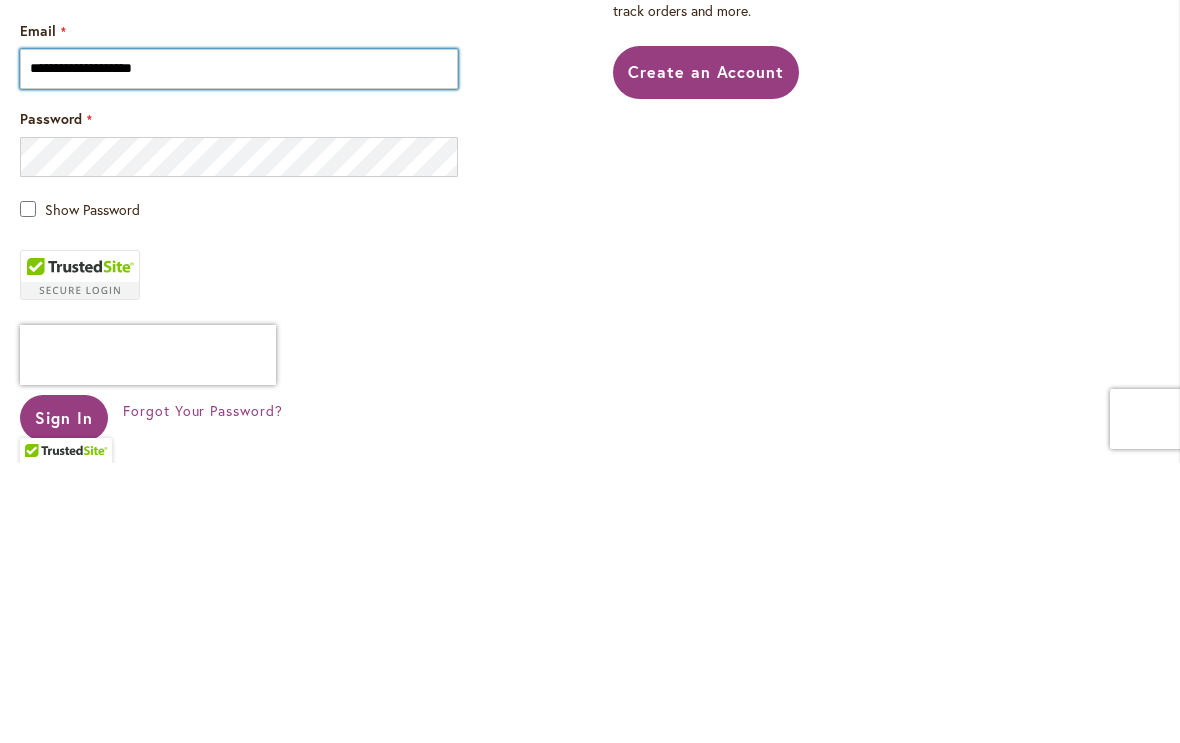 type on "**********" 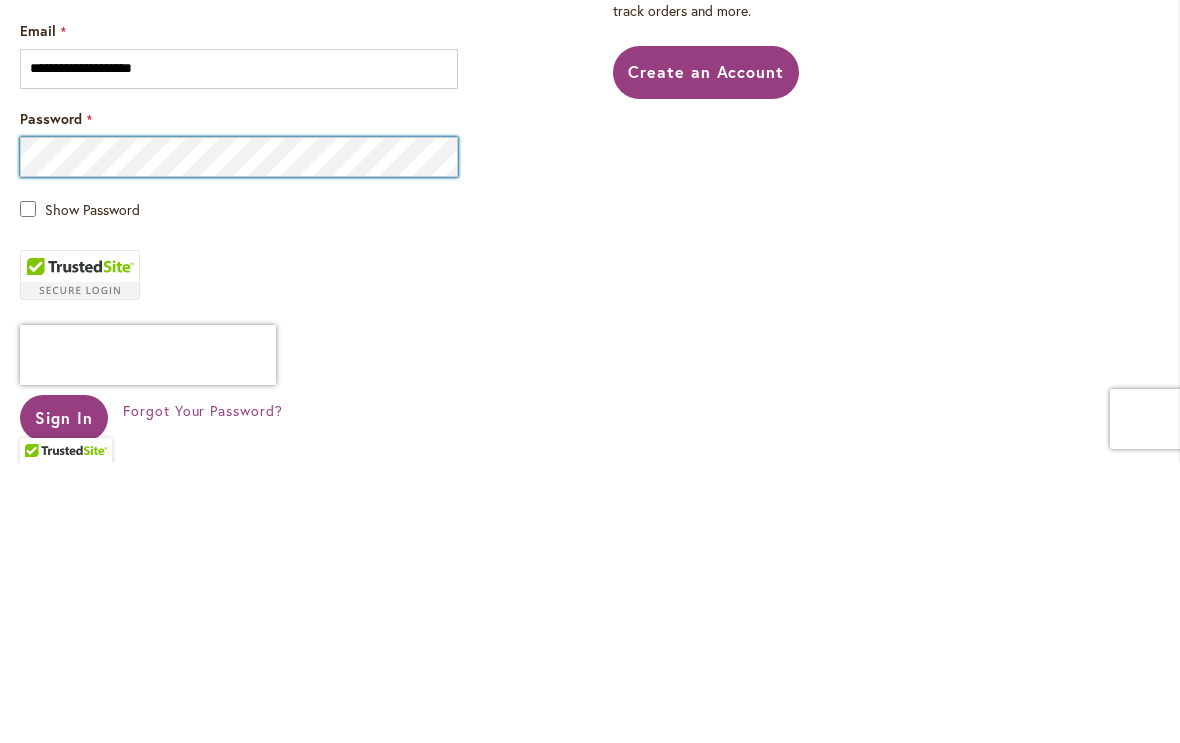 click on "Sign In" at bounding box center [64, 698] 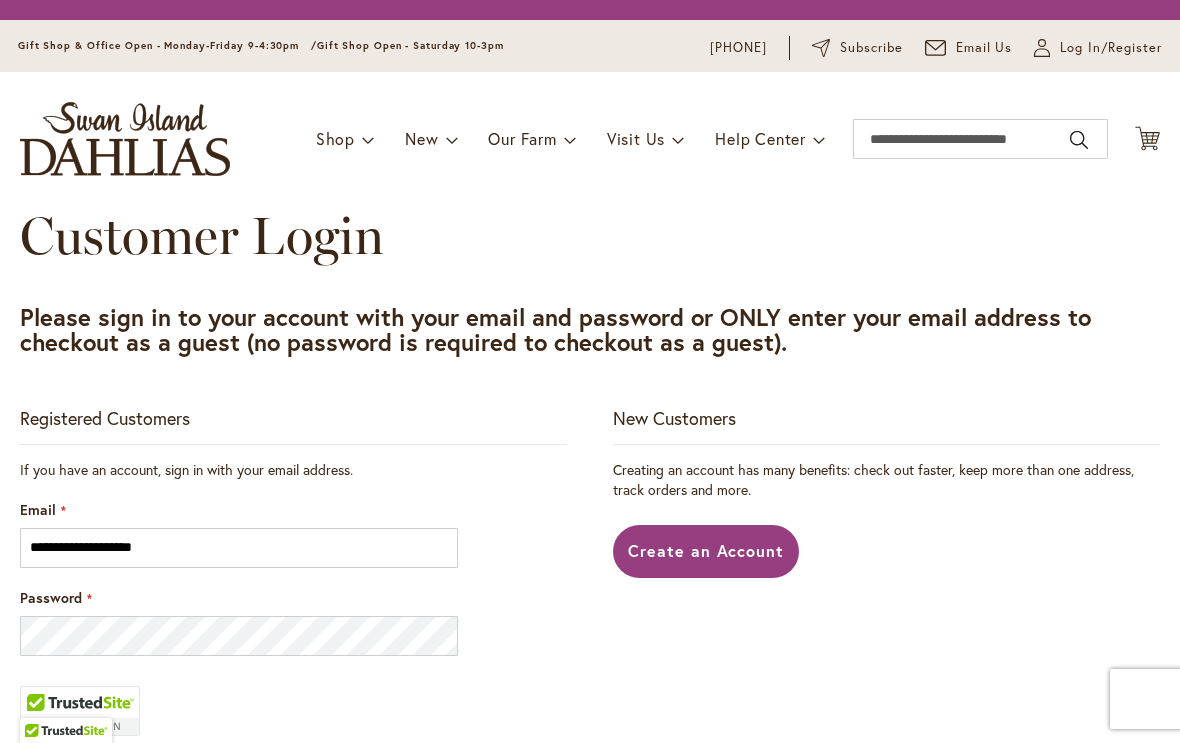 scroll, scrollTop: 0, scrollLeft: 0, axis: both 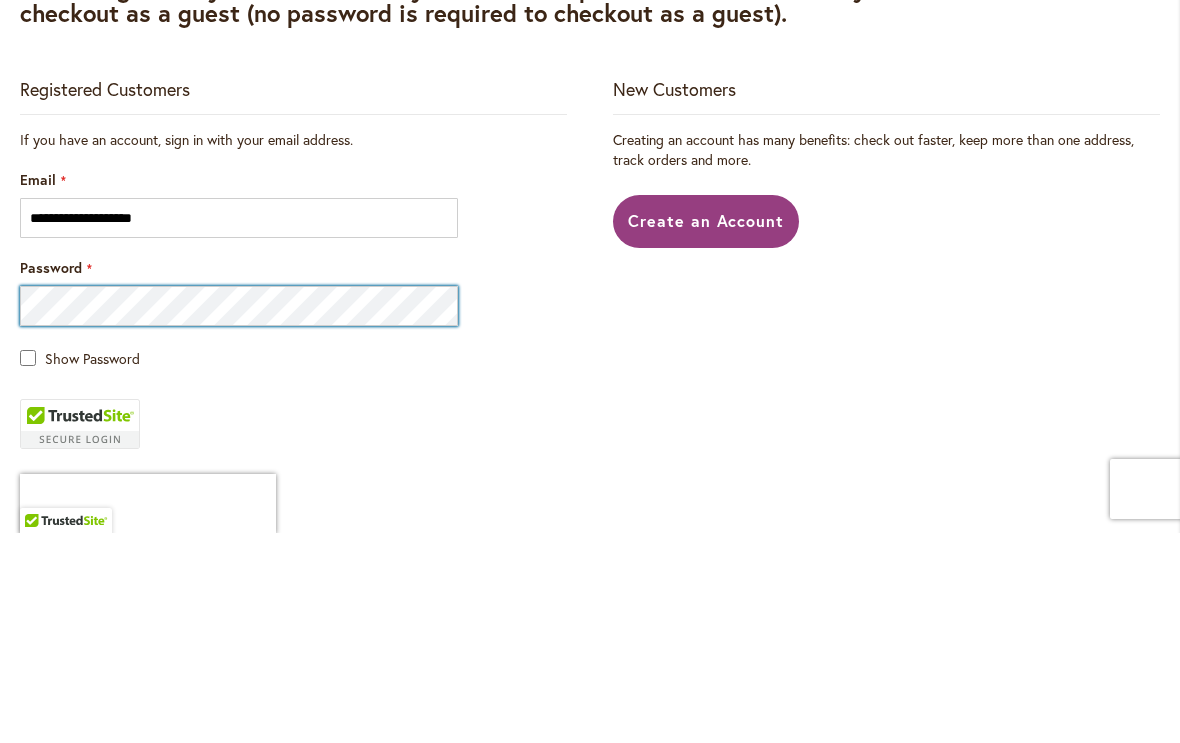 click on "Sign In" at bounding box center (64, 777) 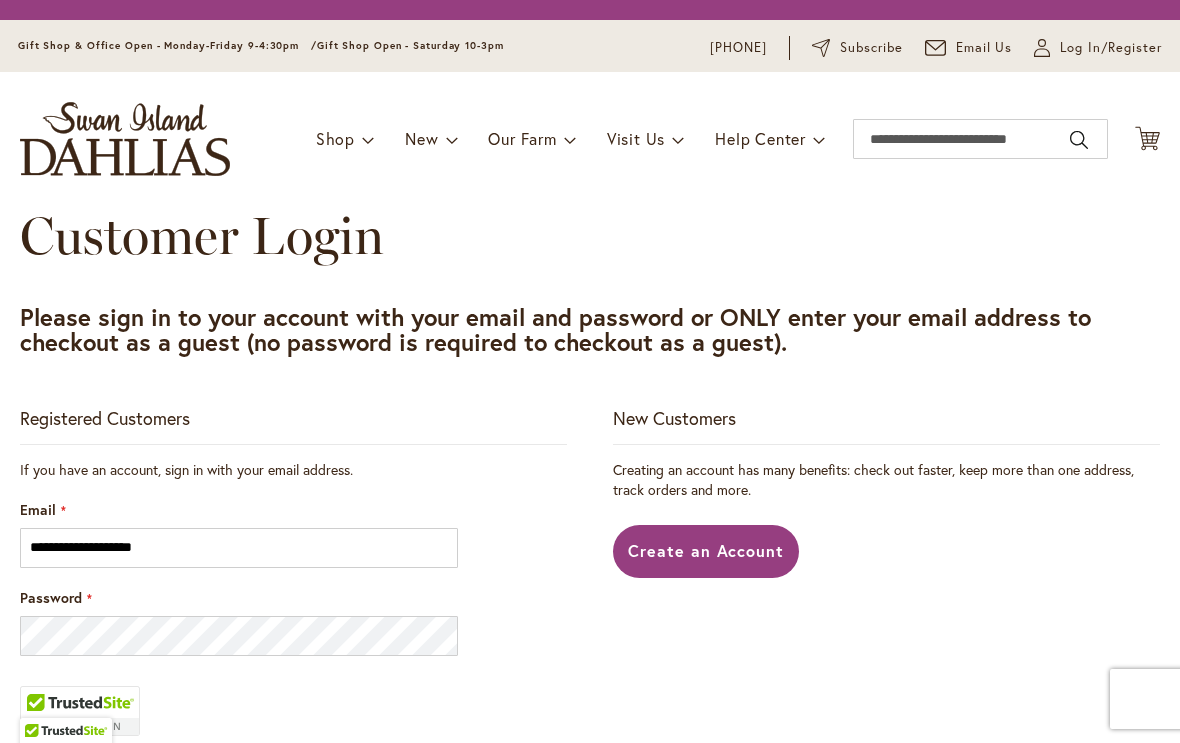 scroll, scrollTop: 0, scrollLeft: 0, axis: both 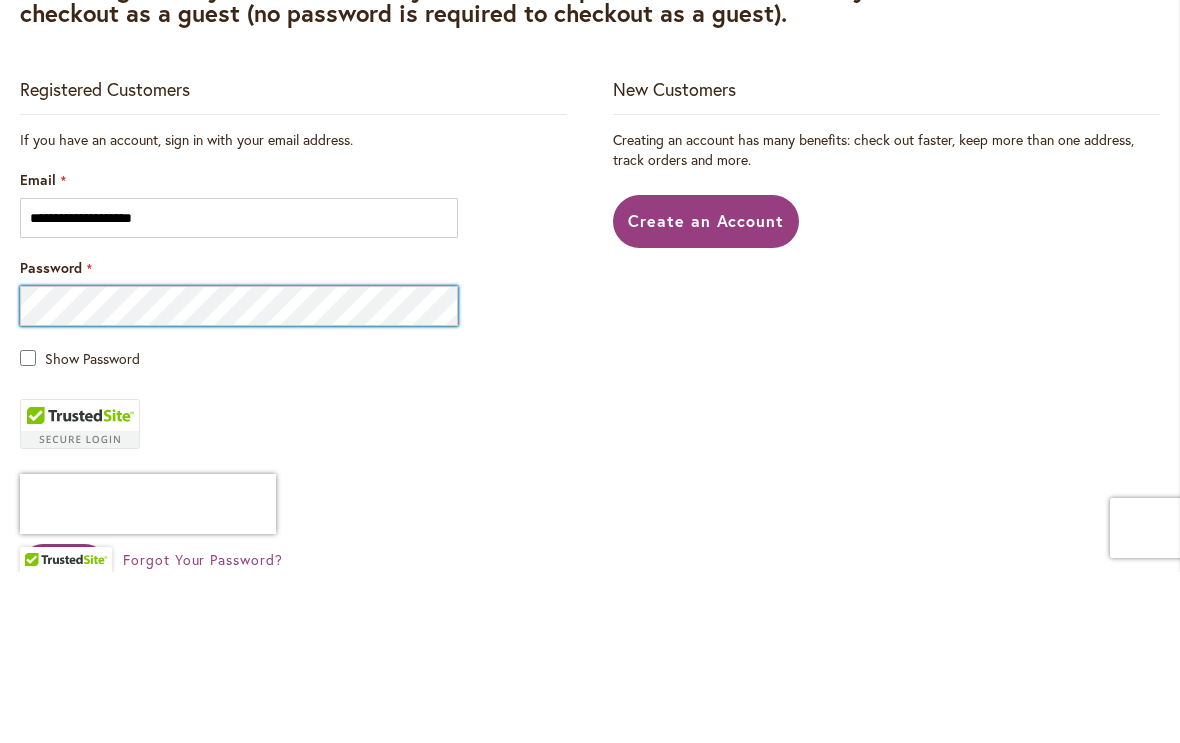 click on "Sign In" at bounding box center (64, 738) 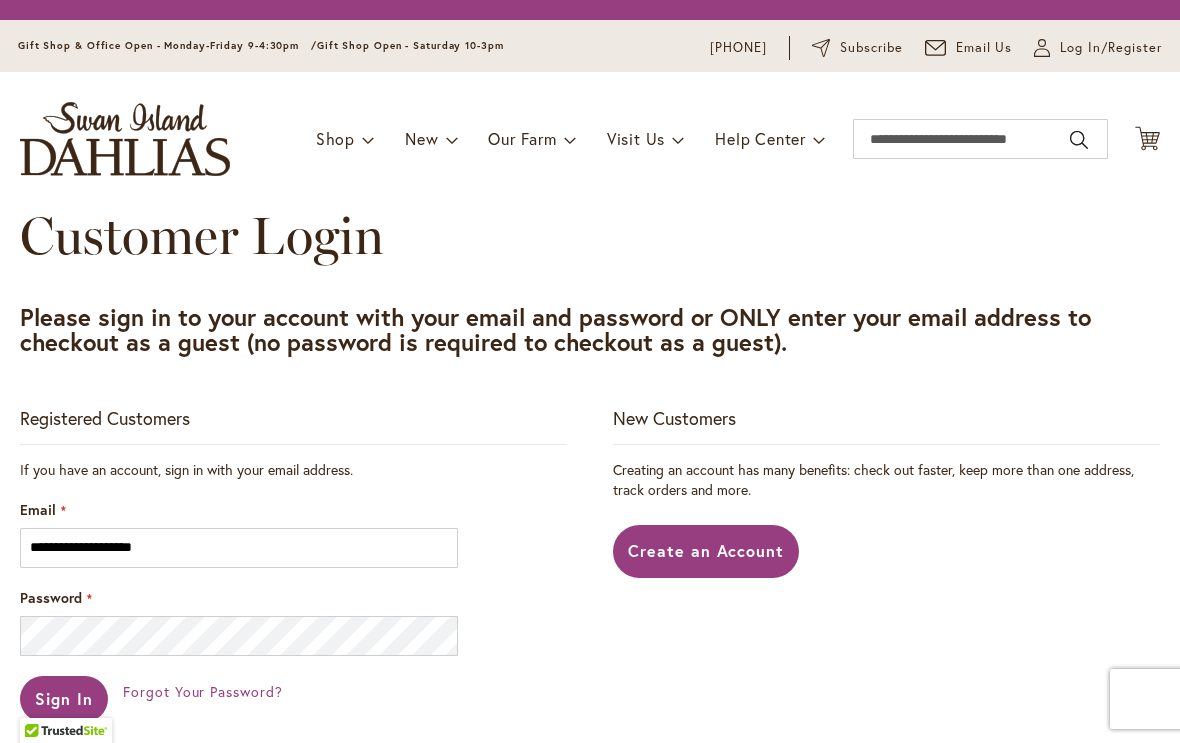scroll, scrollTop: 0, scrollLeft: 0, axis: both 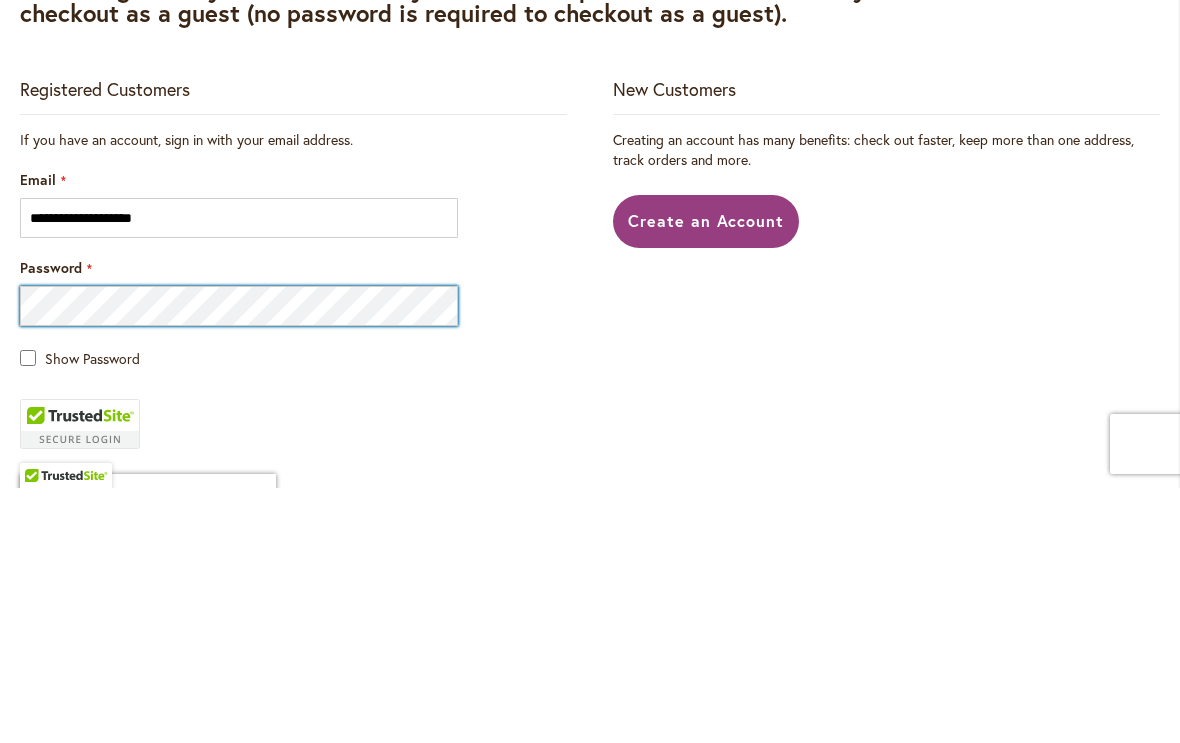 click on "Sign In" at bounding box center (64, 822) 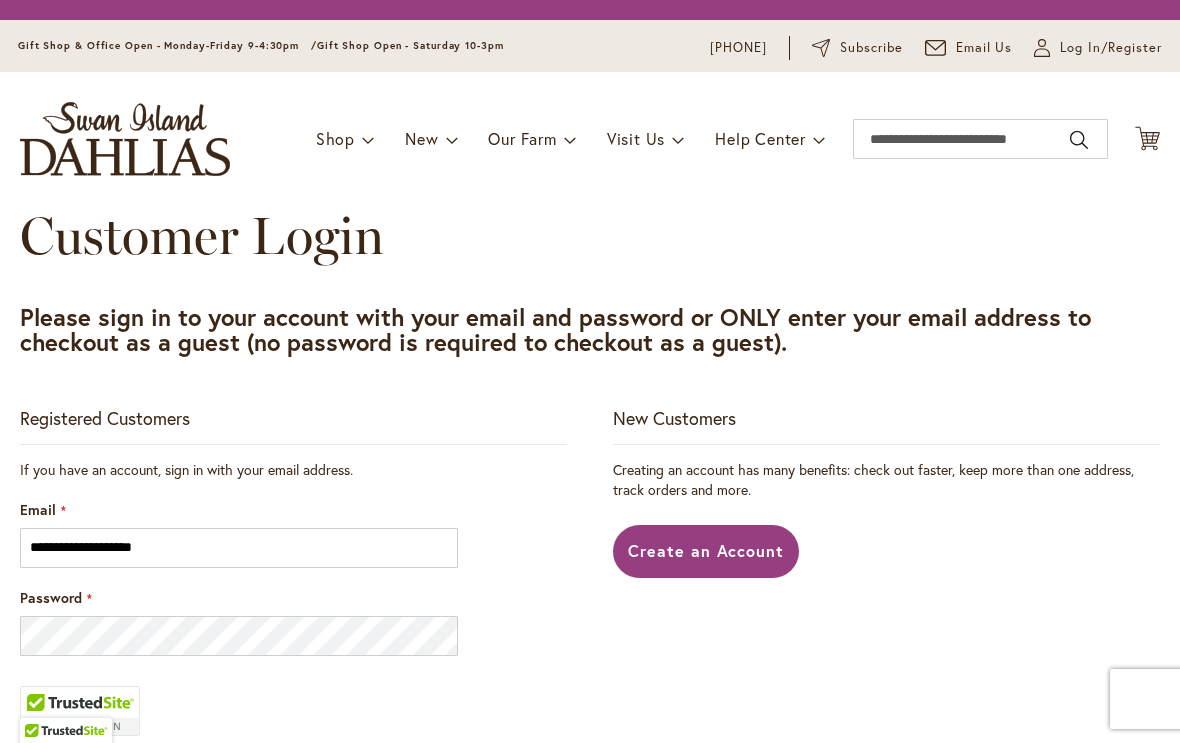scroll, scrollTop: 0, scrollLeft: 0, axis: both 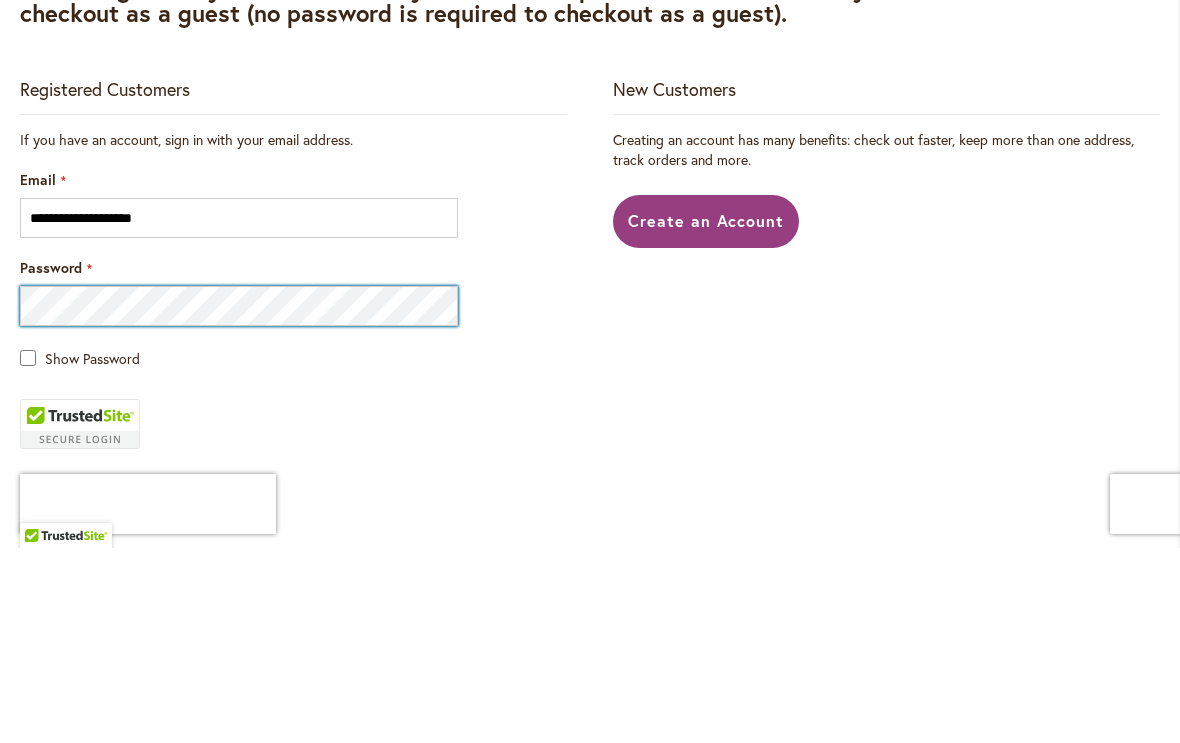 click on "Sign In" at bounding box center [64, 762] 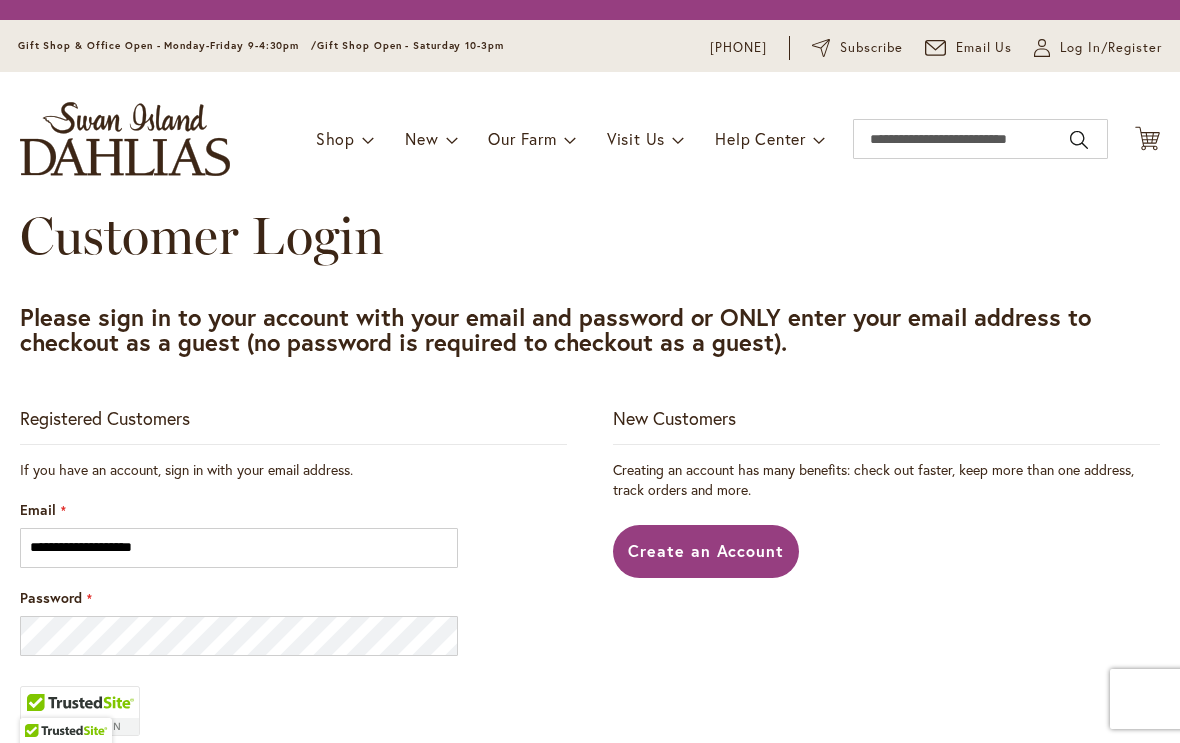 scroll, scrollTop: 0, scrollLeft: 0, axis: both 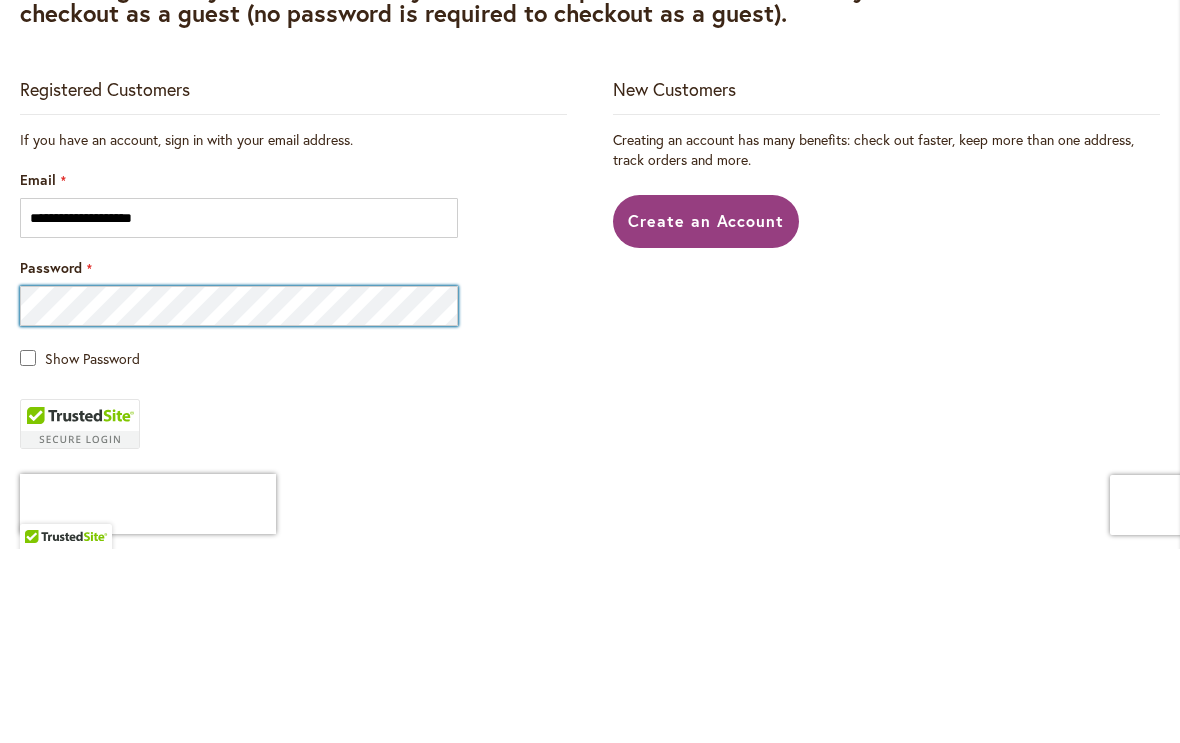 click on "Sign In" at bounding box center (64, 761) 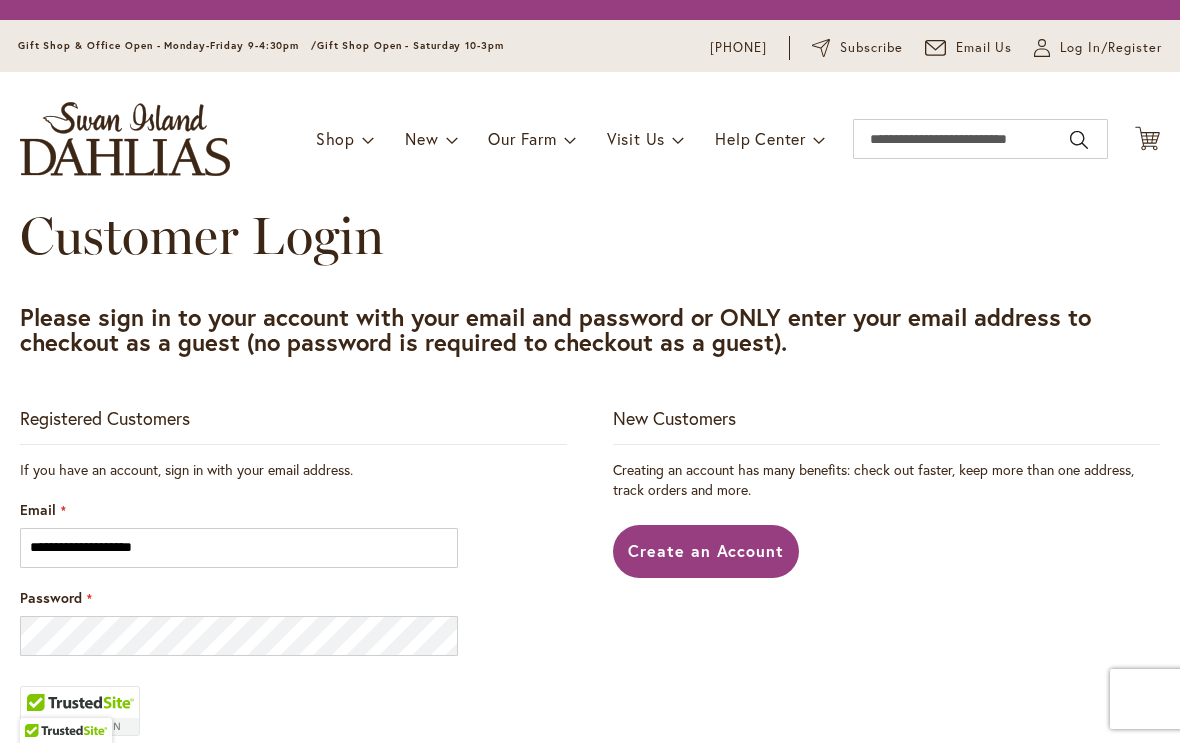 scroll, scrollTop: 0, scrollLeft: 0, axis: both 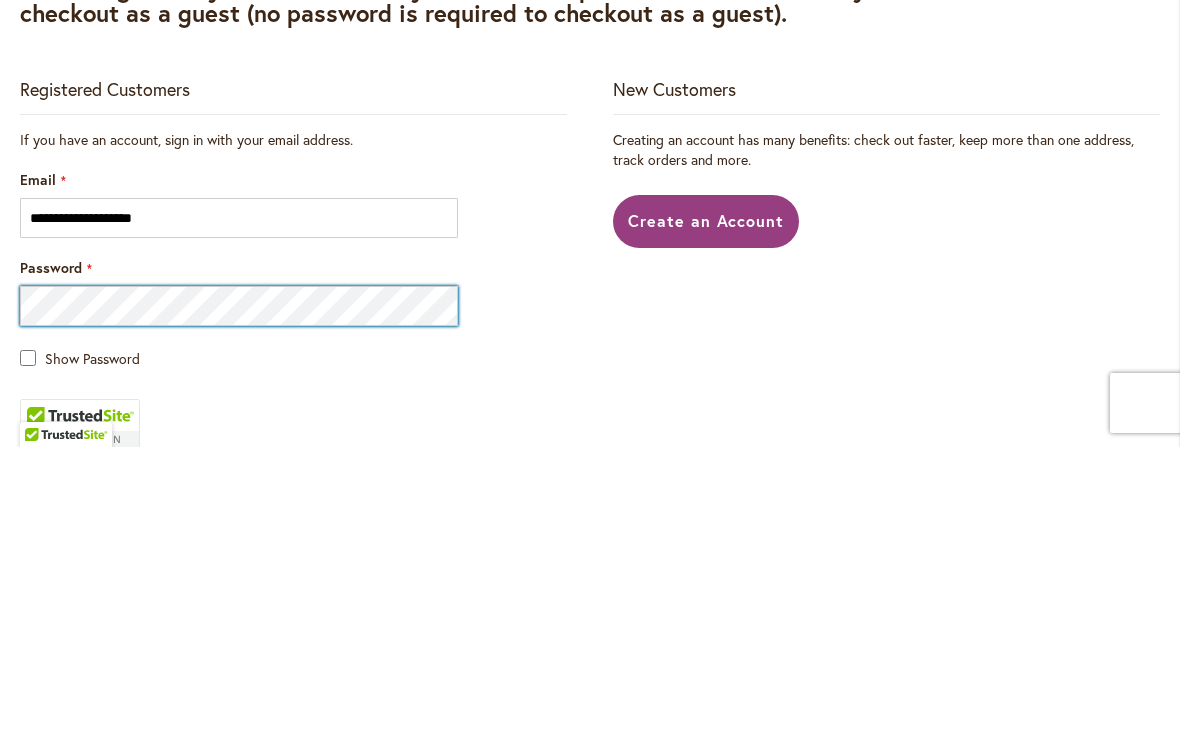 click on "Sign In" at bounding box center [64, 863] 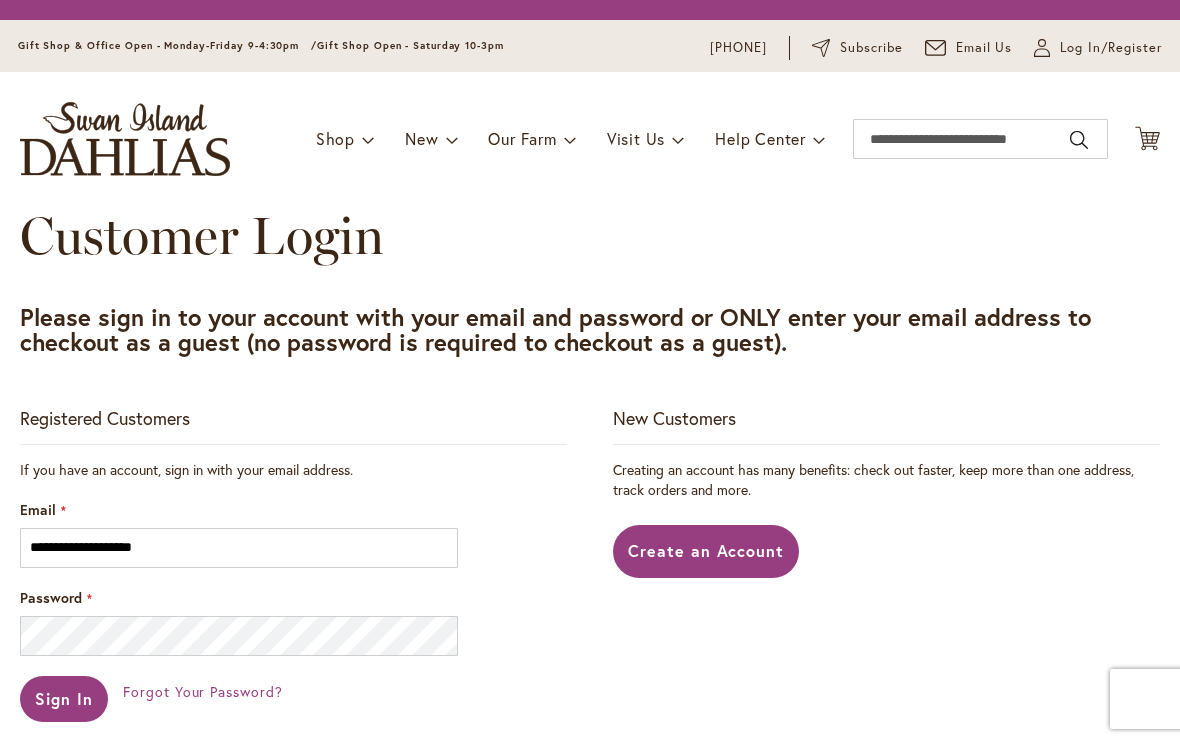 scroll, scrollTop: 0, scrollLeft: 0, axis: both 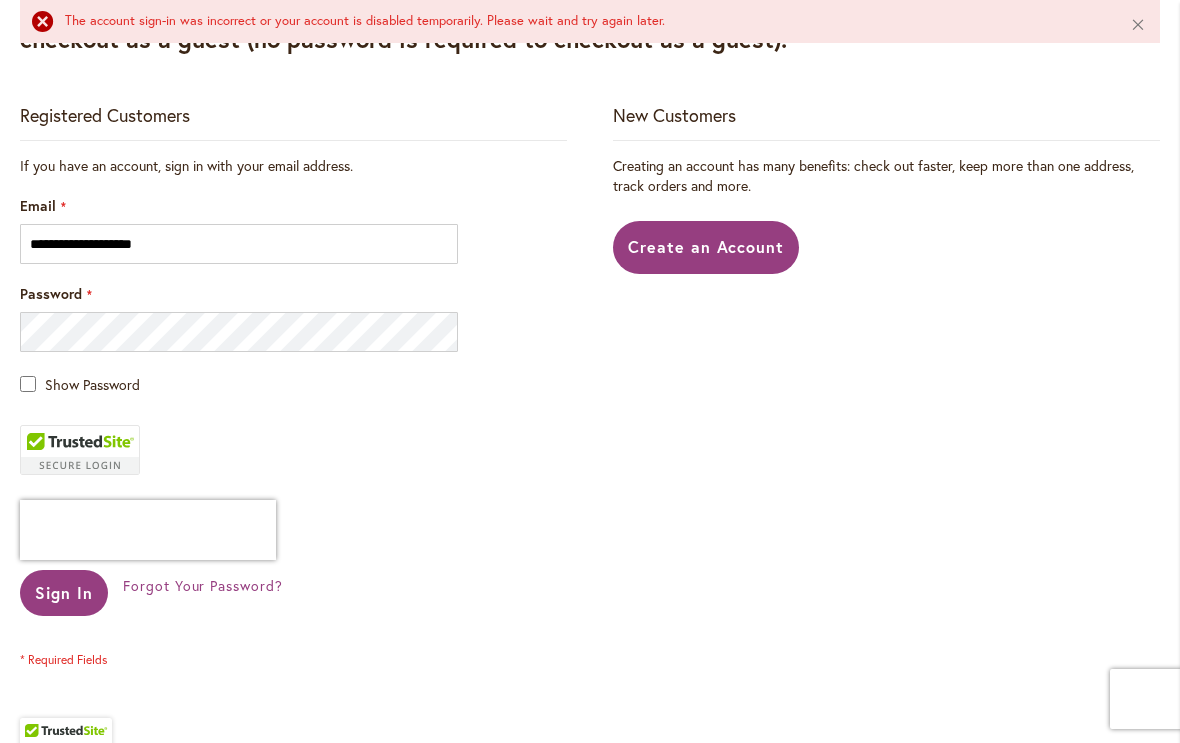 click on "Forgot Your Password?" at bounding box center (203, 585) 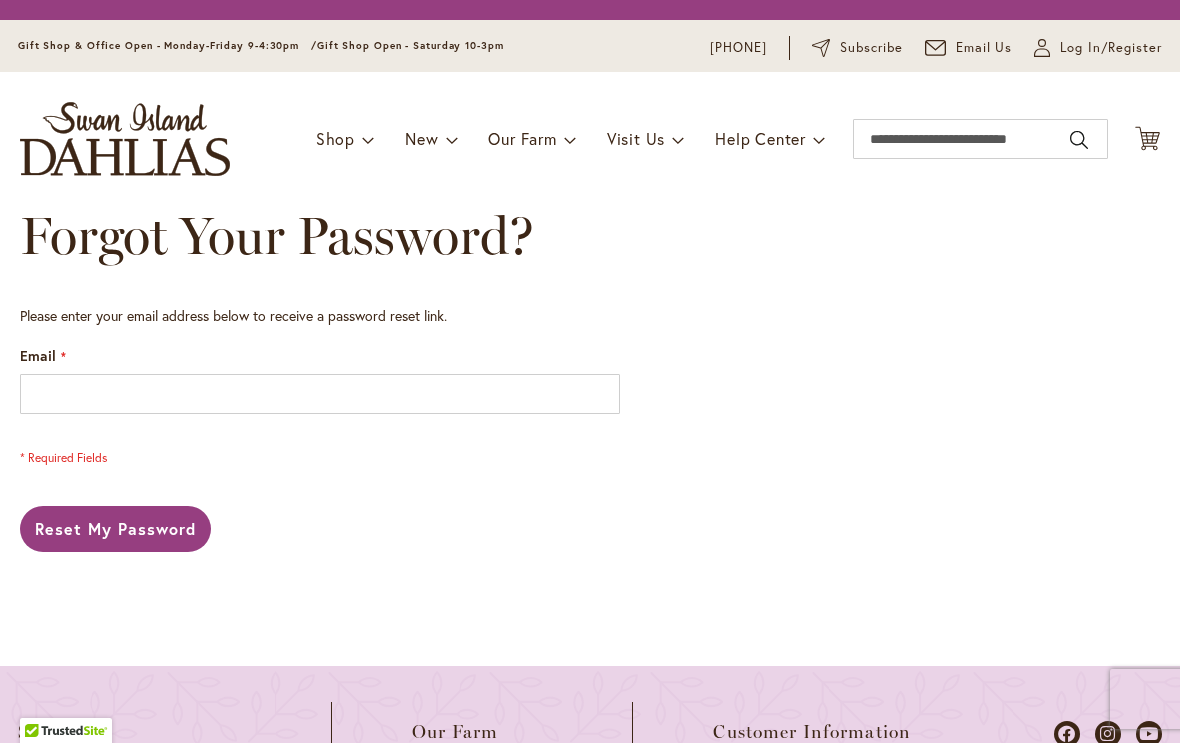 scroll, scrollTop: 0, scrollLeft: 0, axis: both 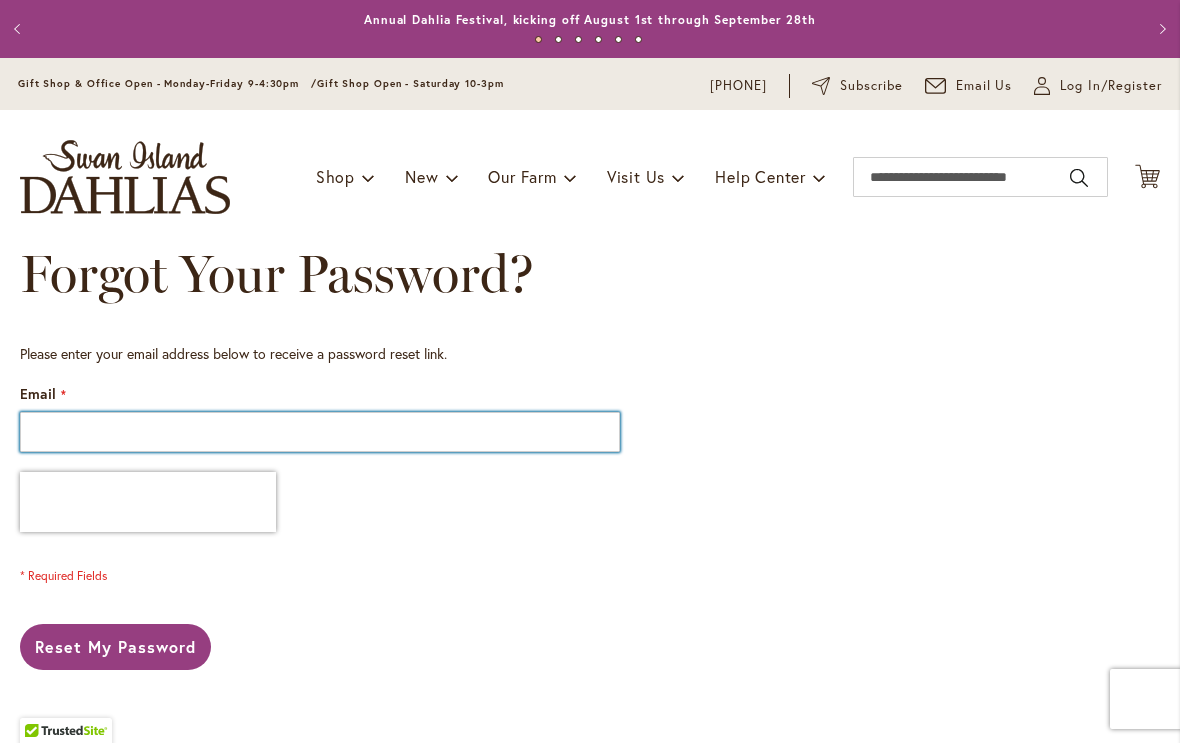 click on "Email" at bounding box center (320, 432) 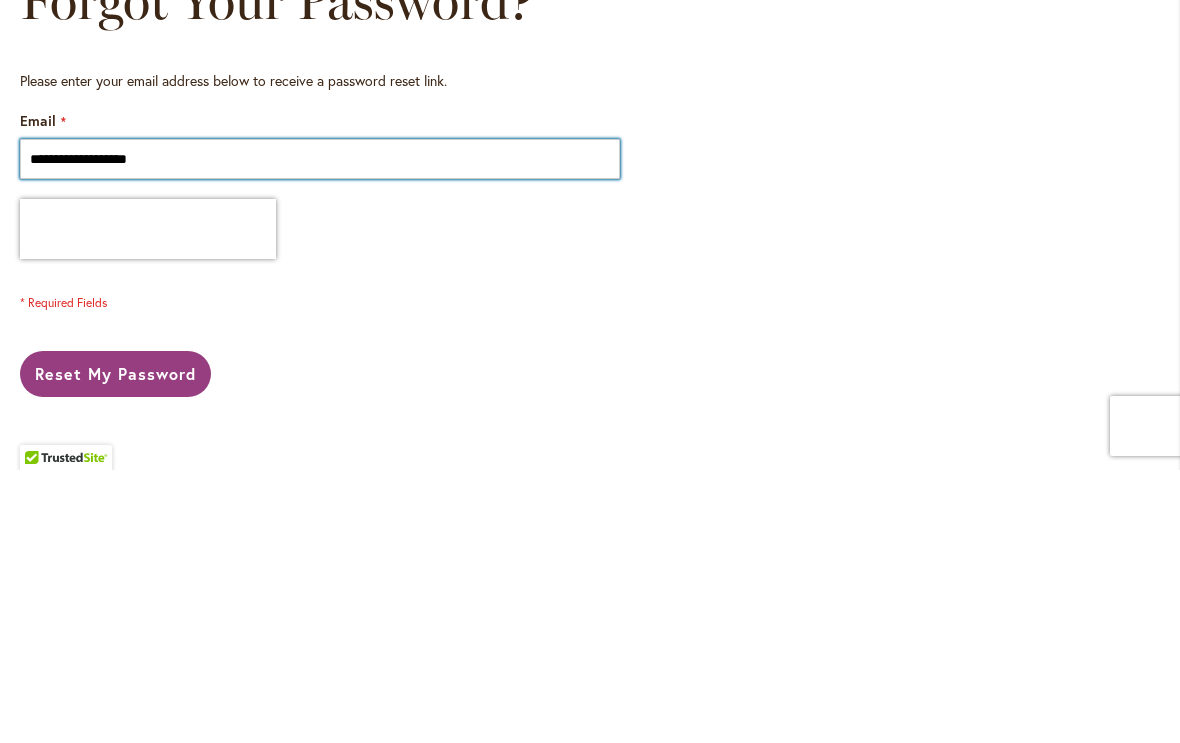 type on "**********" 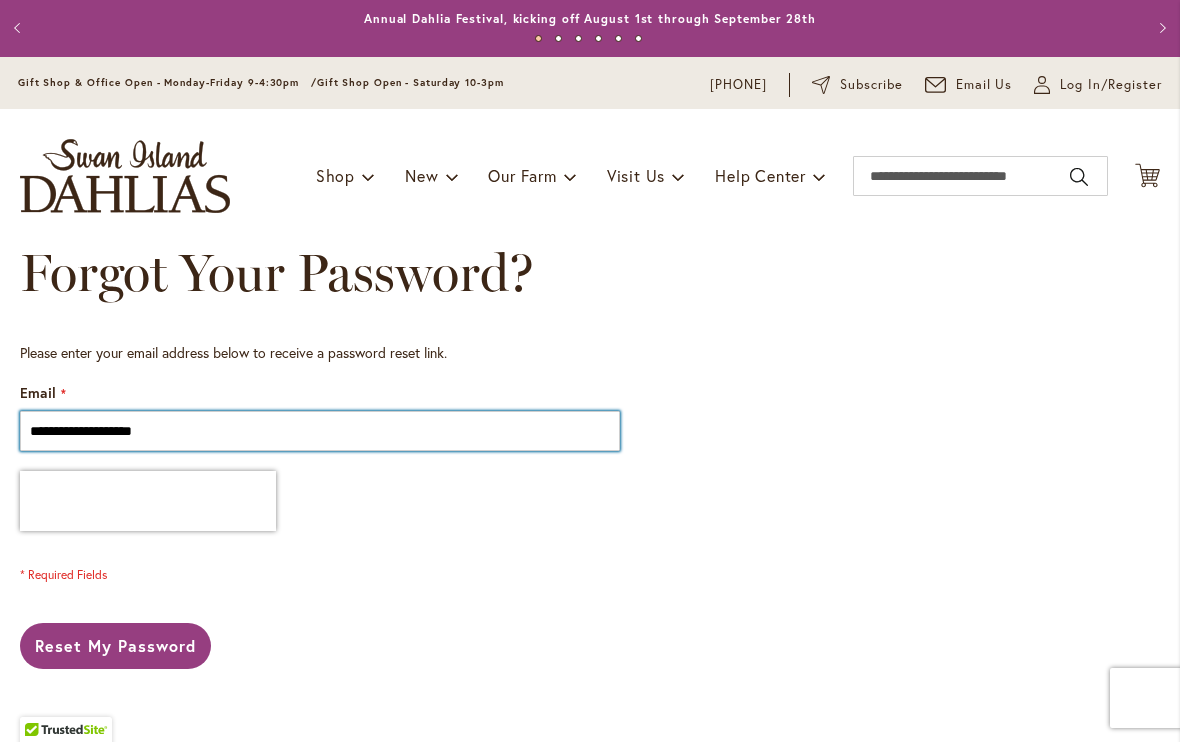 click on "**********" at bounding box center (320, 432) 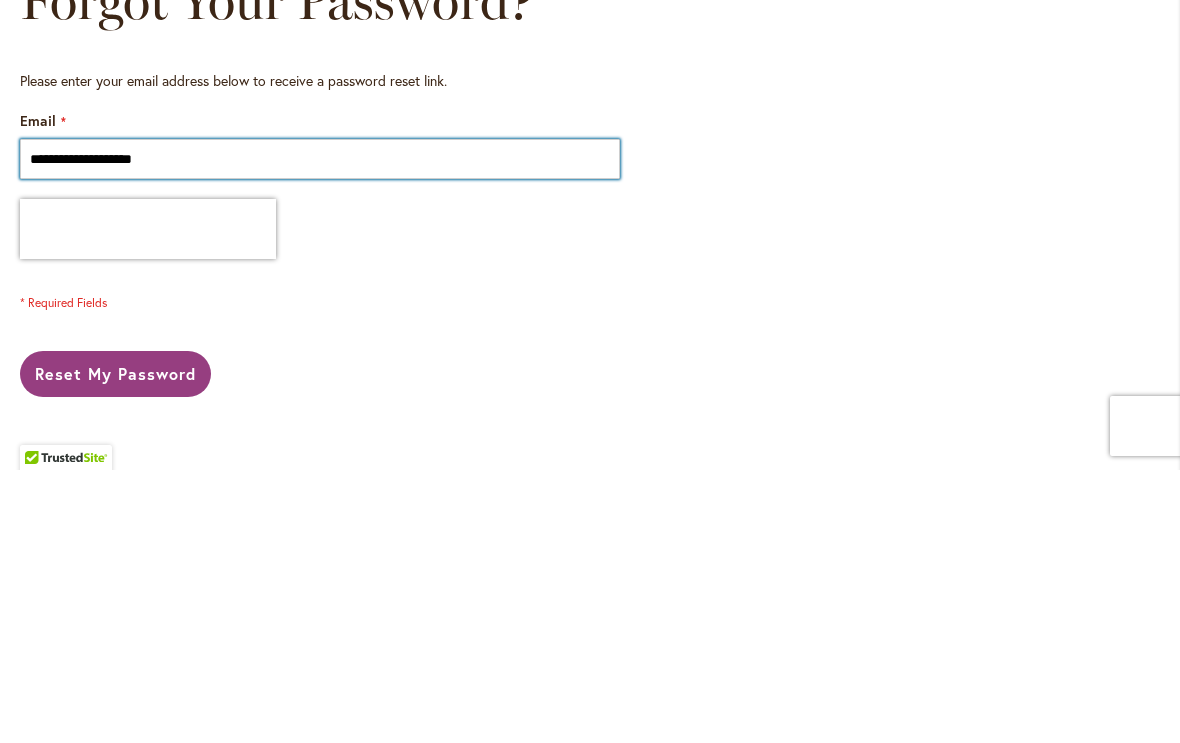 click on "**********" at bounding box center [320, 432] 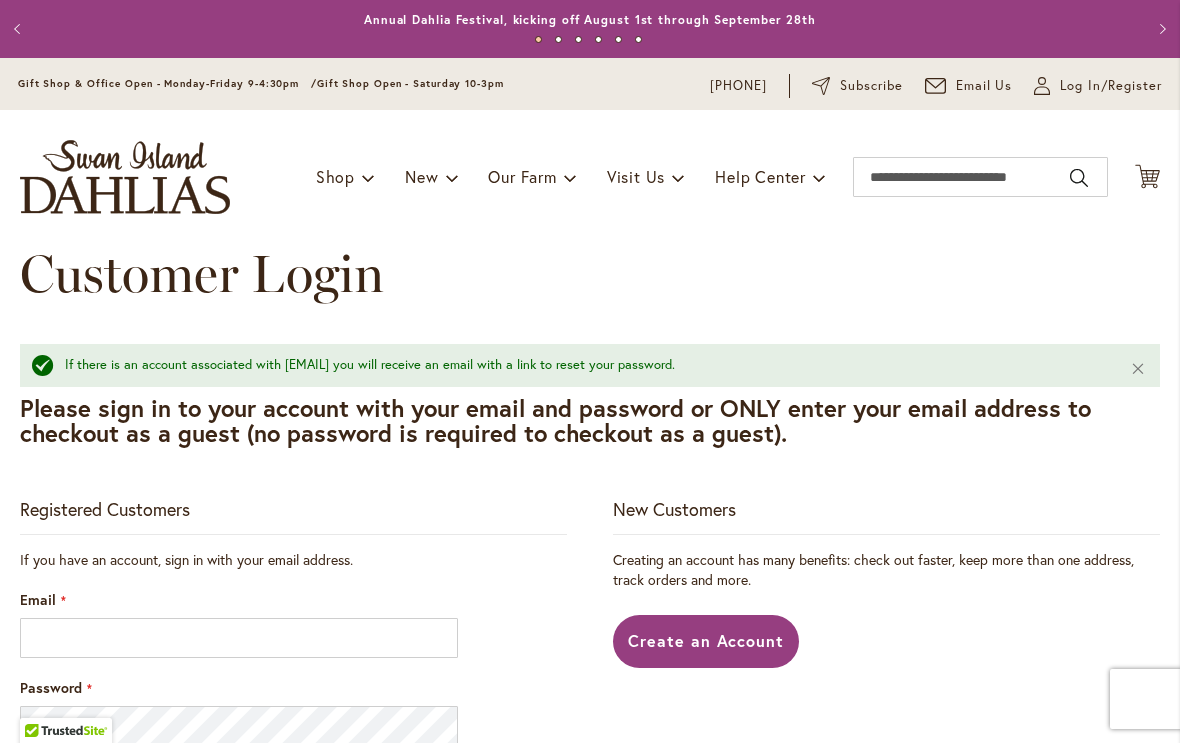 scroll, scrollTop: 0, scrollLeft: 0, axis: both 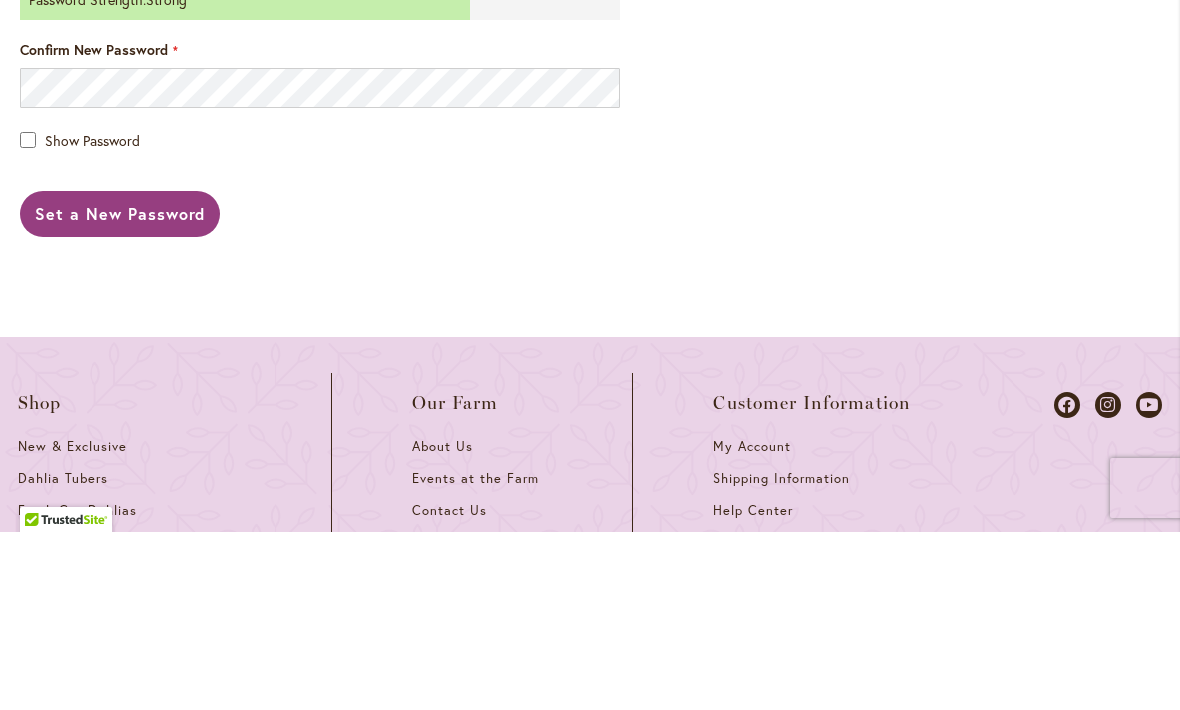 click on "Set a New Password" at bounding box center [120, 391] 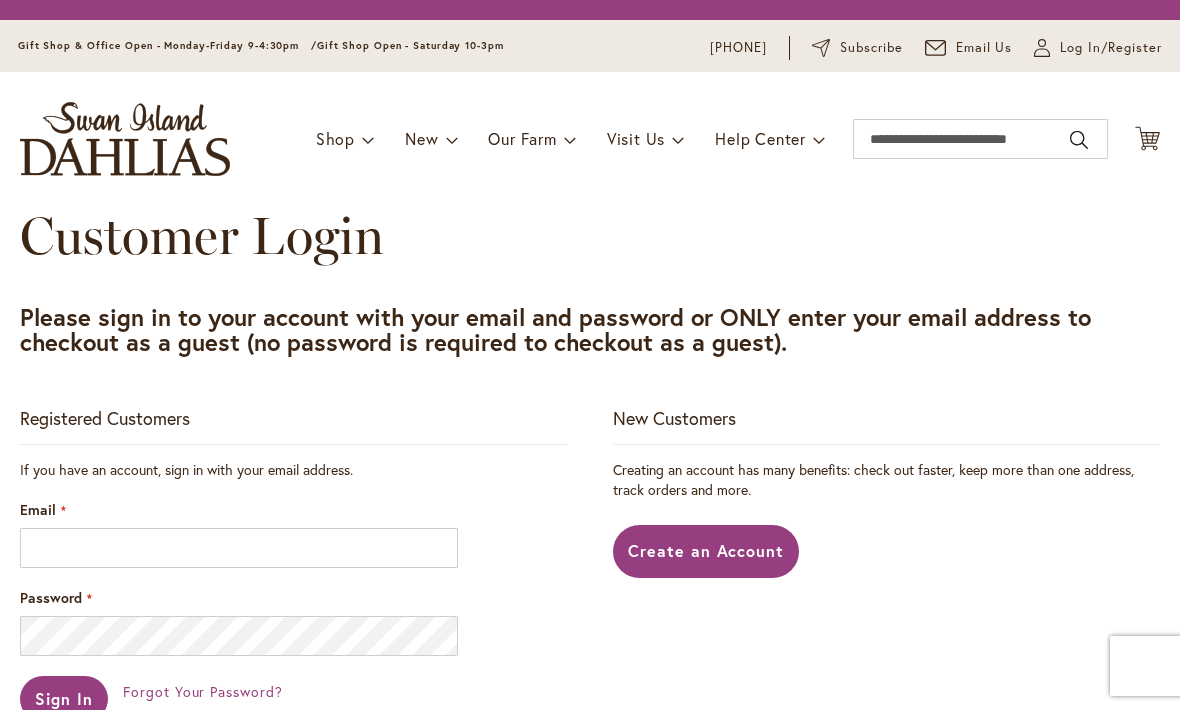 scroll, scrollTop: 0, scrollLeft: 0, axis: both 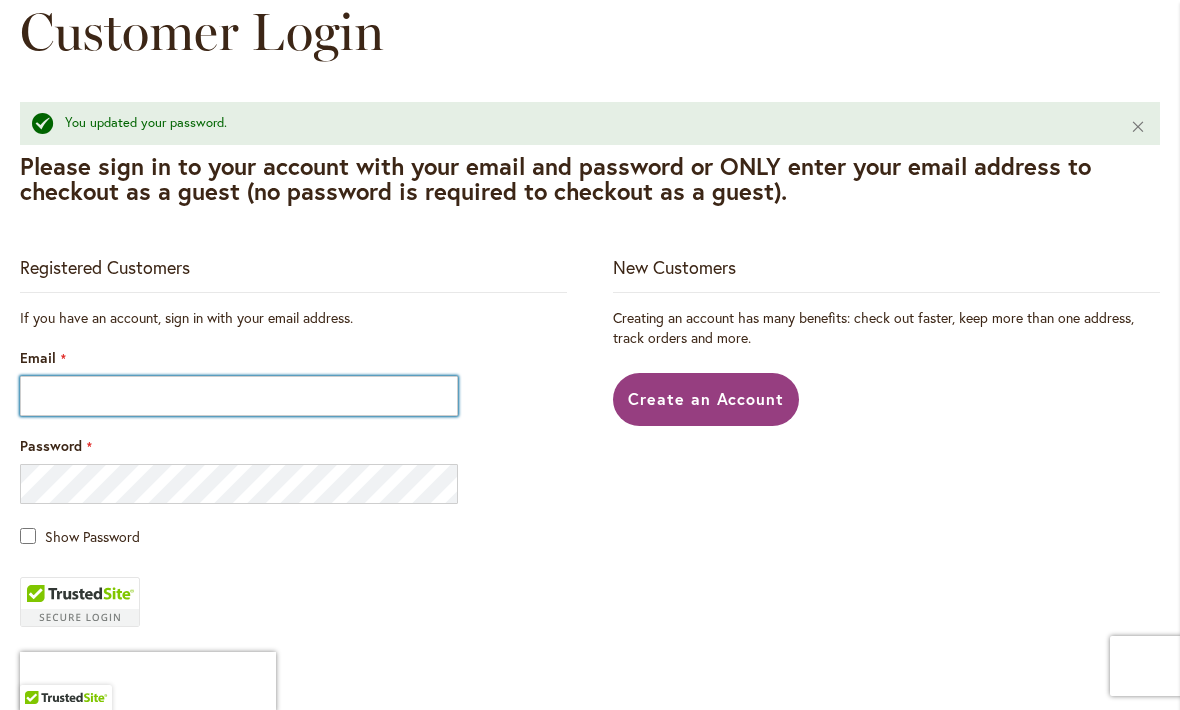click on "Email" at bounding box center [239, 396] 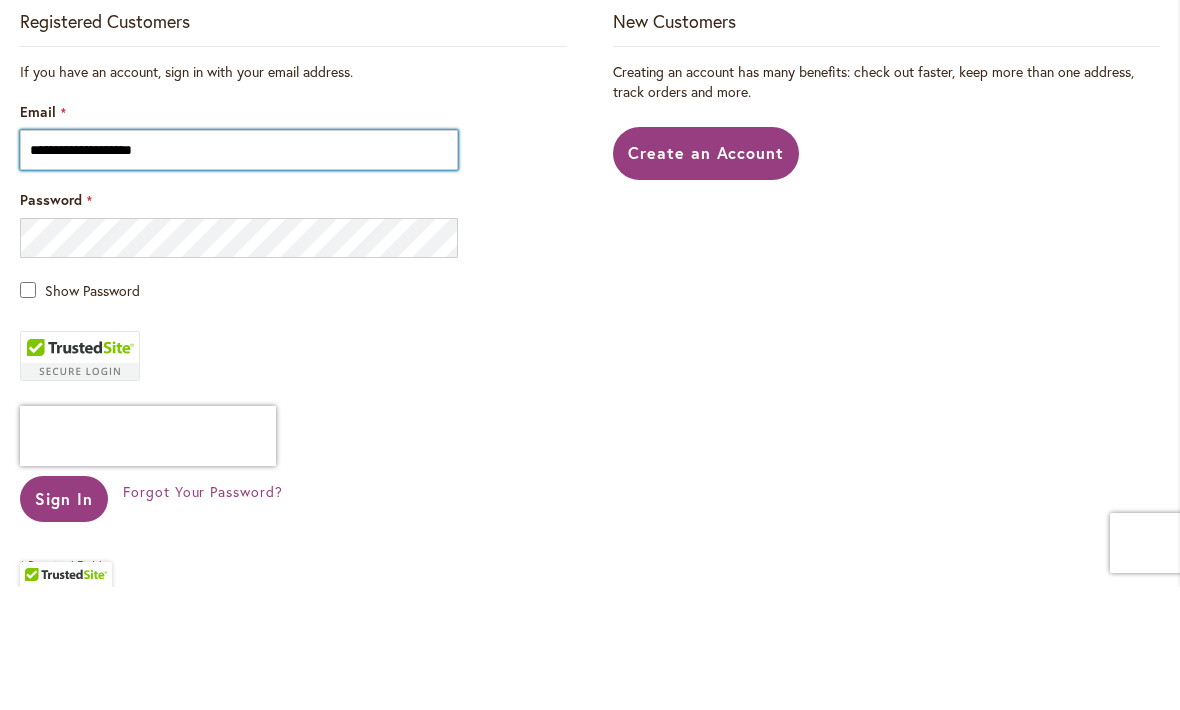 scroll, scrollTop: 382, scrollLeft: 0, axis: vertical 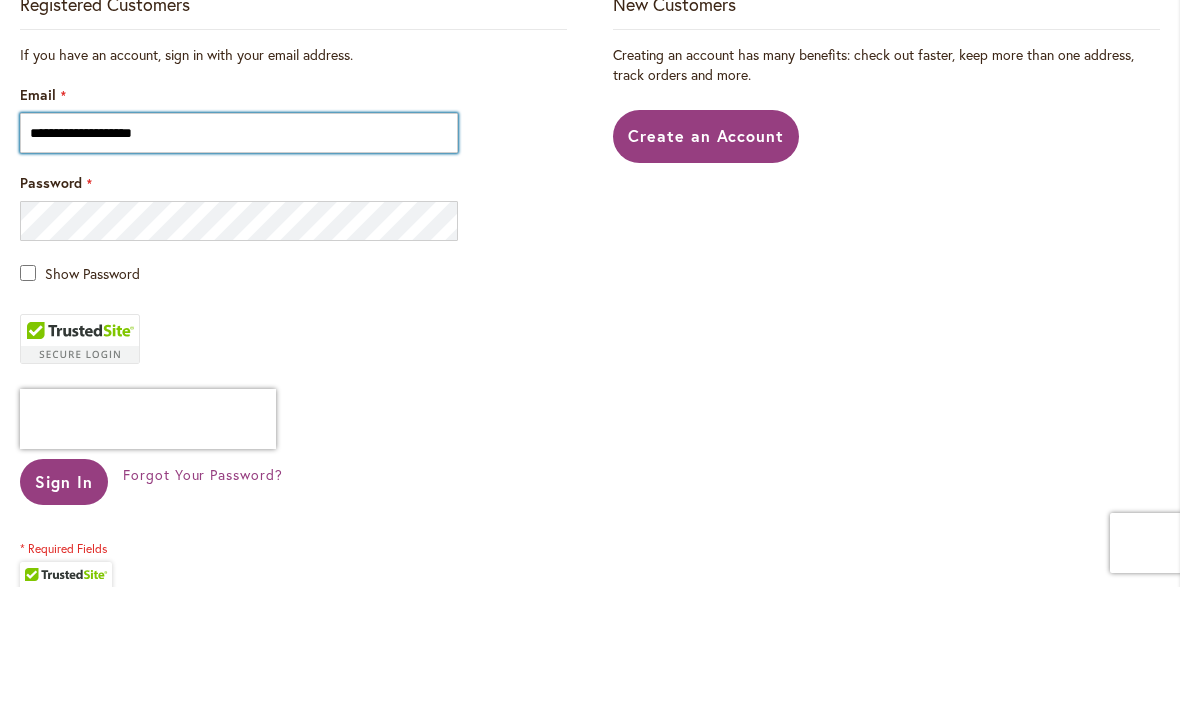 type on "**********" 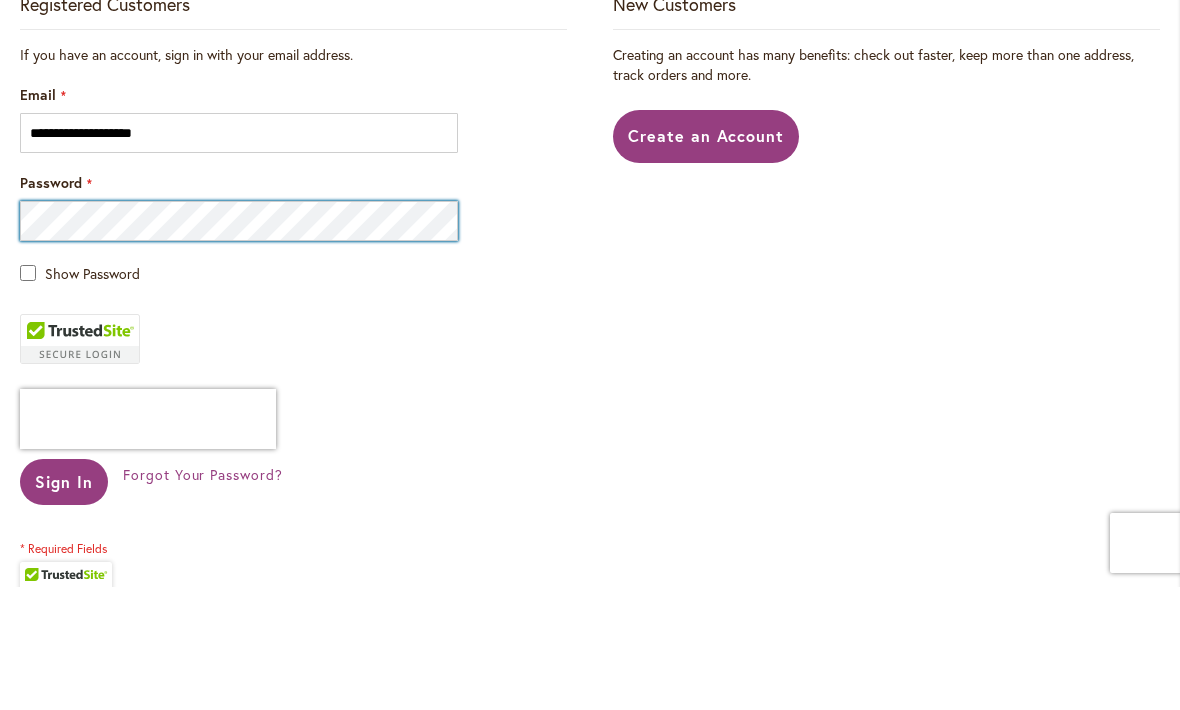 click on "Sign In" at bounding box center (64, 605) 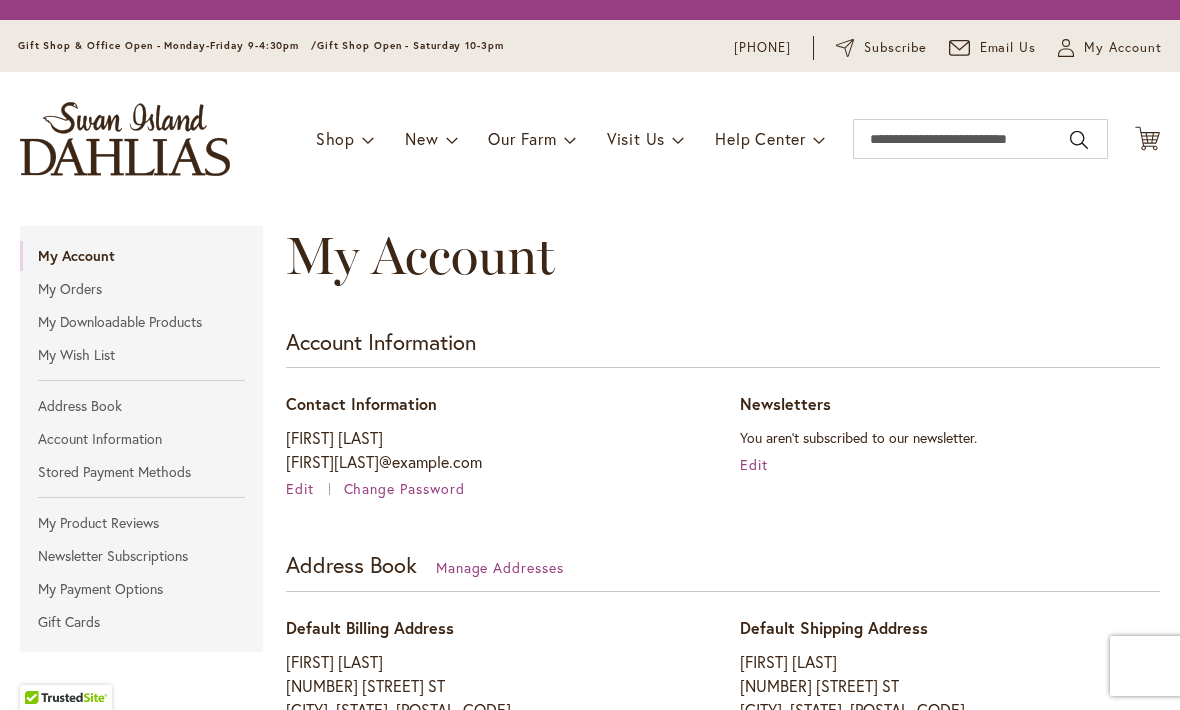 scroll, scrollTop: 0, scrollLeft: 0, axis: both 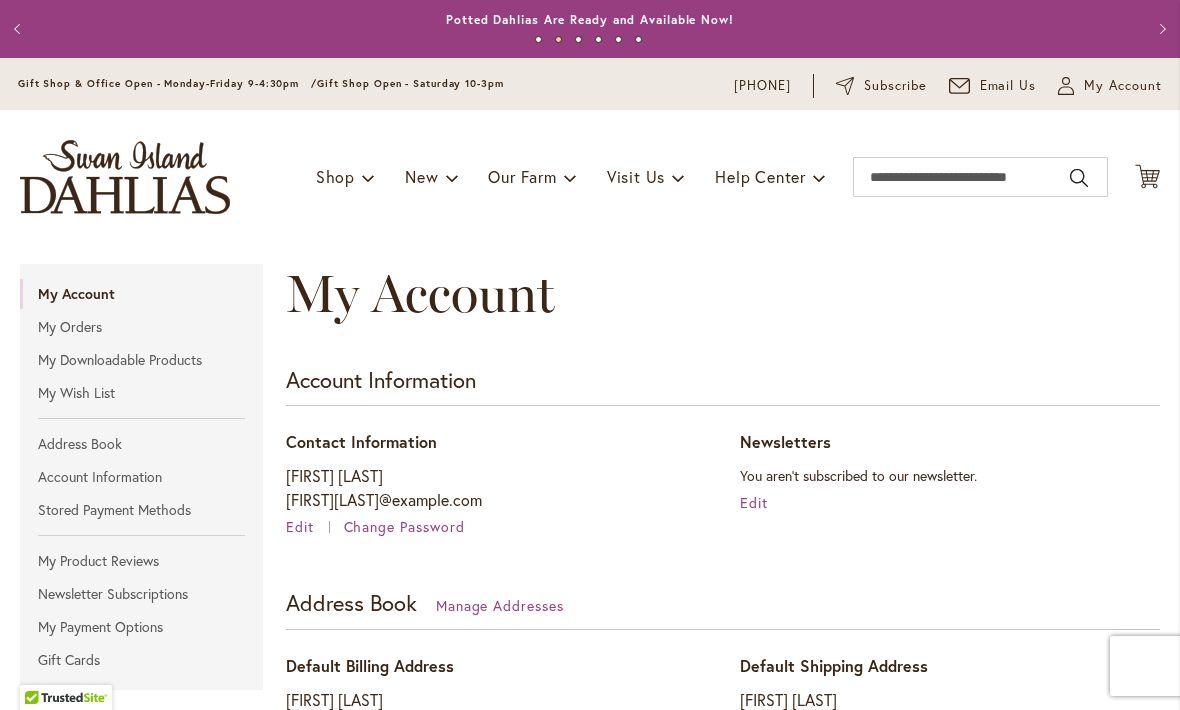 click on "Cart
.cls-1 {
fill: #231f20;
}" 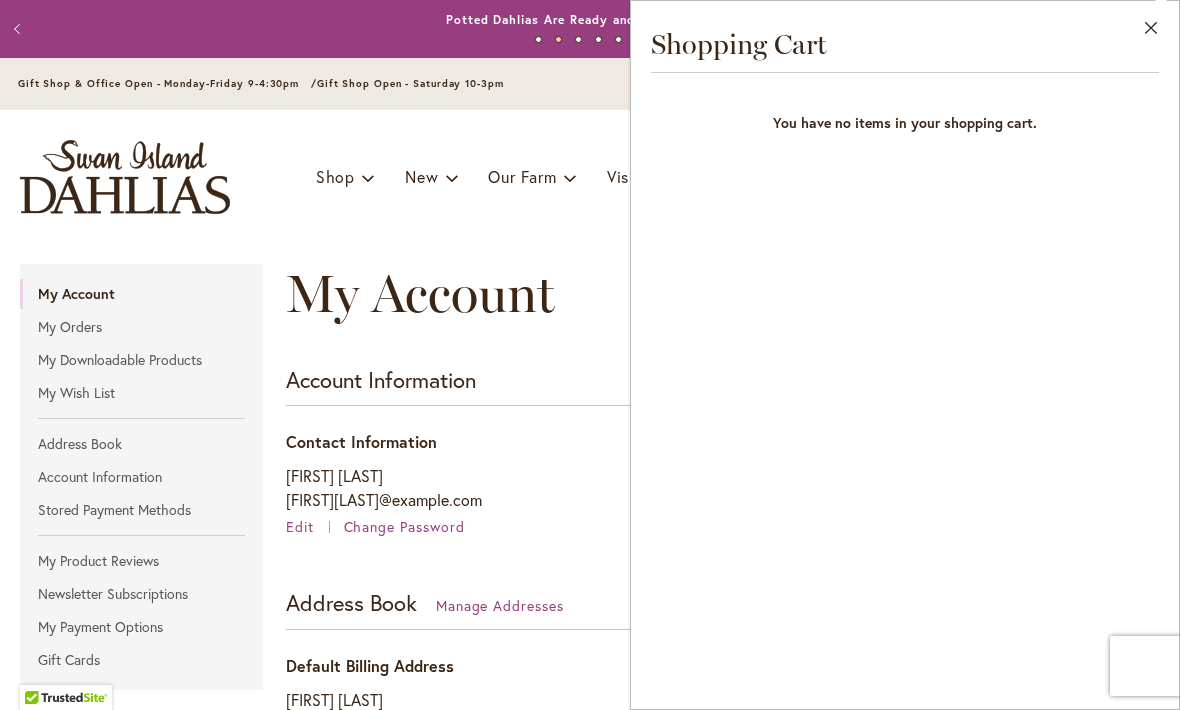 click on "Close" at bounding box center (1151, 32) 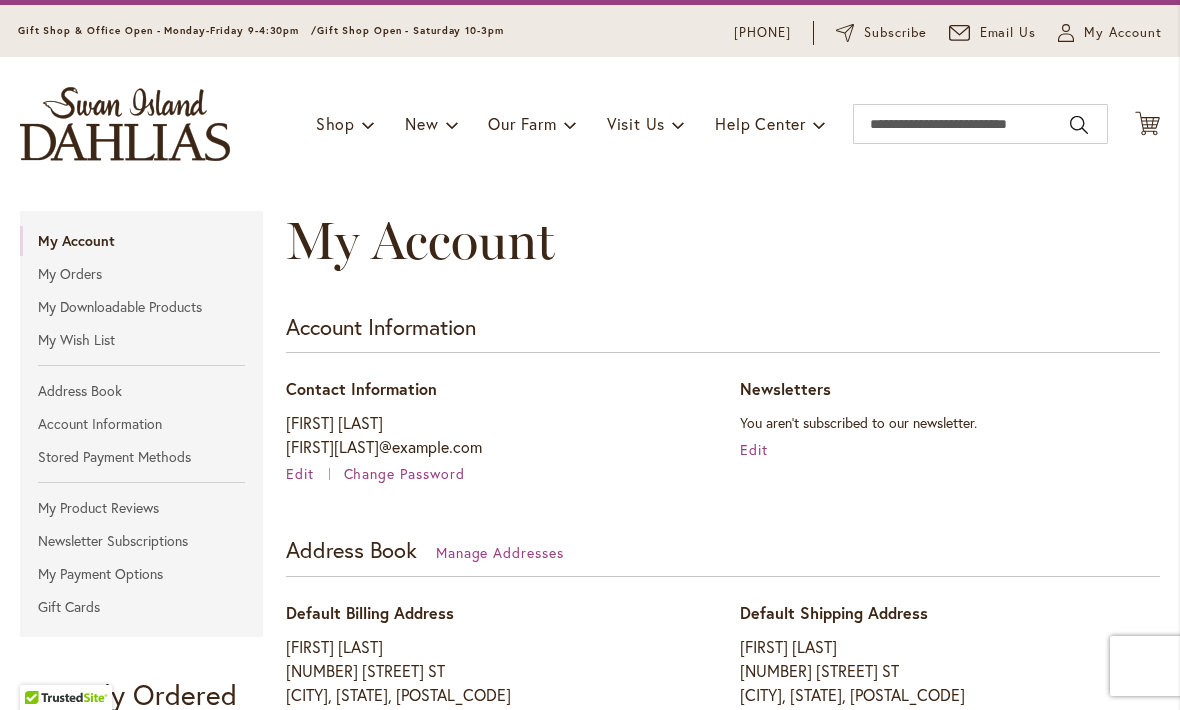 scroll, scrollTop: 55, scrollLeft: 0, axis: vertical 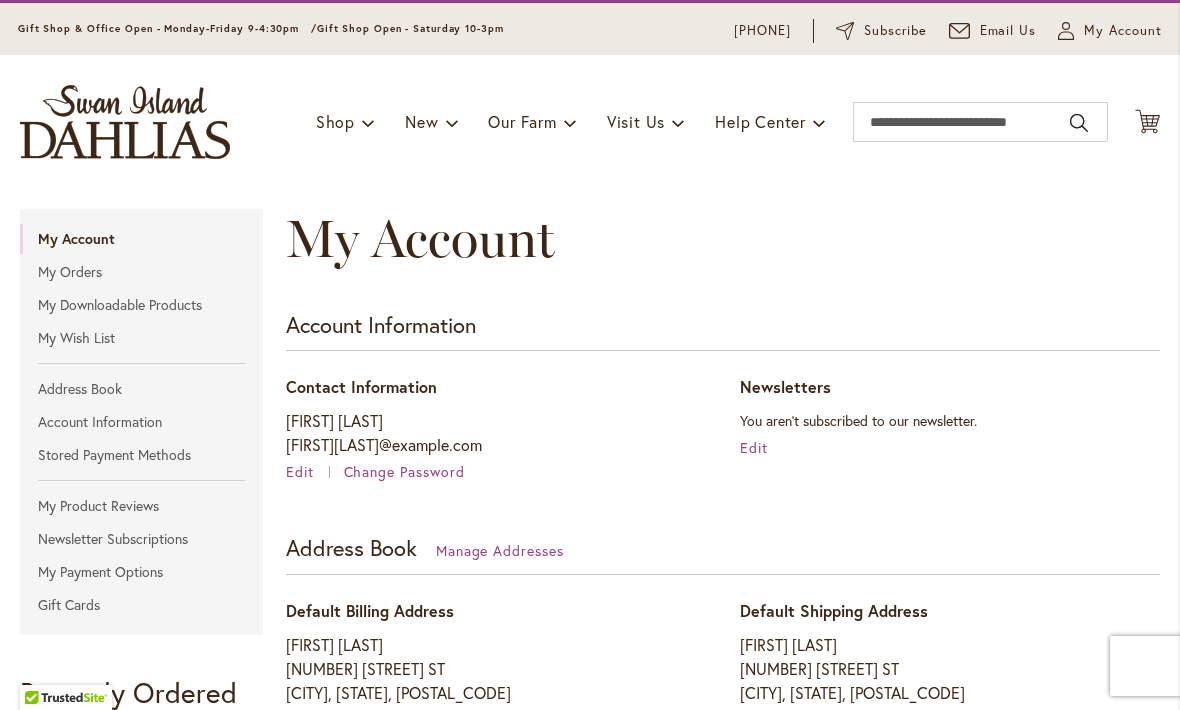 click on "My Wish List" at bounding box center [141, 338] 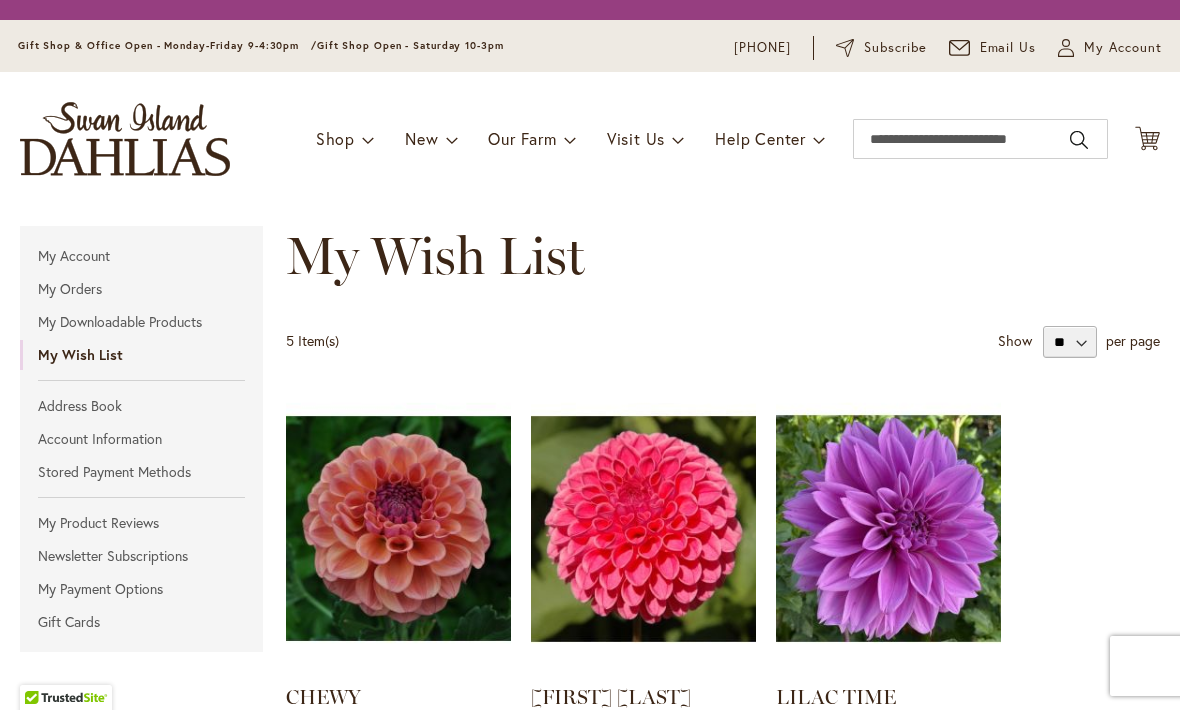 scroll, scrollTop: 0, scrollLeft: 0, axis: both 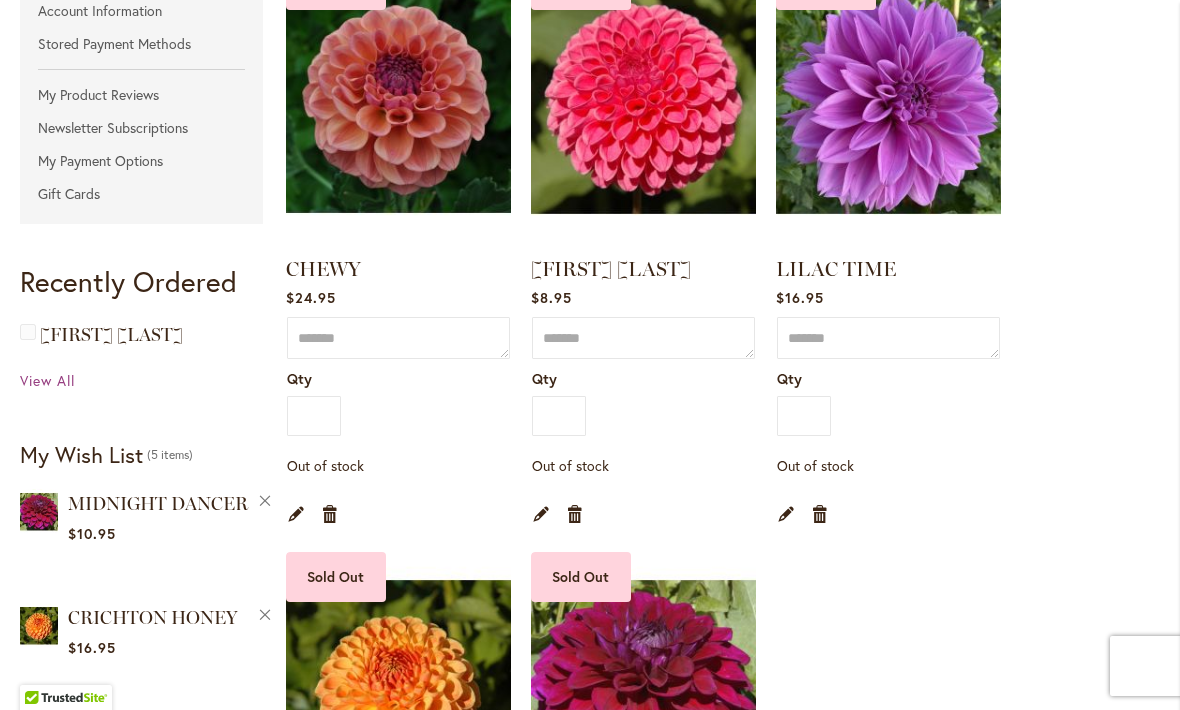 click on "Remove item" at bounding box center [820, 513] 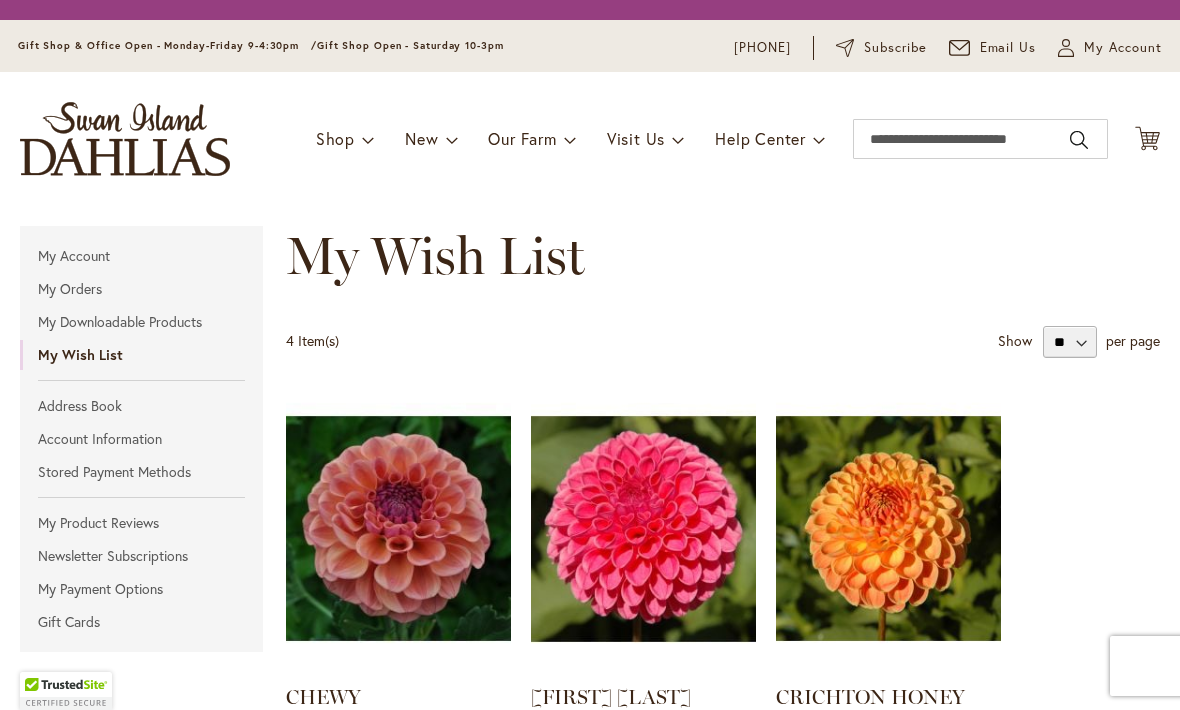 scroll, scrollTop: 0, scrollLeft: 0, axis: both 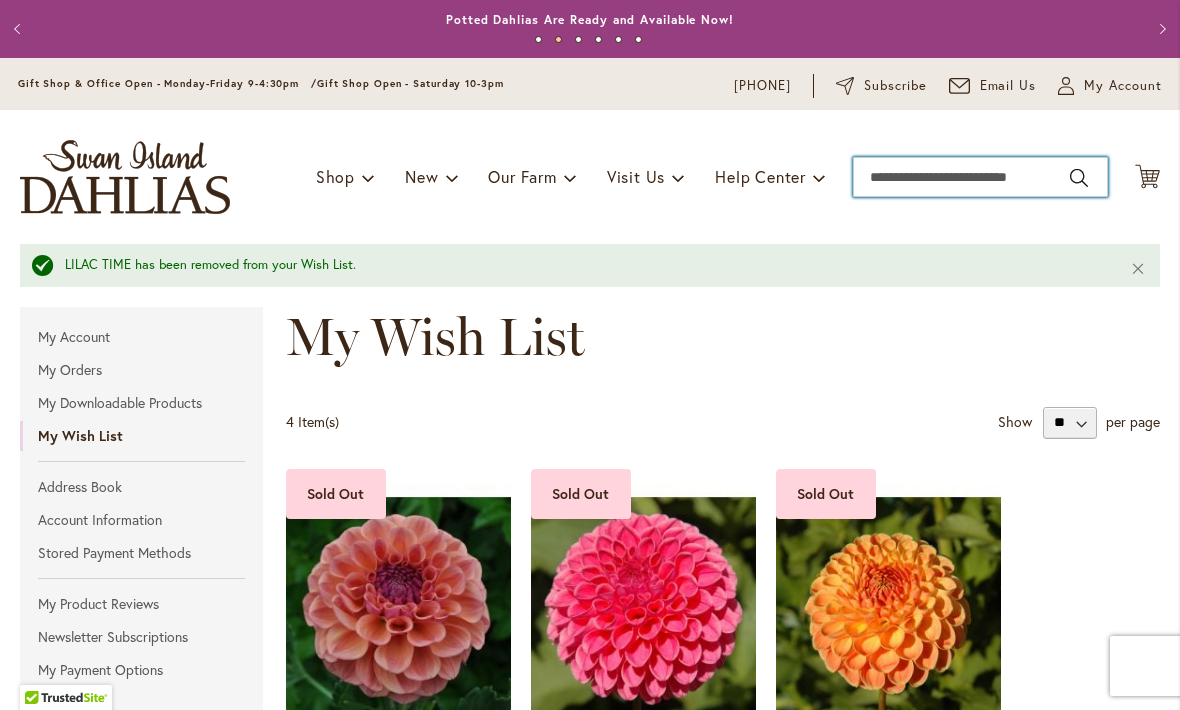 click on "Search" at bounding box center (980, 177) 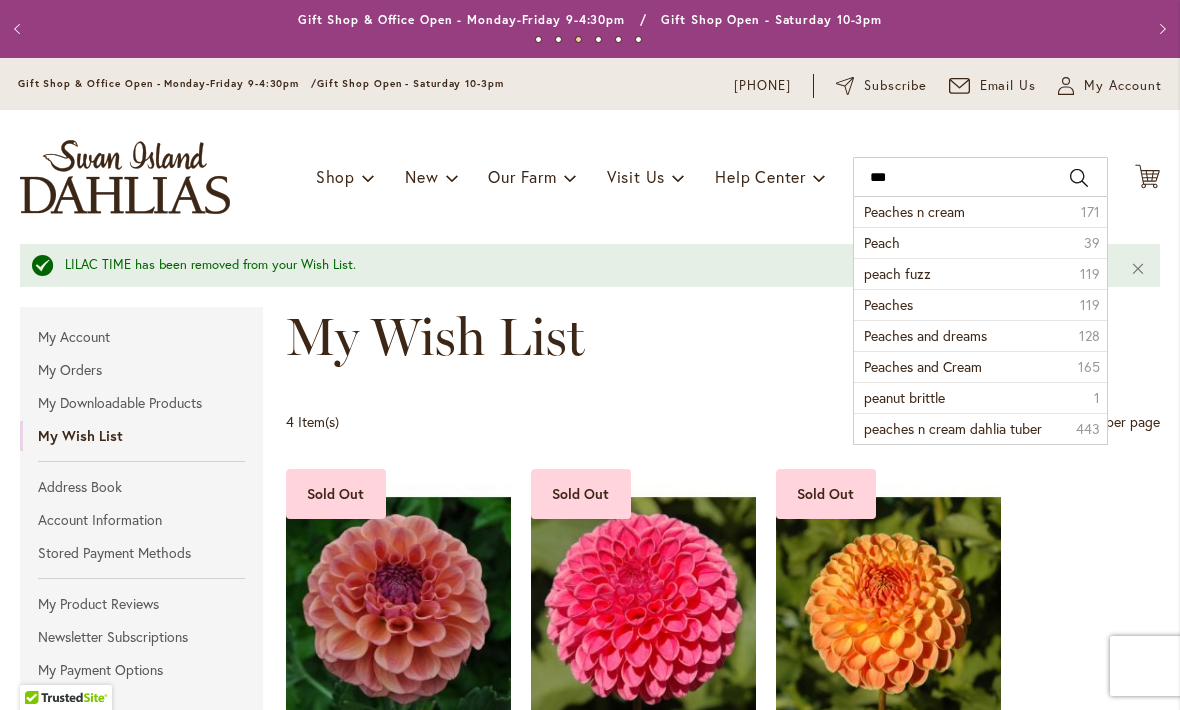 click on "Peaches n cream" at bounding box center (914, 211) 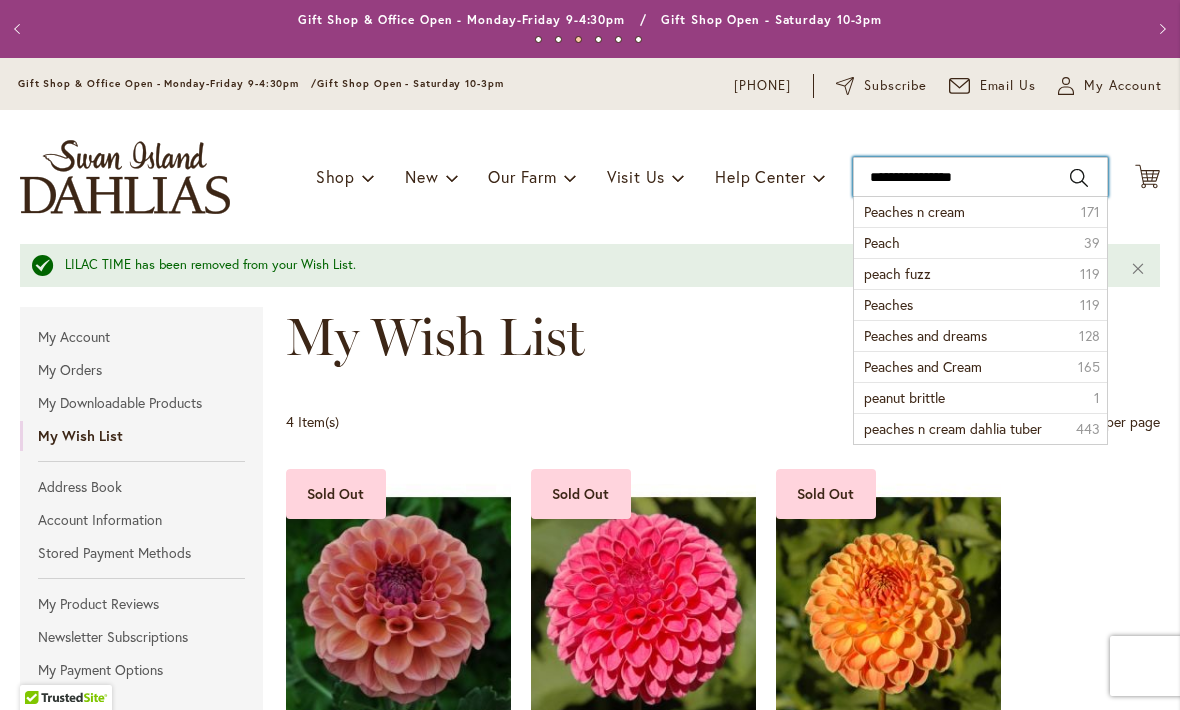 type on "**********" 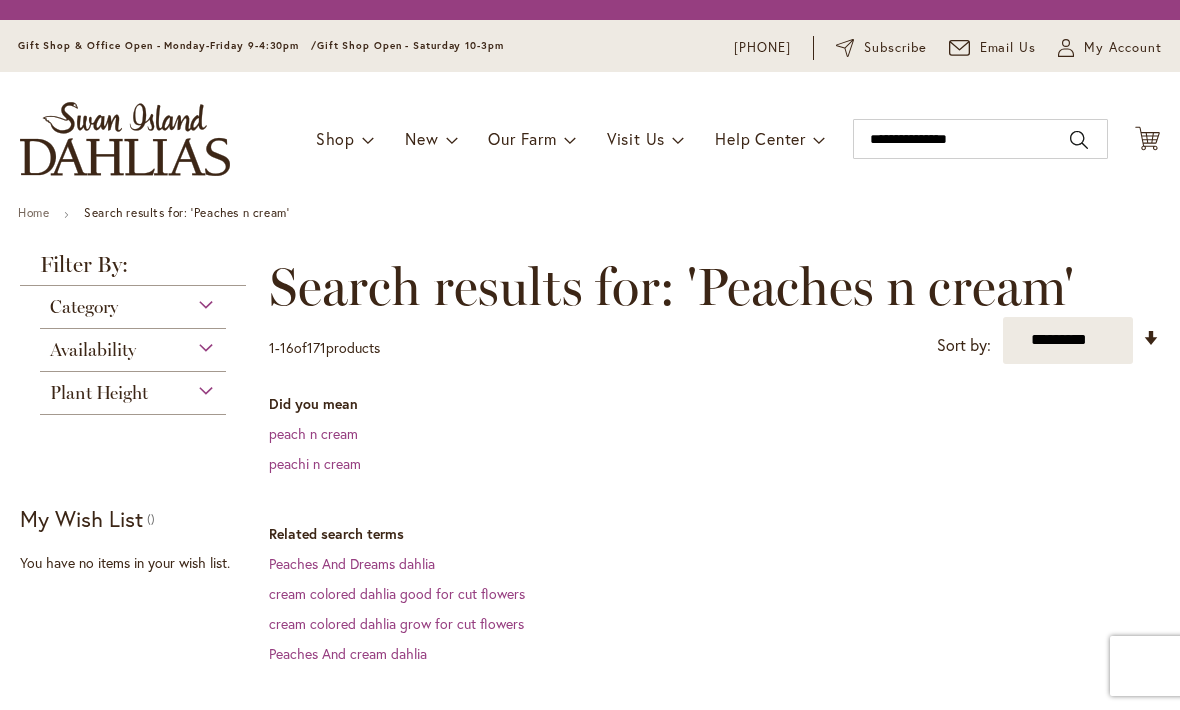 scroll, scrollTop: 0, scrollLeft: 0, axis: both 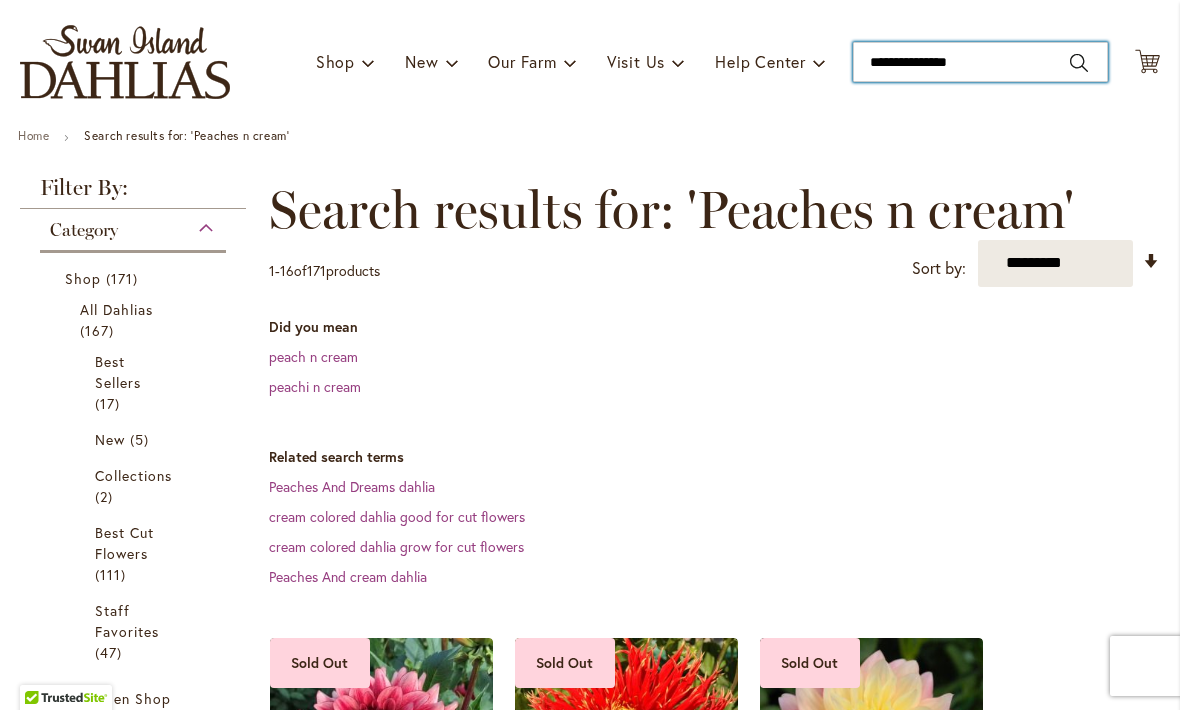 click on "**********" at bounding box center [980, 62] 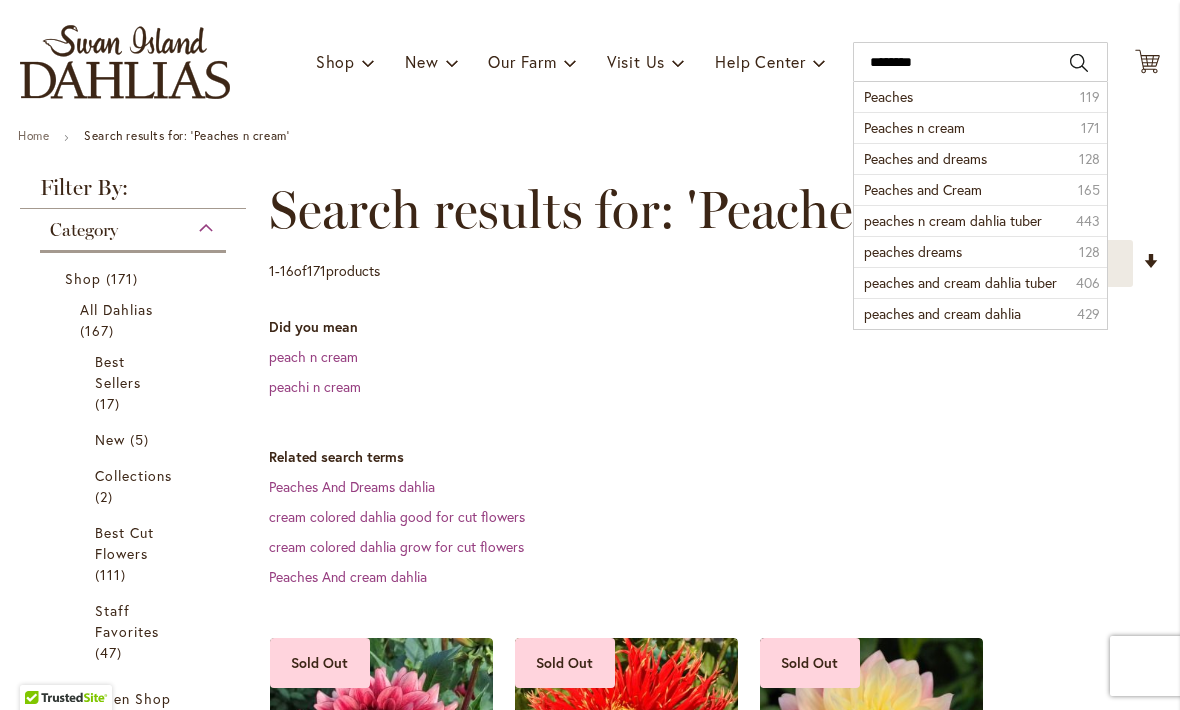 click on "Peaches and Cream" at bounding box center [923, 189] 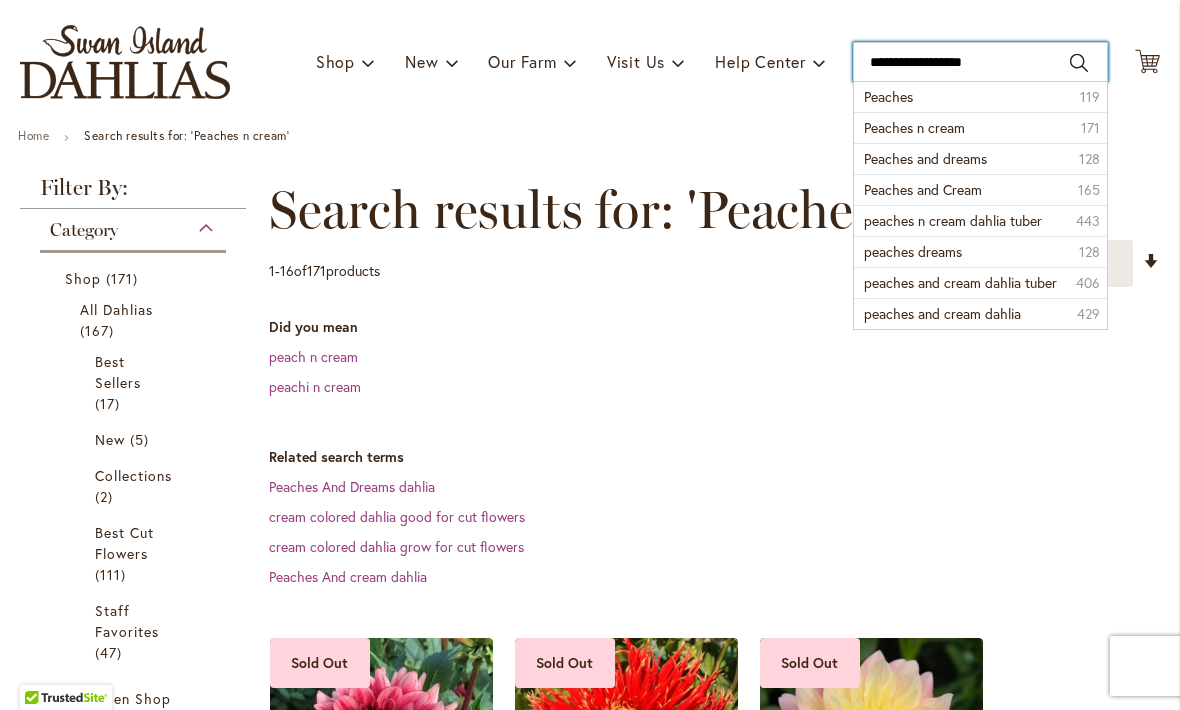 type on "**********" 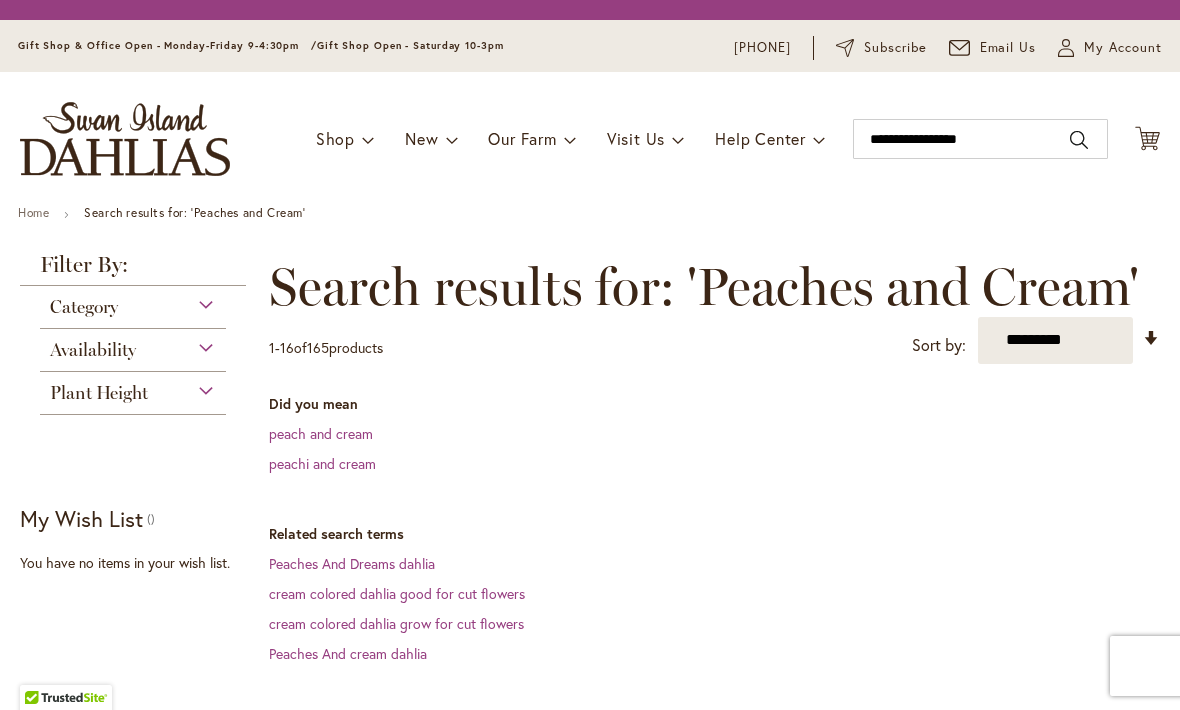 scroll, scrollTop: 0, scrollLeft: 0, axis: both 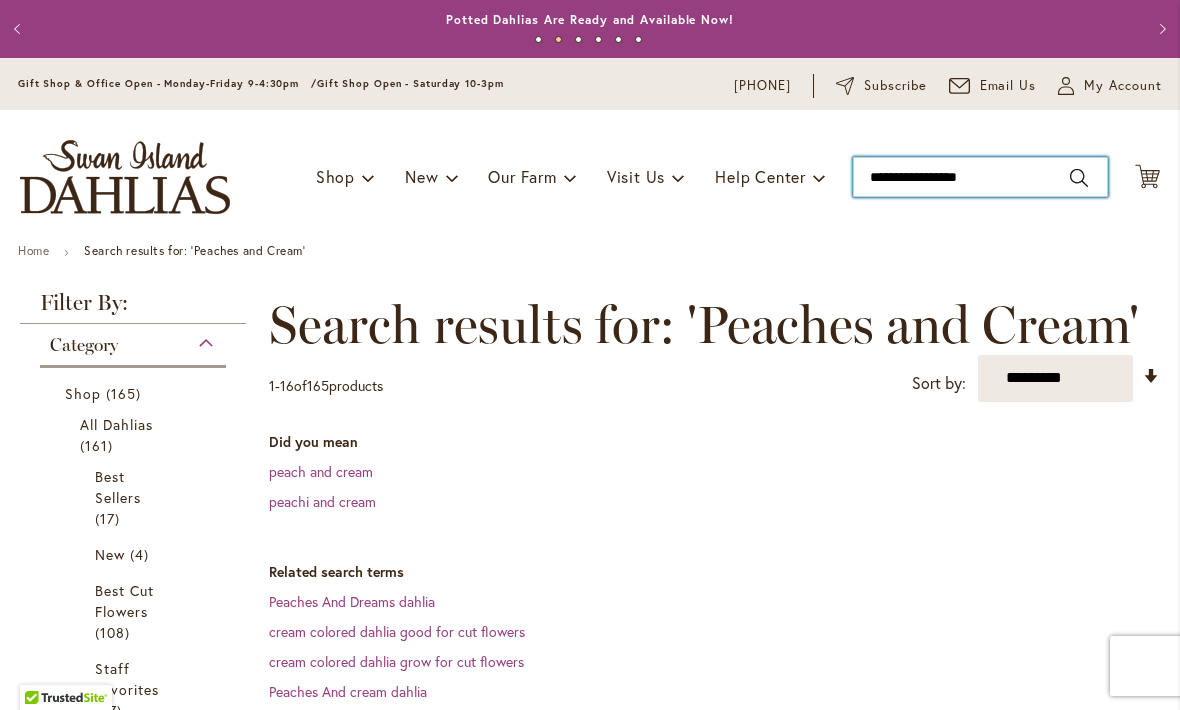 click on "**********" at bounding box center (980, 177) 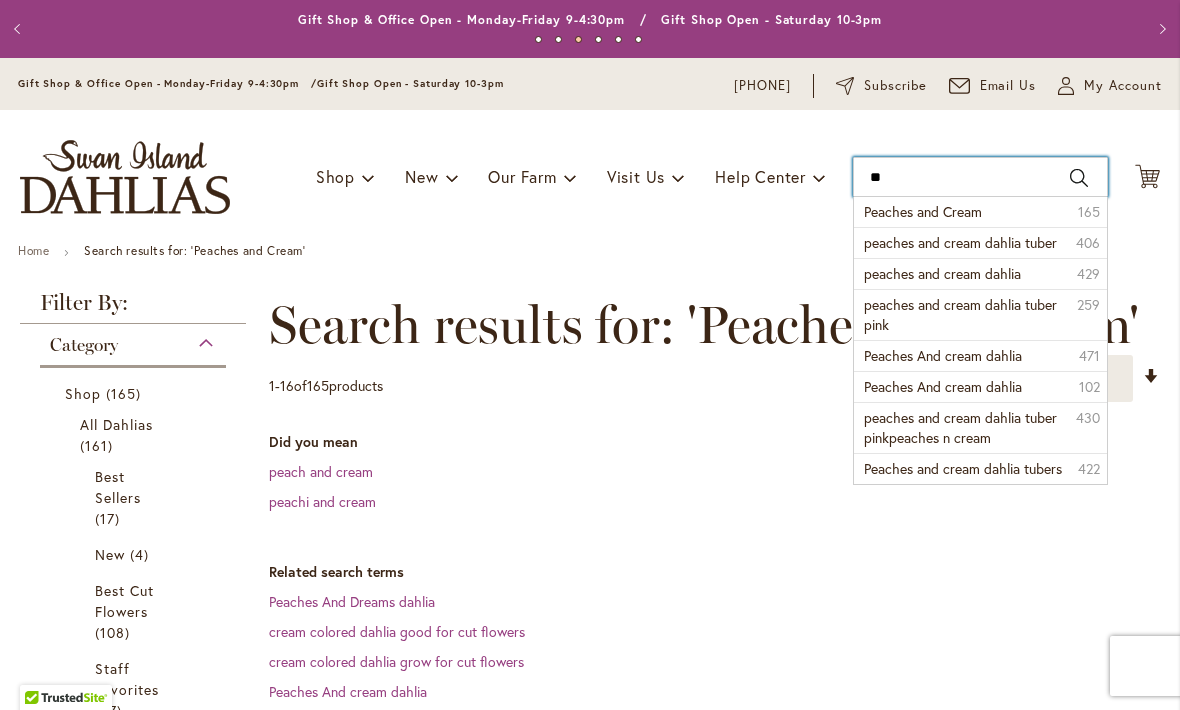type on "*" 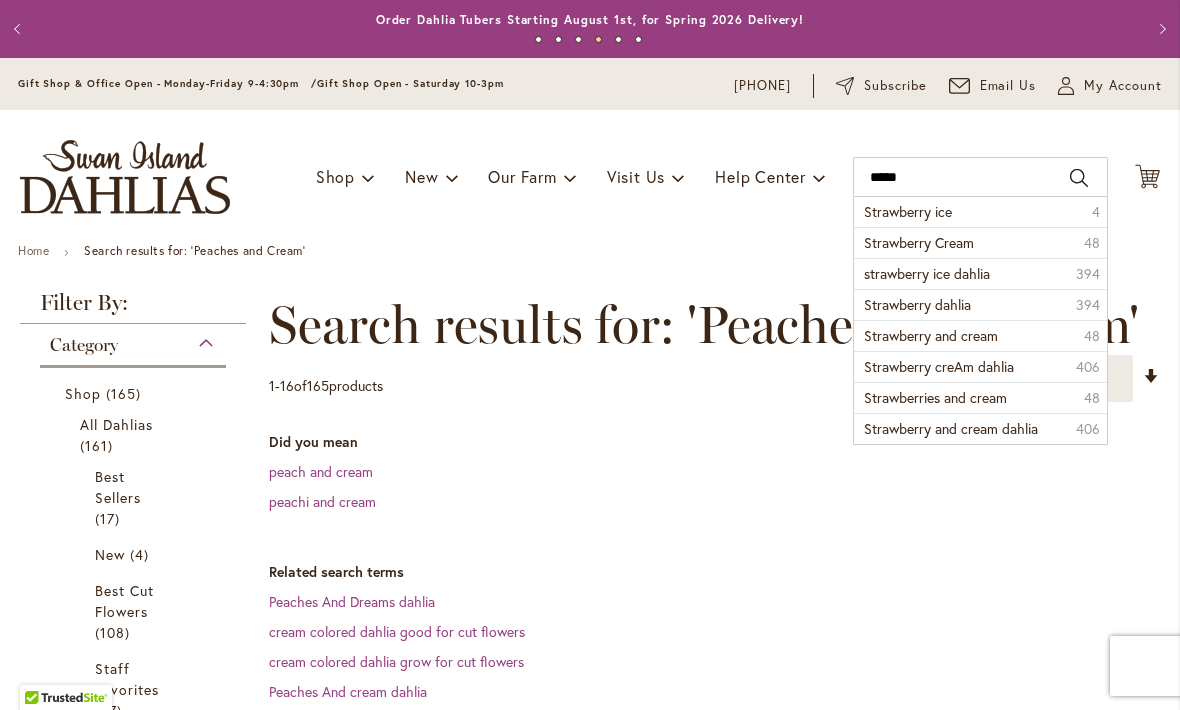 click on "Strawberry Cream" at bounding box center (919, 242) 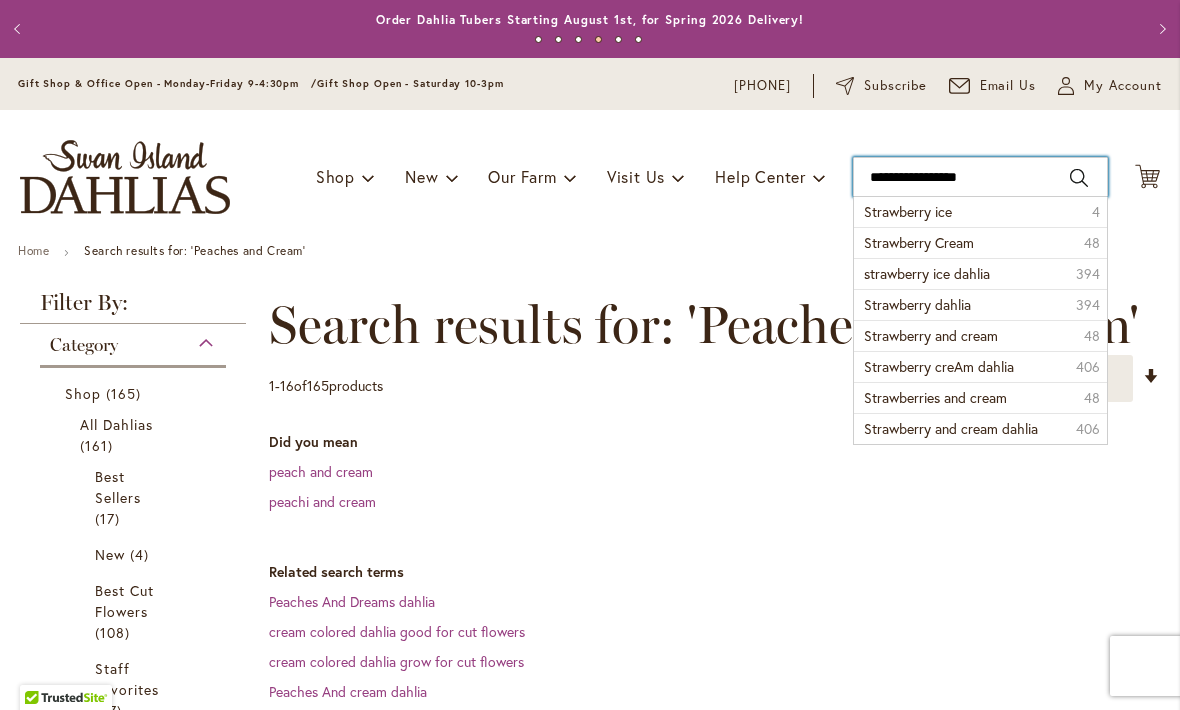 type on "**********" 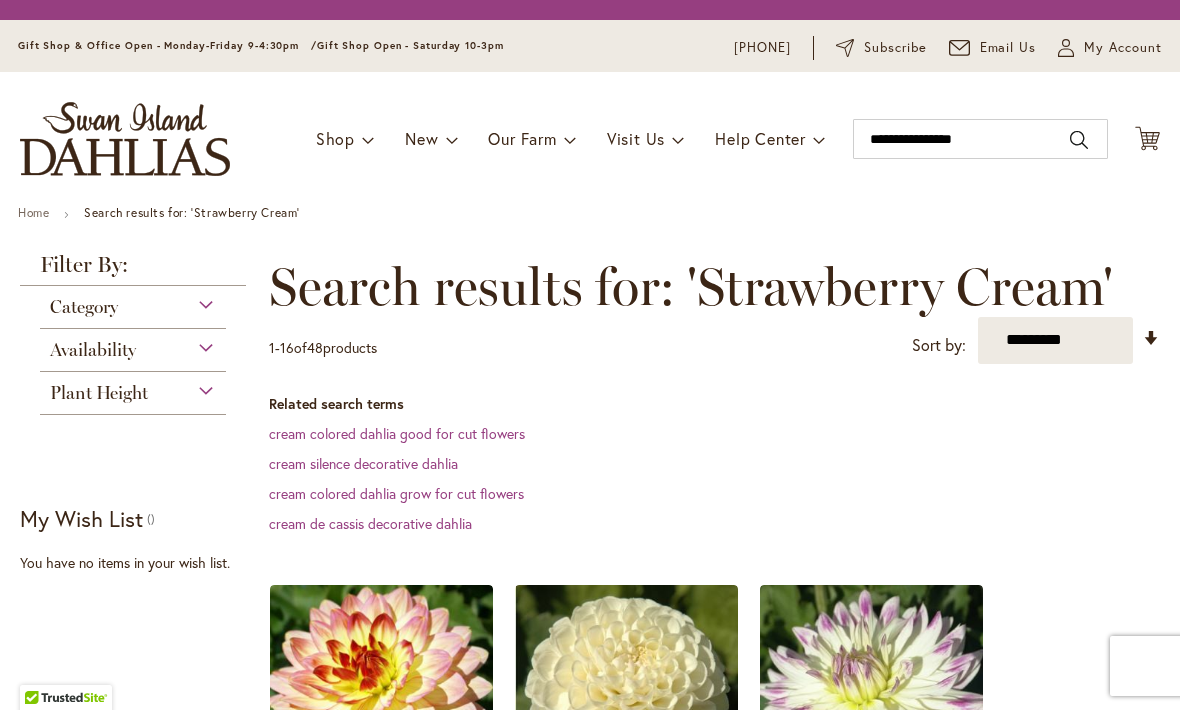 scroll, scrollTop: 0, scrollLeft: 0, axis: both 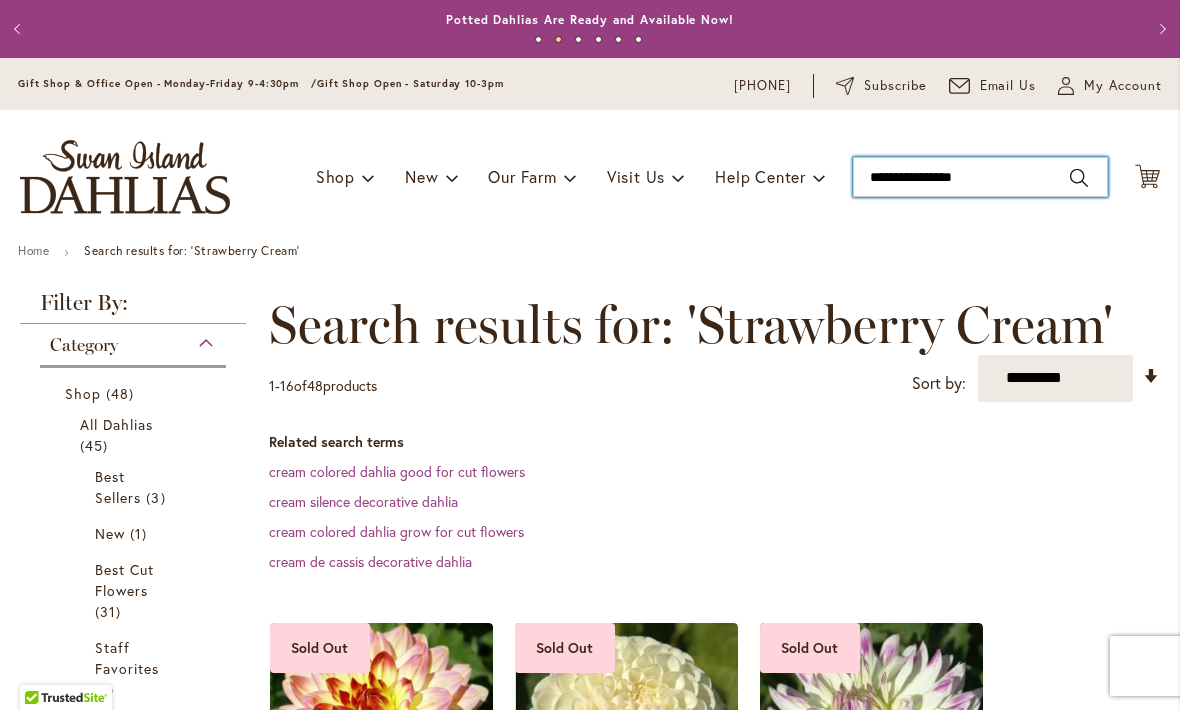 click on "**********" at bounding box center (980, 177) 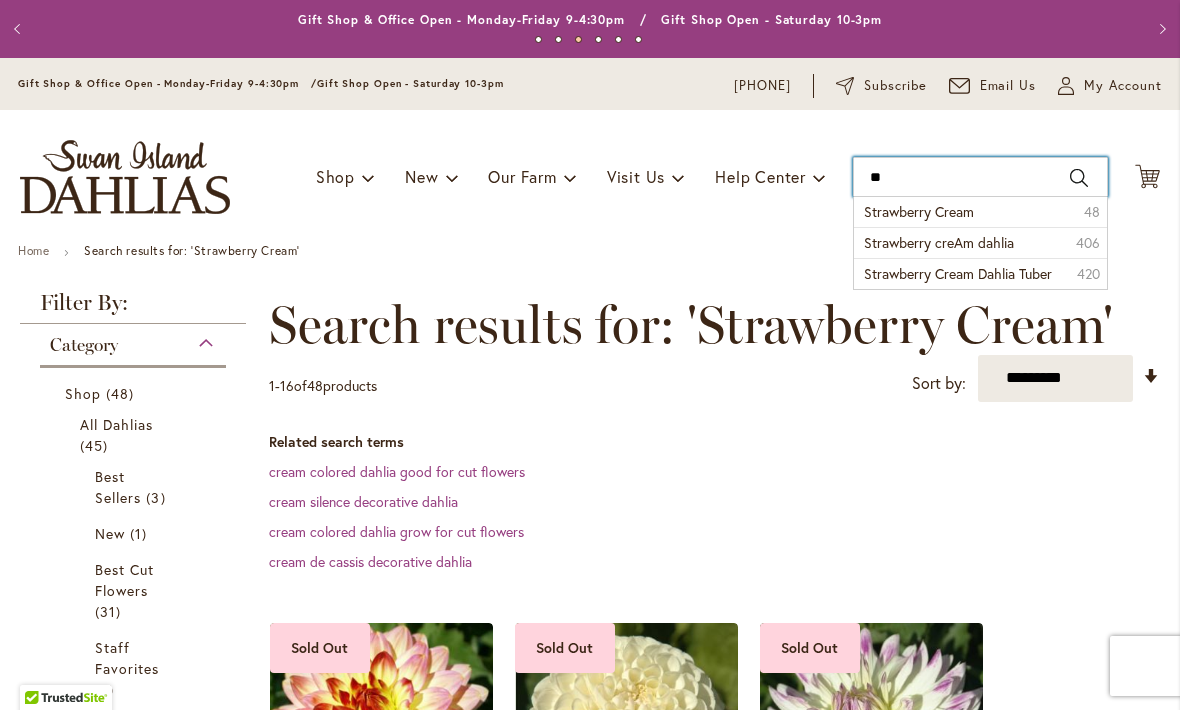 type on "*" 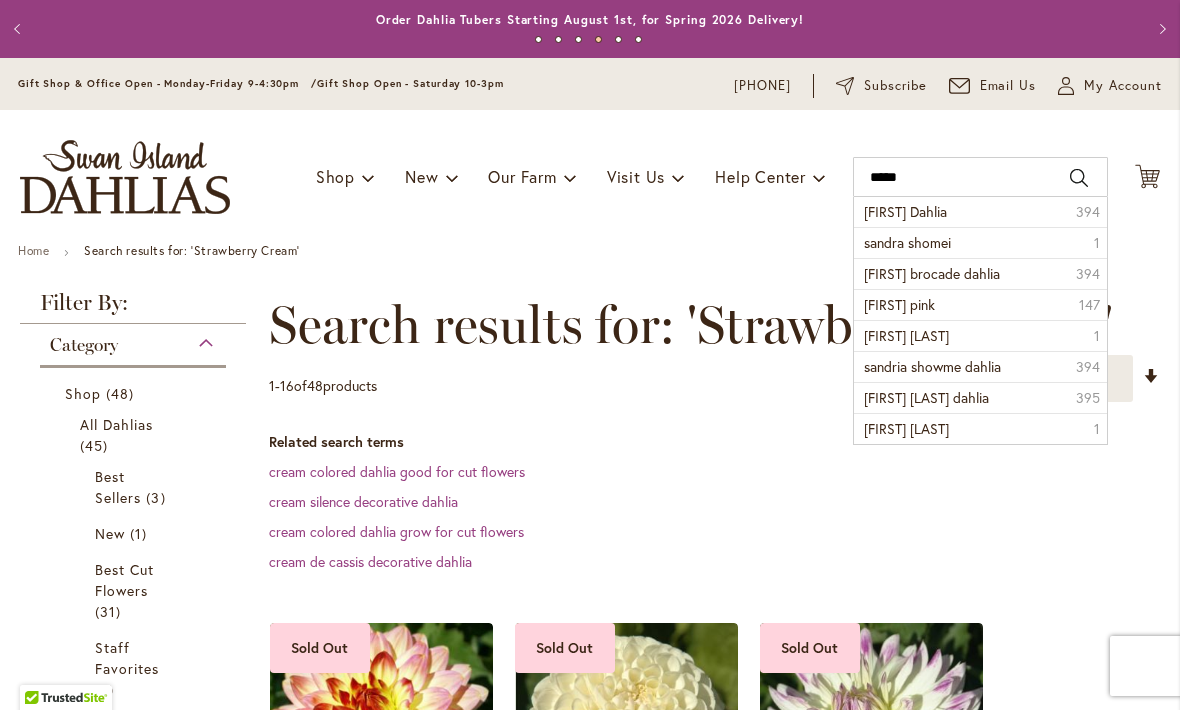 click on "Sandra Dahlia" at bounding box center [905, 211] 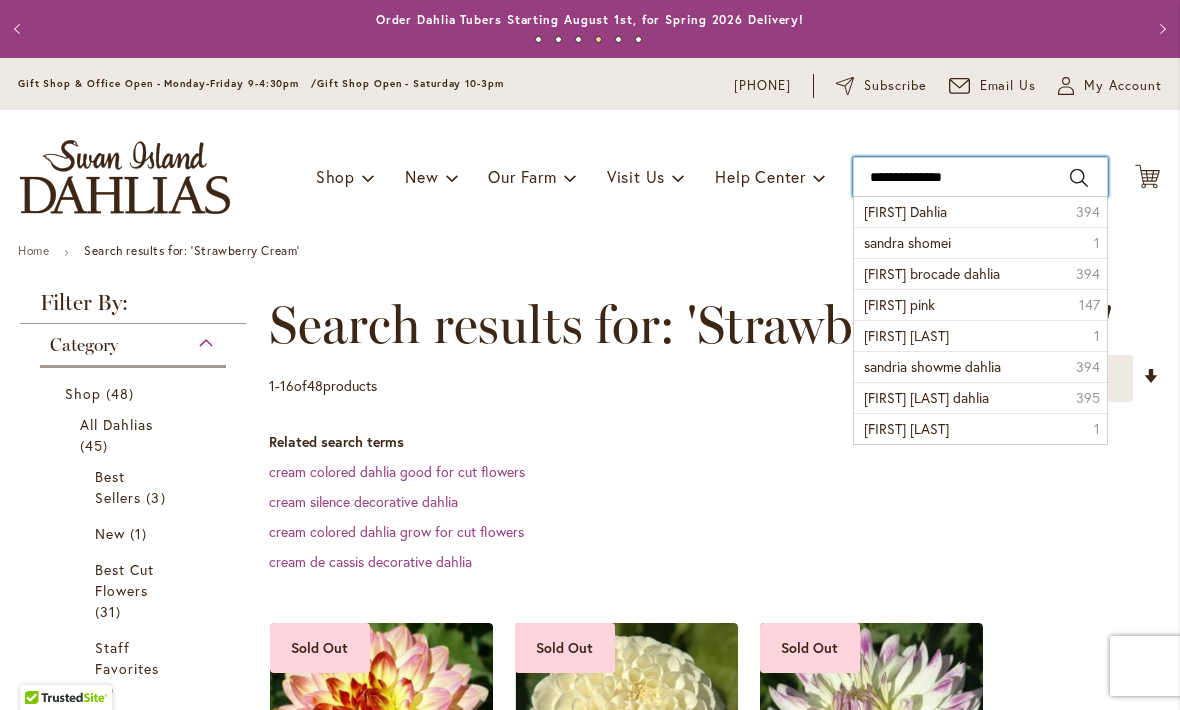 type on "**********" 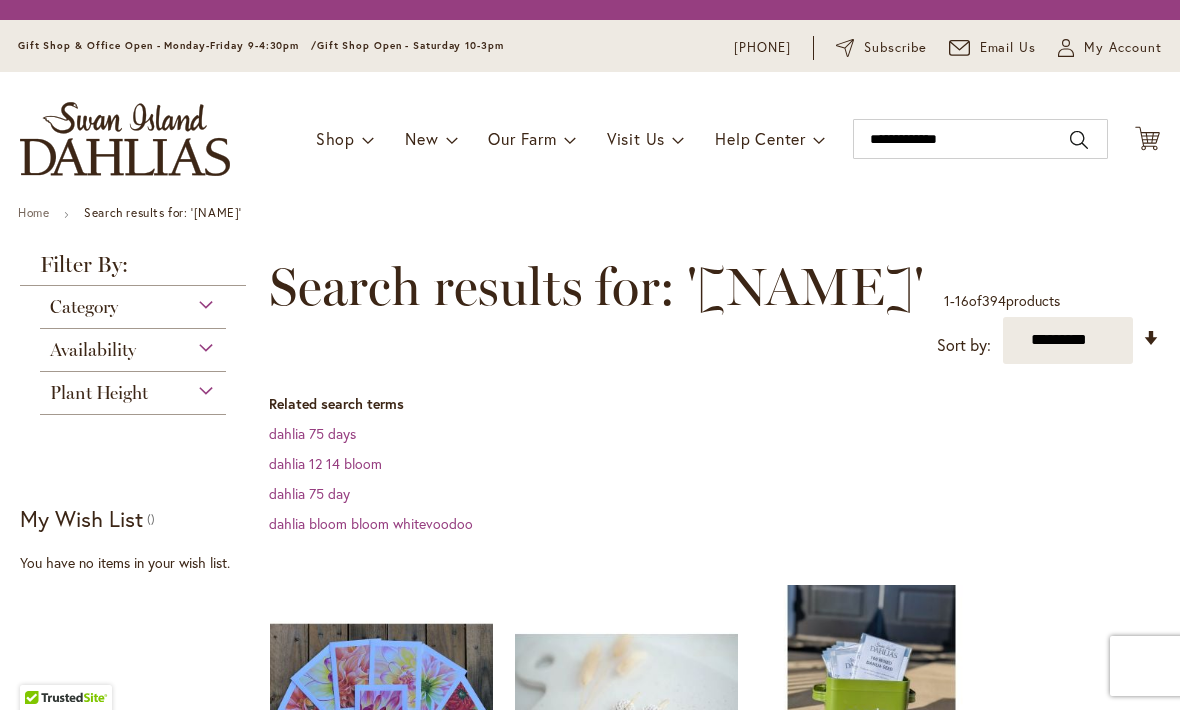 scroll, scrollTop: 0, scrollLeft: 0, axis: both 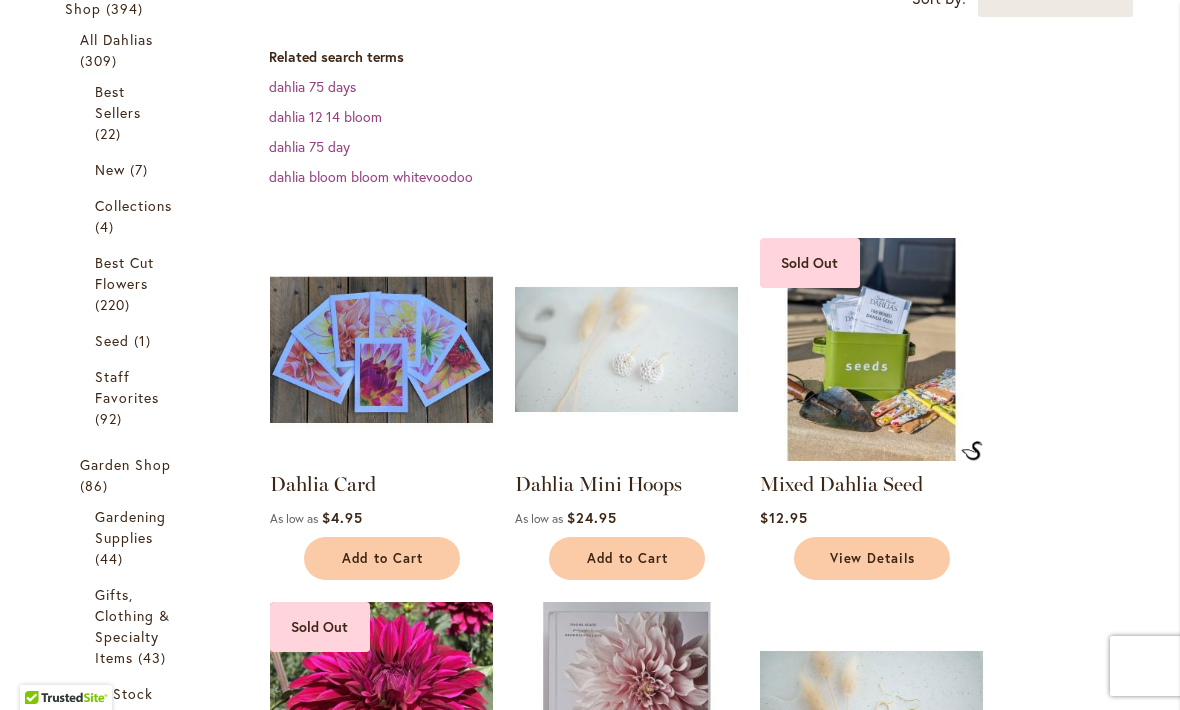 click at bounding box center (381, 349) 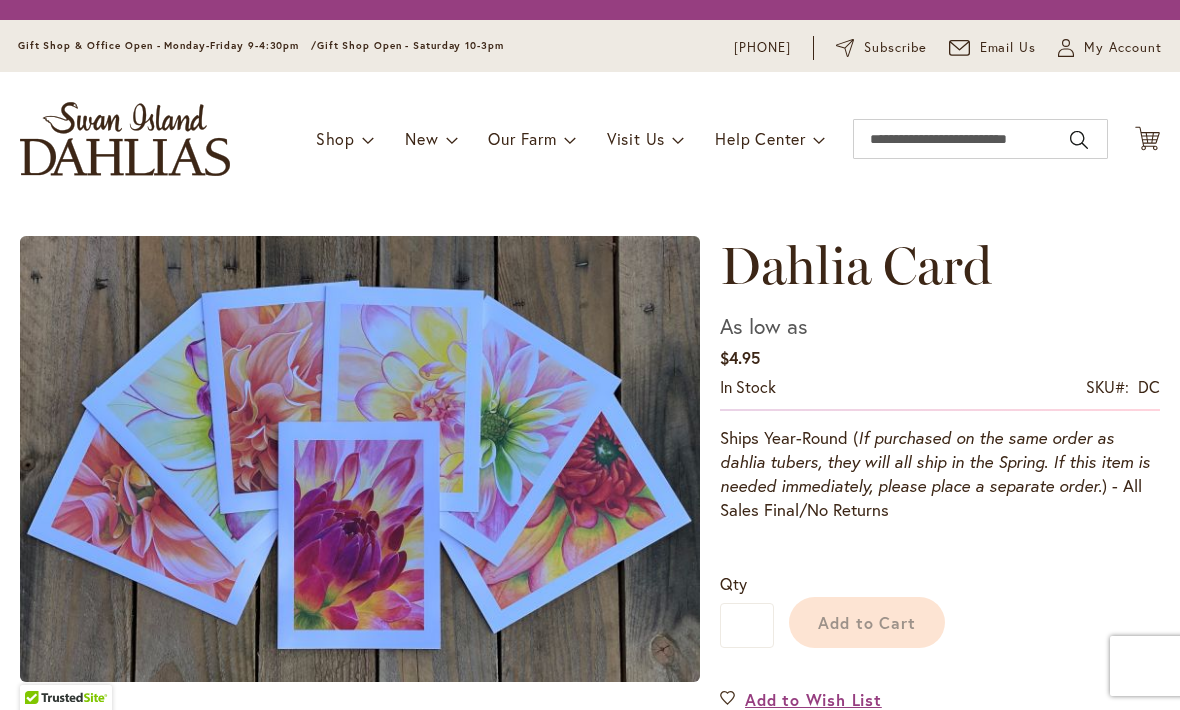 scroll, scrollTop: 0, scrollLeft: 0, axis: both 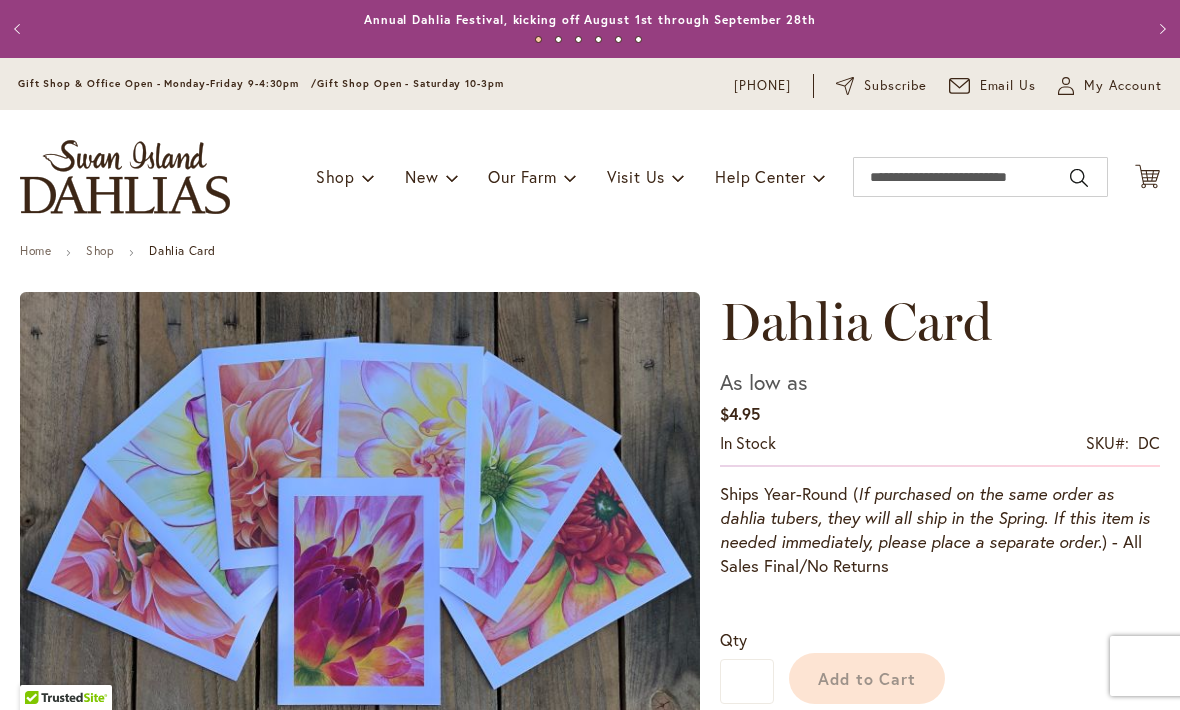 type on "*******" 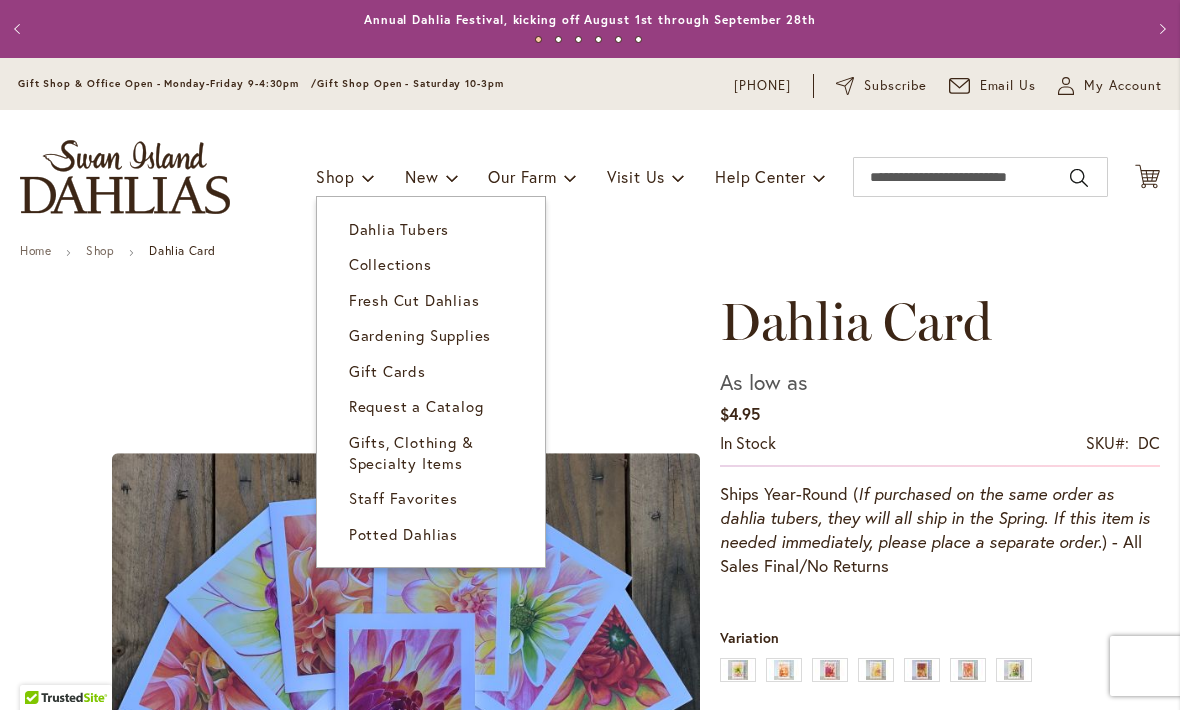 click on "Dahlia Tubers" at bounding box center [399, 229] 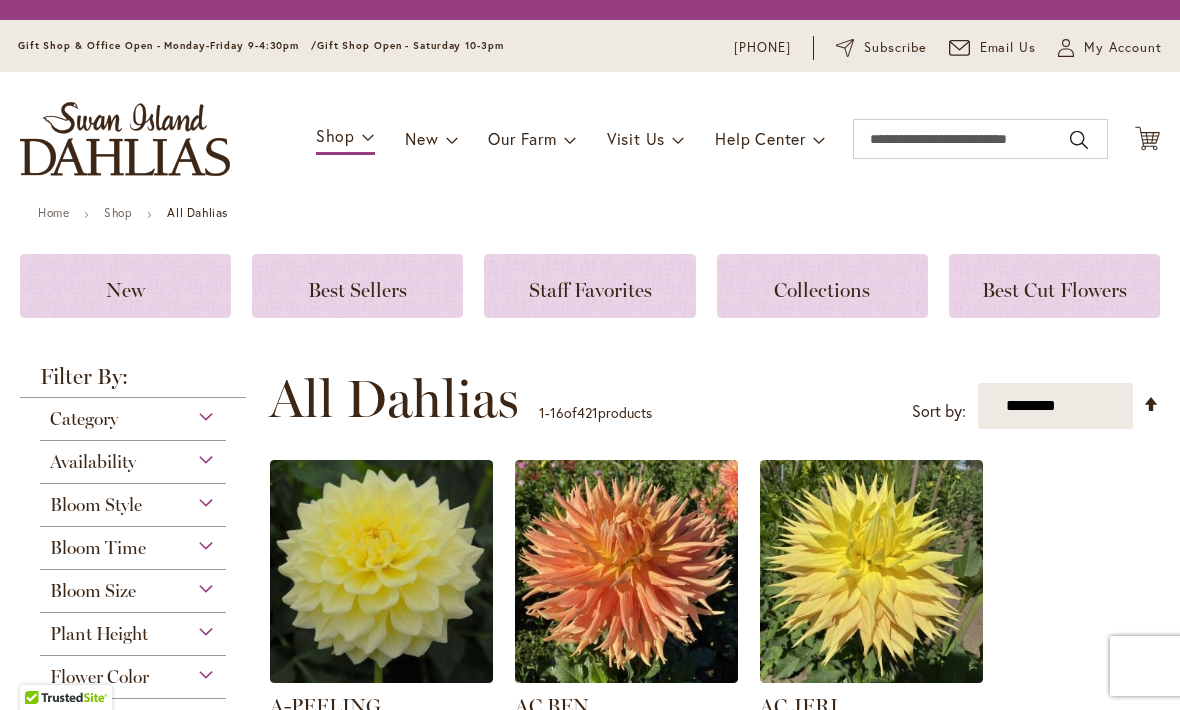scroll, scrollTop: 0, scrollLeft: 0, axis: both 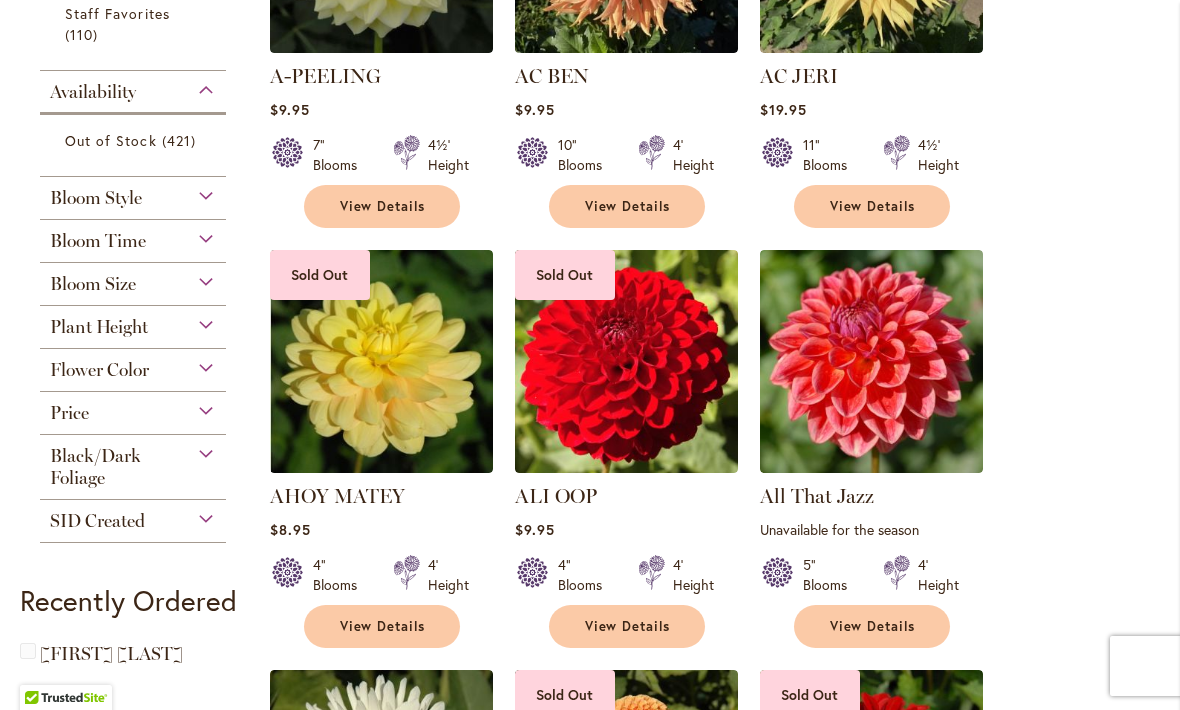 click on "Flower Color" at bounding box center [133, 365] 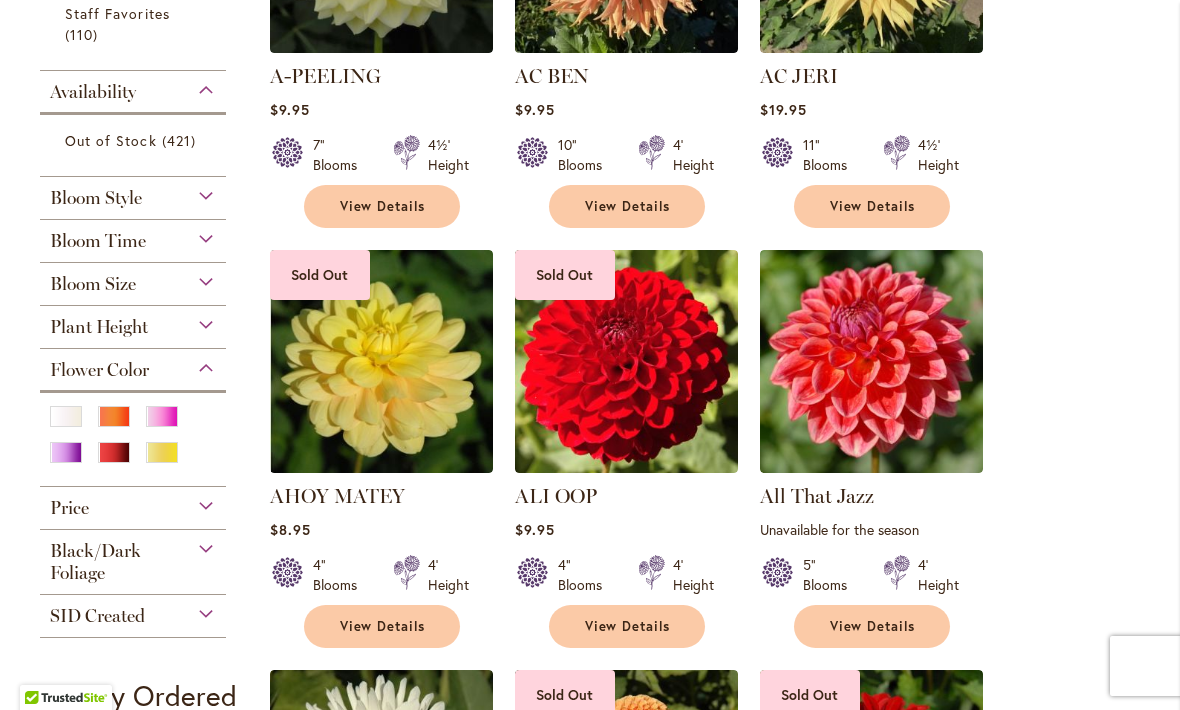 click at bounding box center (162, 416) 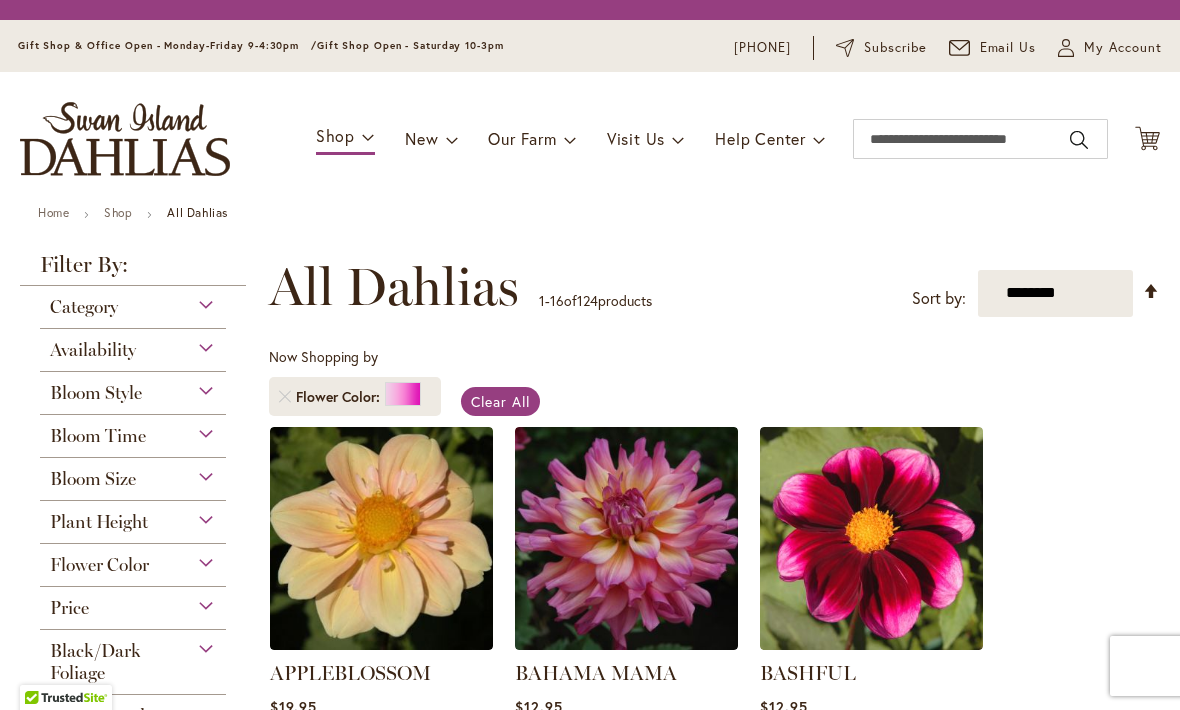 scroll, scrollTop: 0, scrollLeft: 0, axis: both 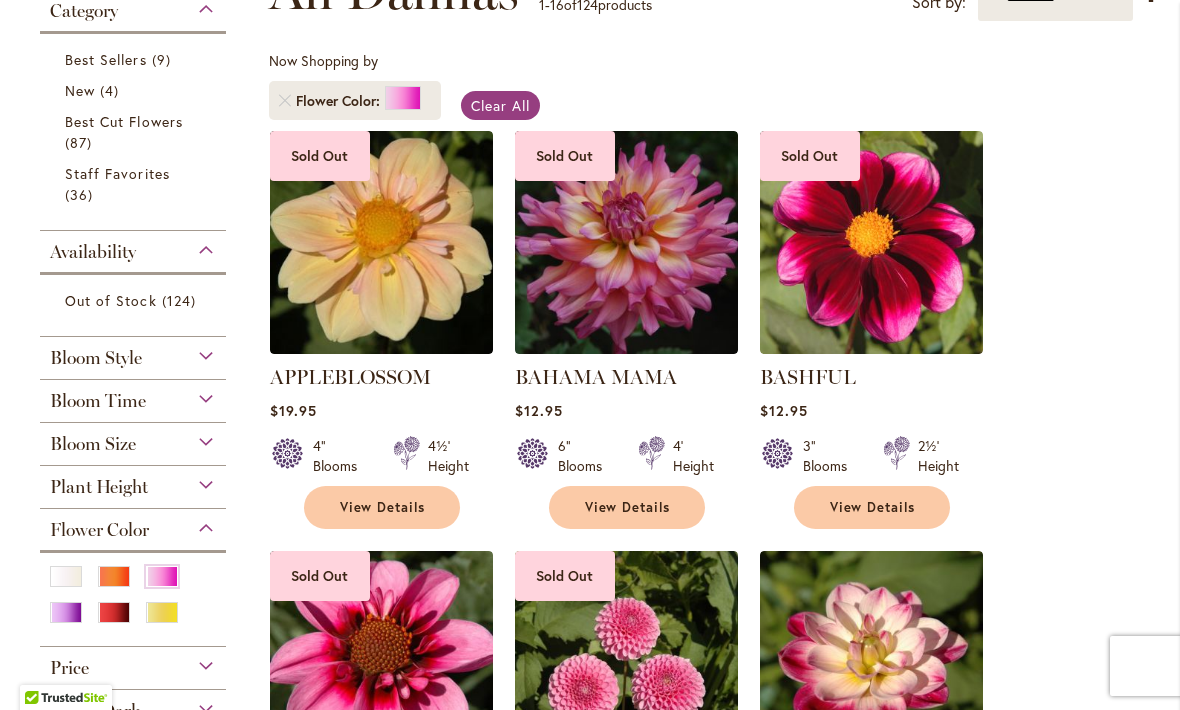 click on "Bloom Style" at bounding box center (133, 353) 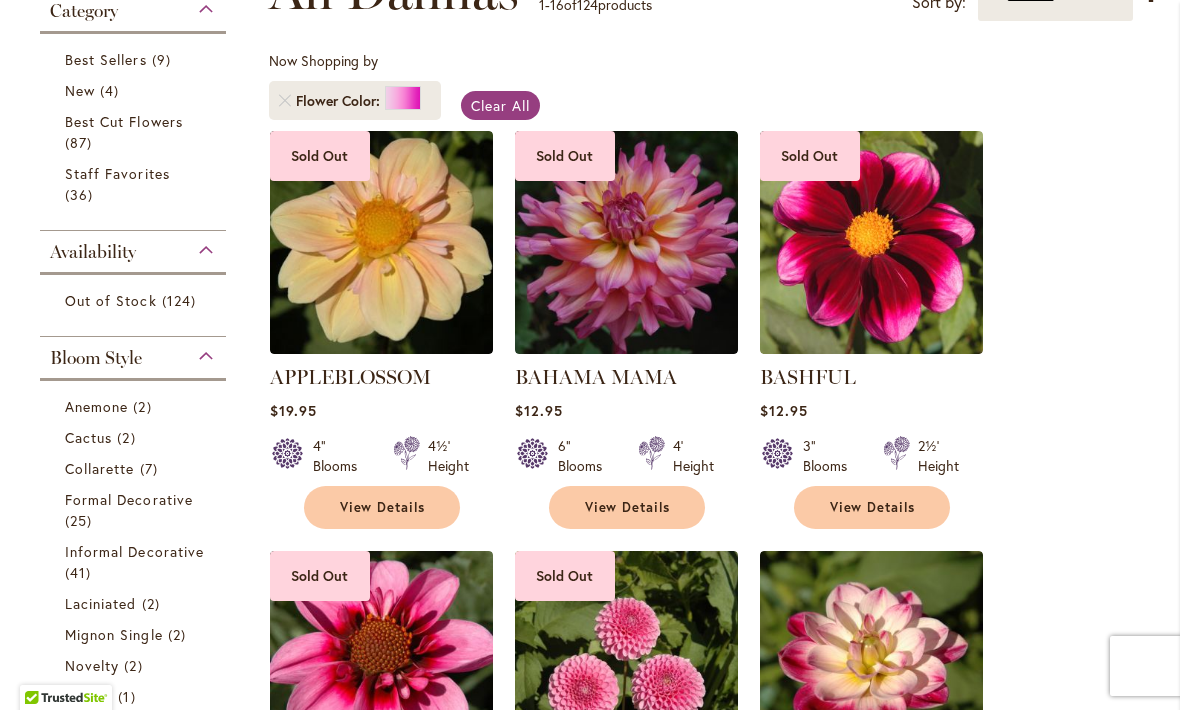 scroll, scrollTop: 674, scrollLeft: 0, axis: vertical 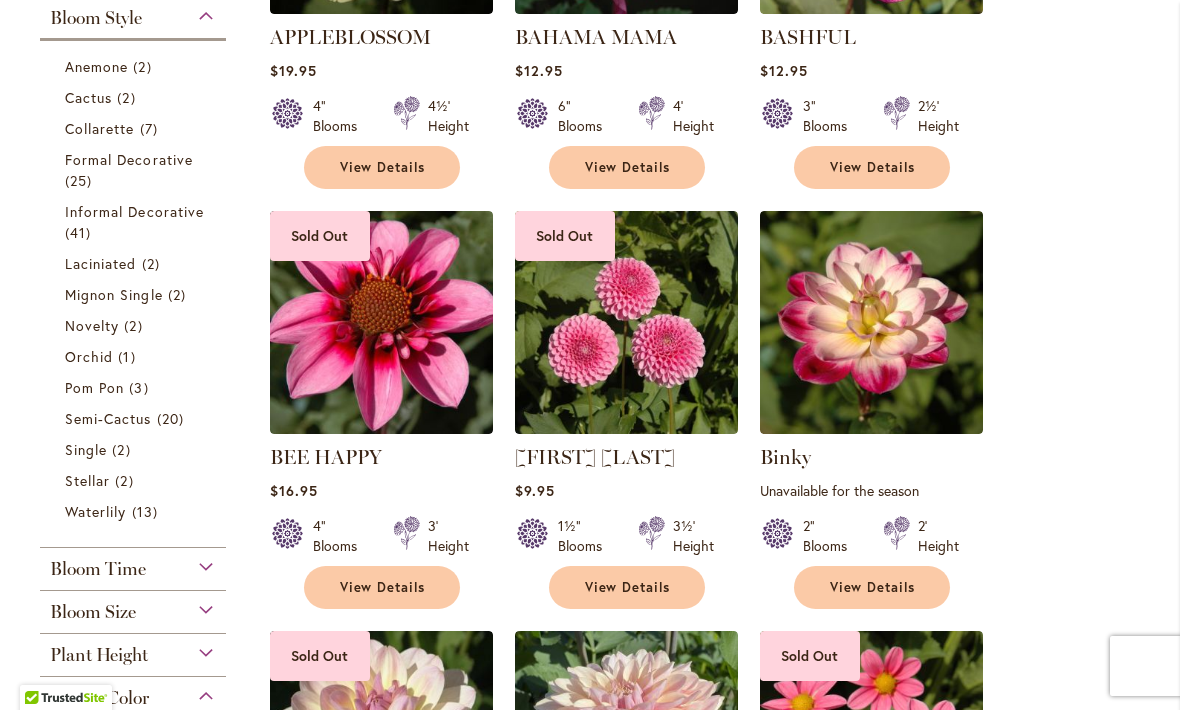 click on "Formal Decorative" at bounding box center (129, 159) 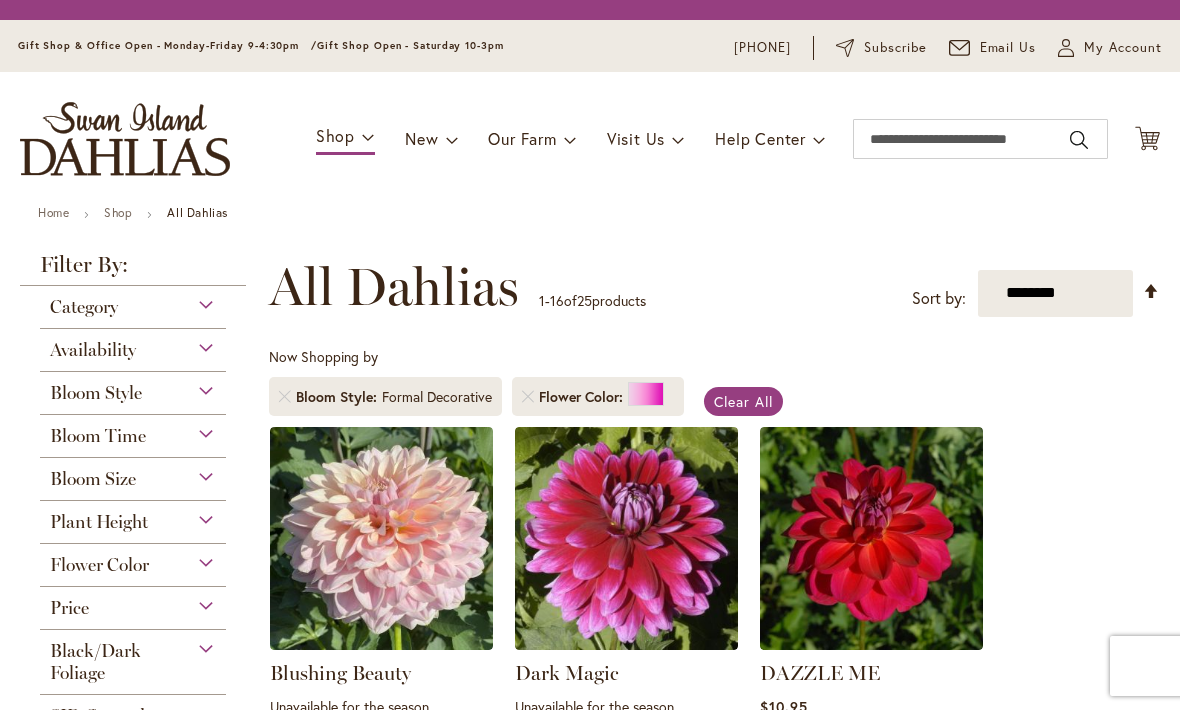 scroll, scrollTop: 0, scrollLeft: 0, axis: both 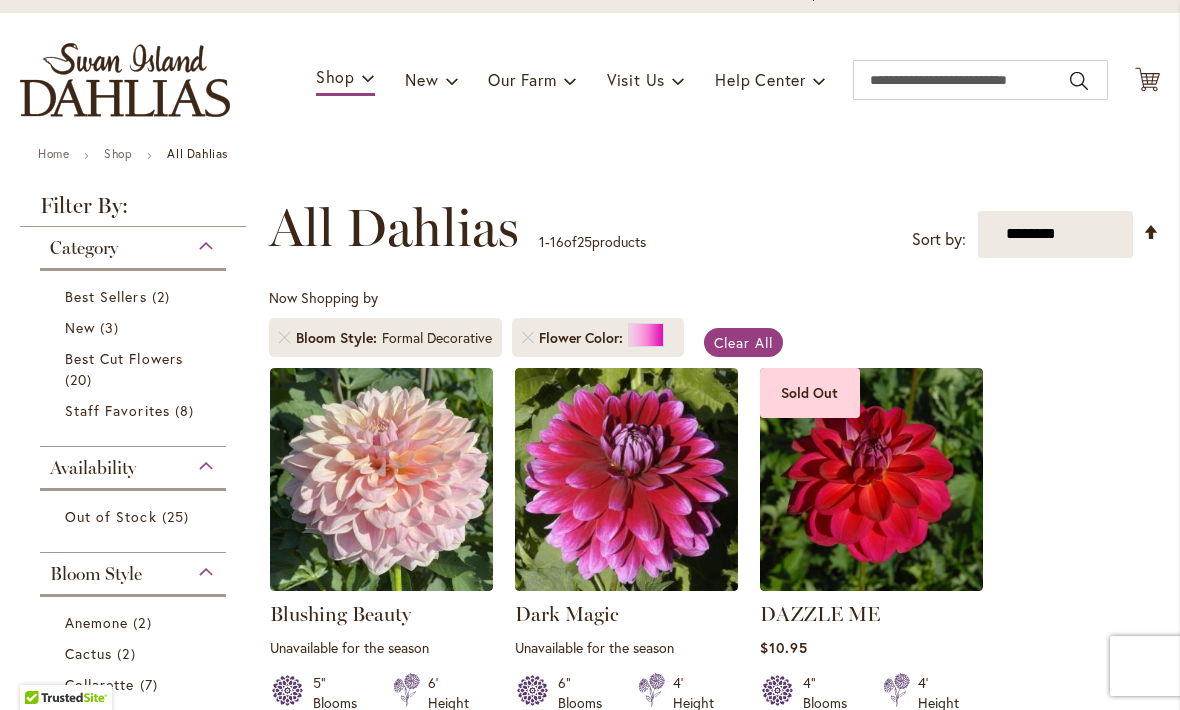 click at bounding box center (285, 338) 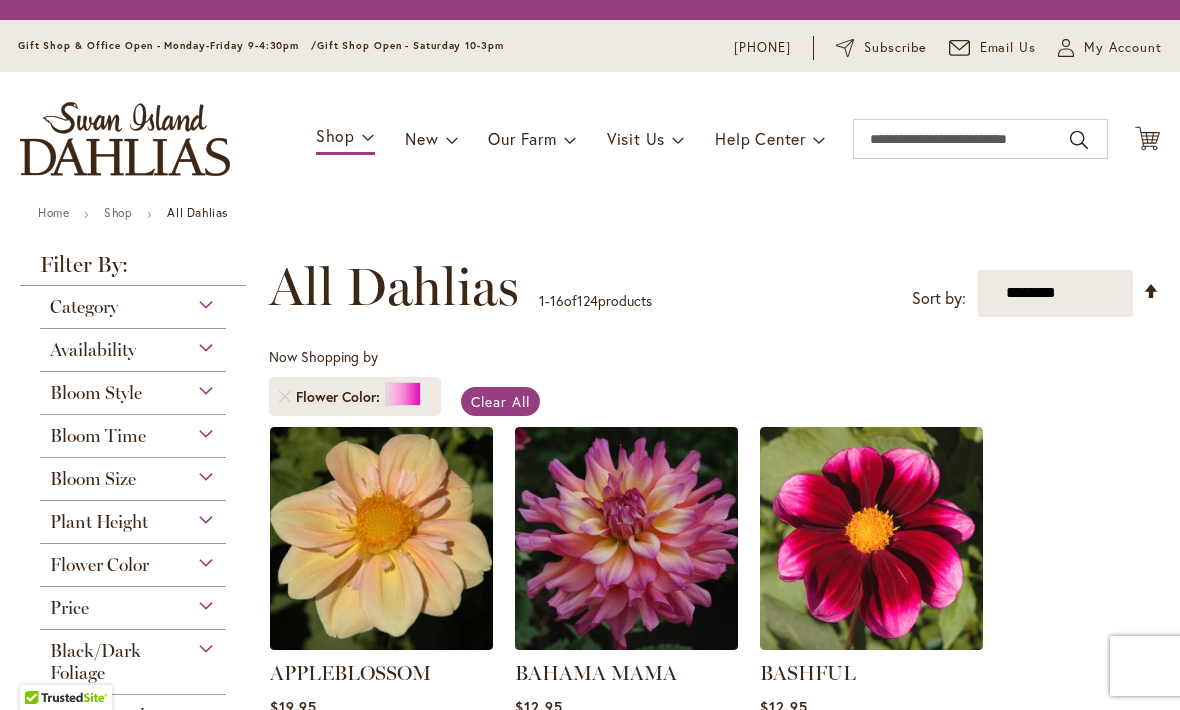 scroll, scrollTop: 0, scrollLeft: 0, axis: both 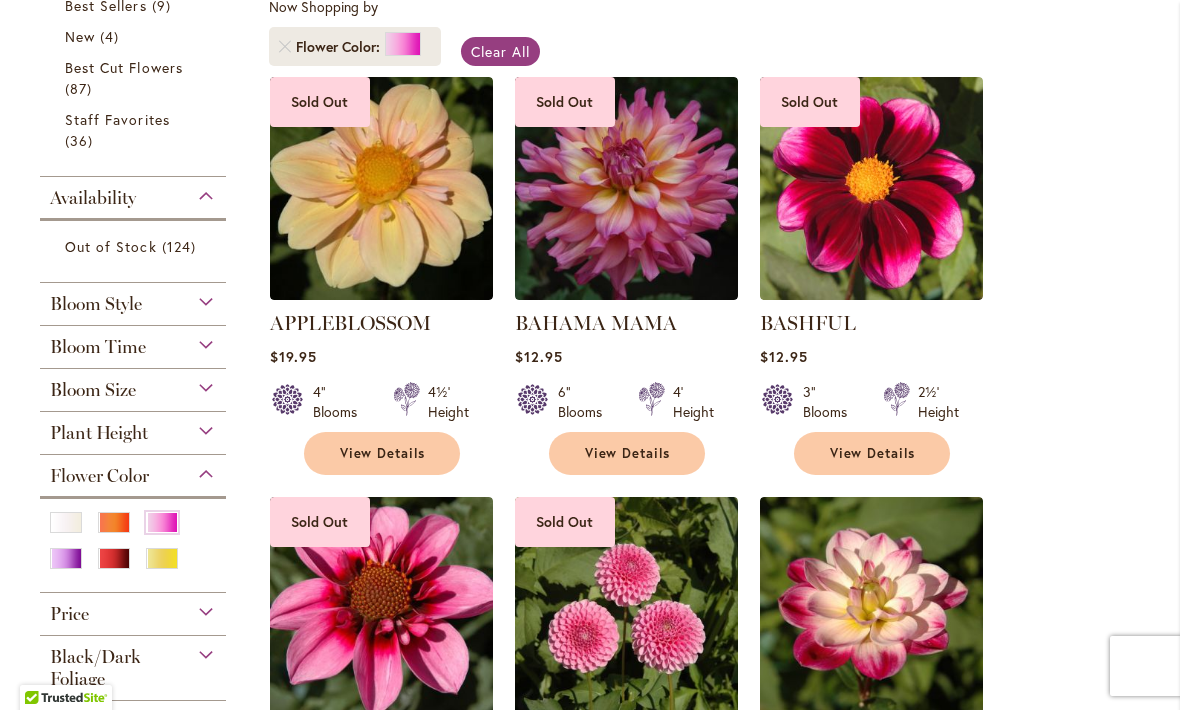 click on "Bloom Style" at bounding box center [133, 299] 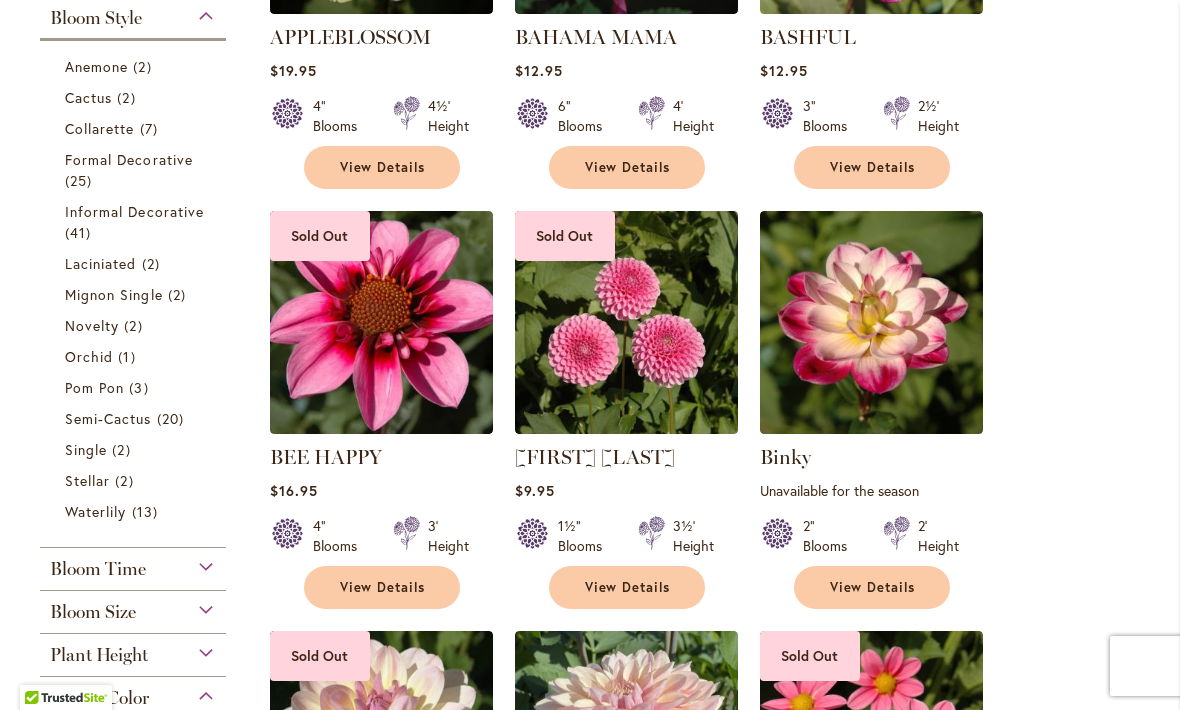 click on "Informal Decorative" at bounding box center [134, 211] 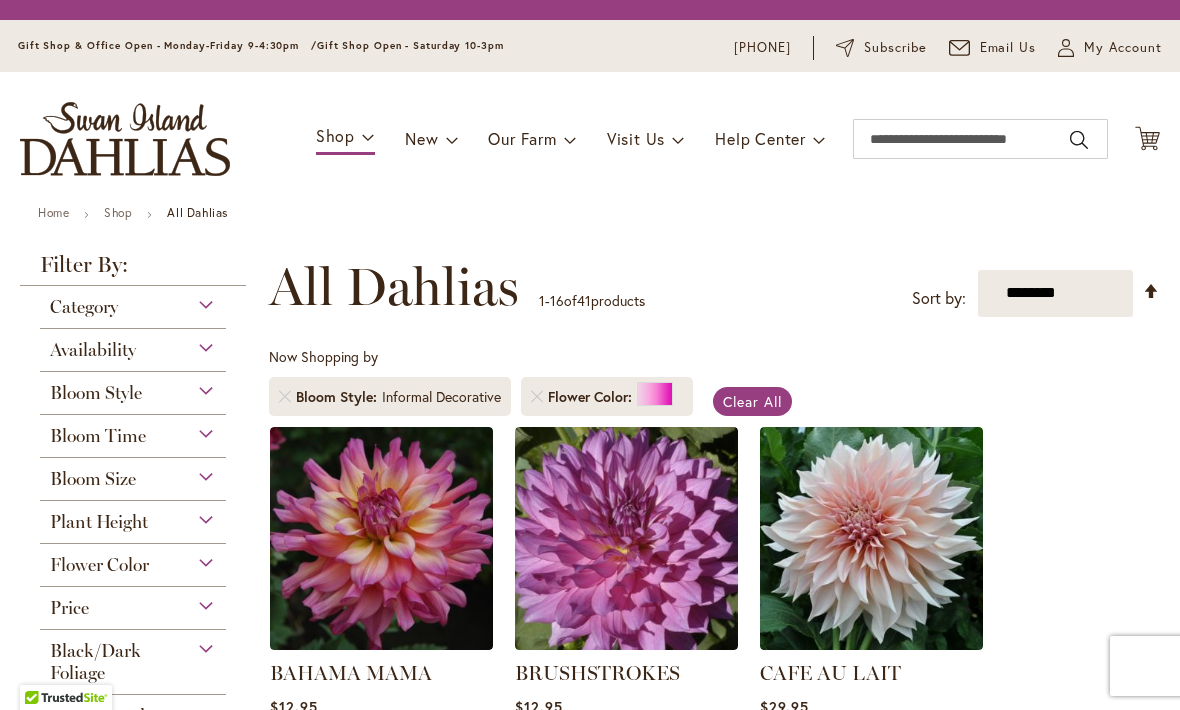 scroll, scrollTop: 0, scrollLeft: 0, axis: both 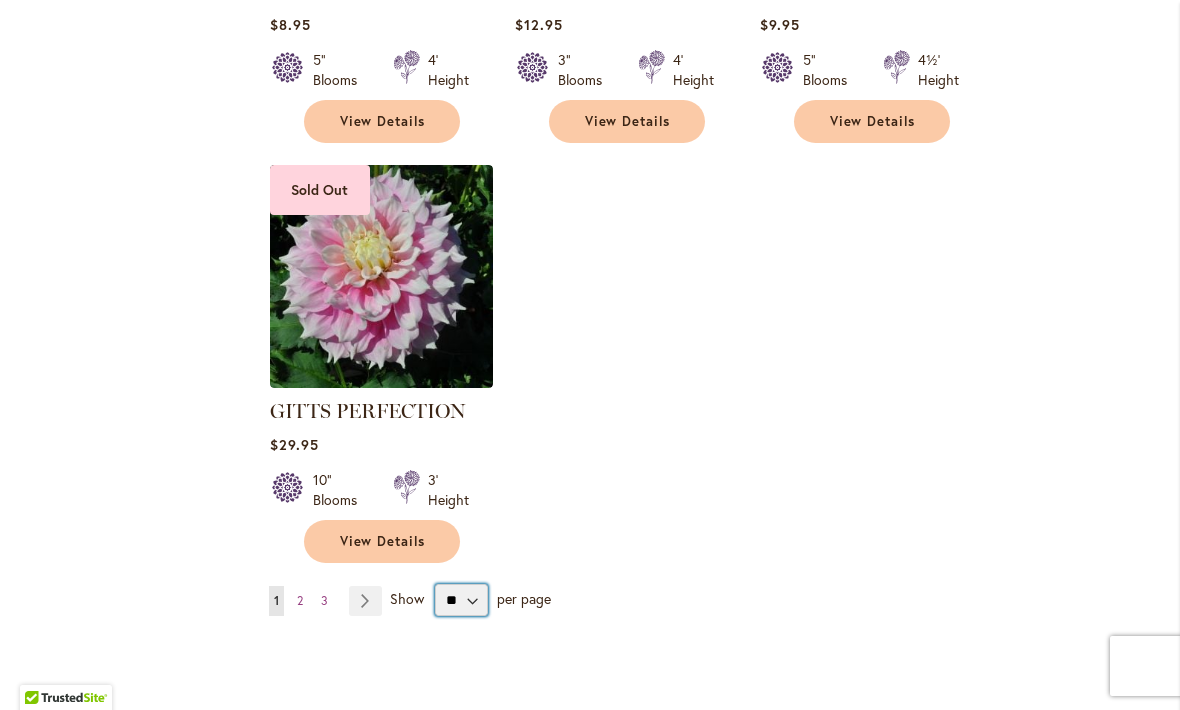 click on "**
**
**
**" at bounding box center (461, 600) 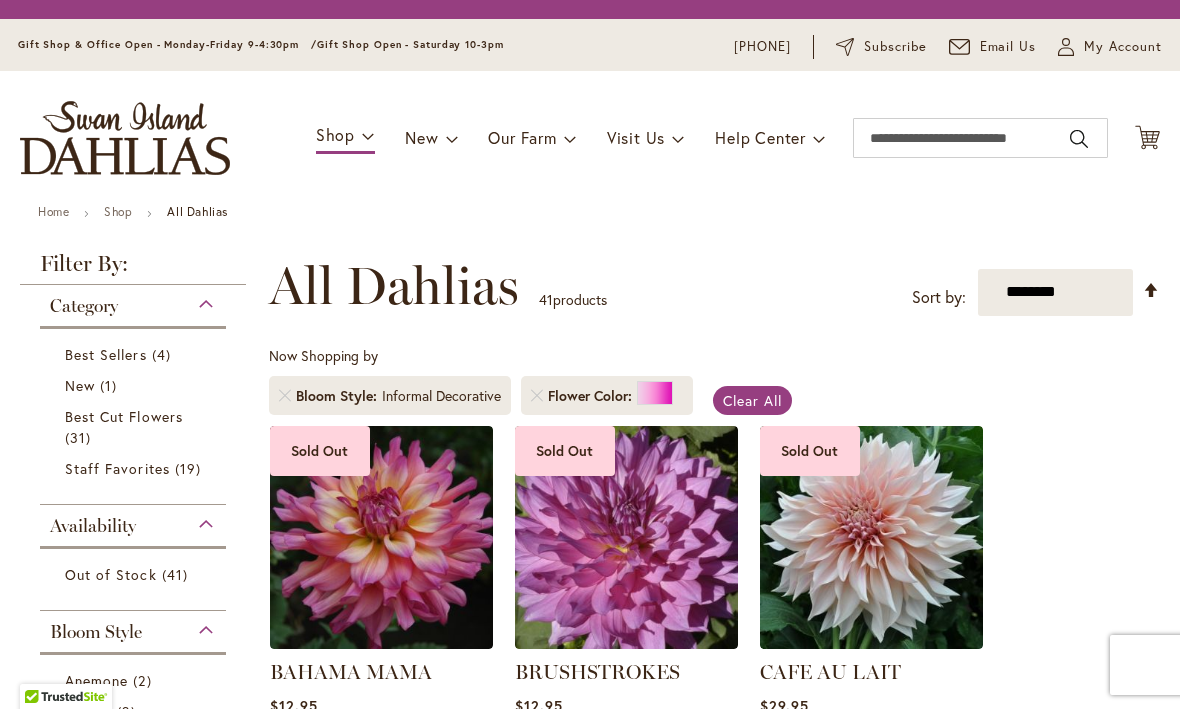 scroll, scrollTop: 1, scrollLeft: 0, axis: vertical 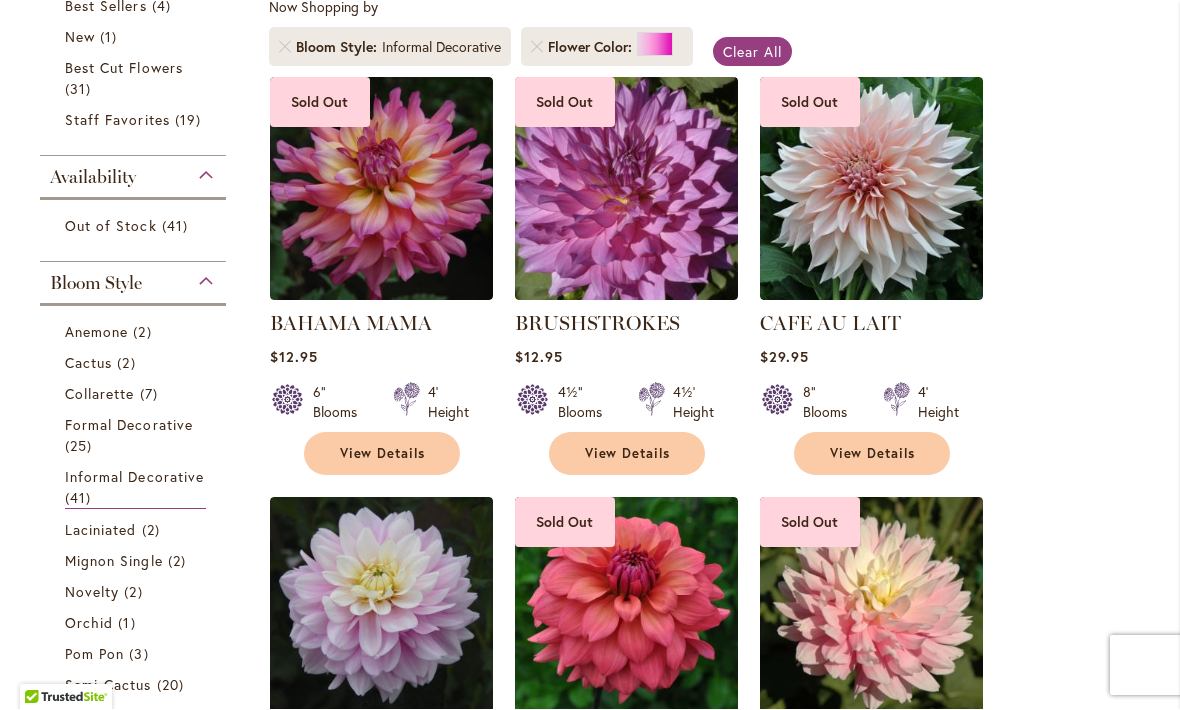click on "Formal Decorative" at bounding box center [129, 425] 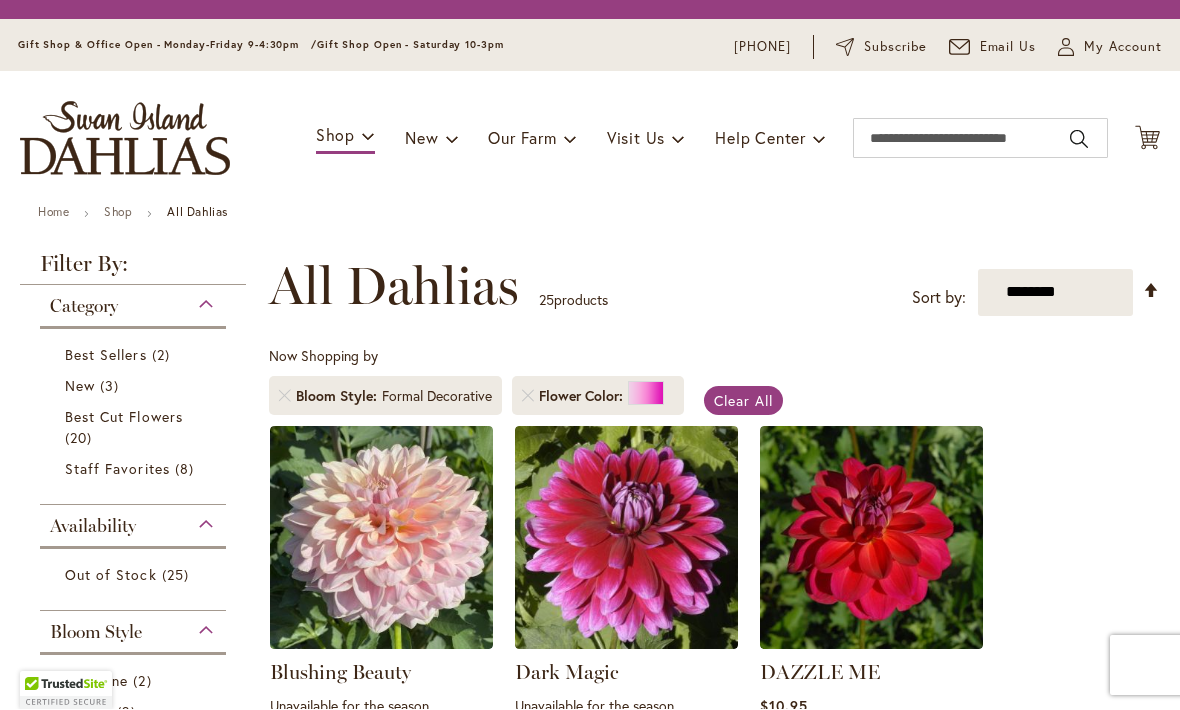 scroll, scrollTop: 1, scrollLeft: 0, axis: vertical 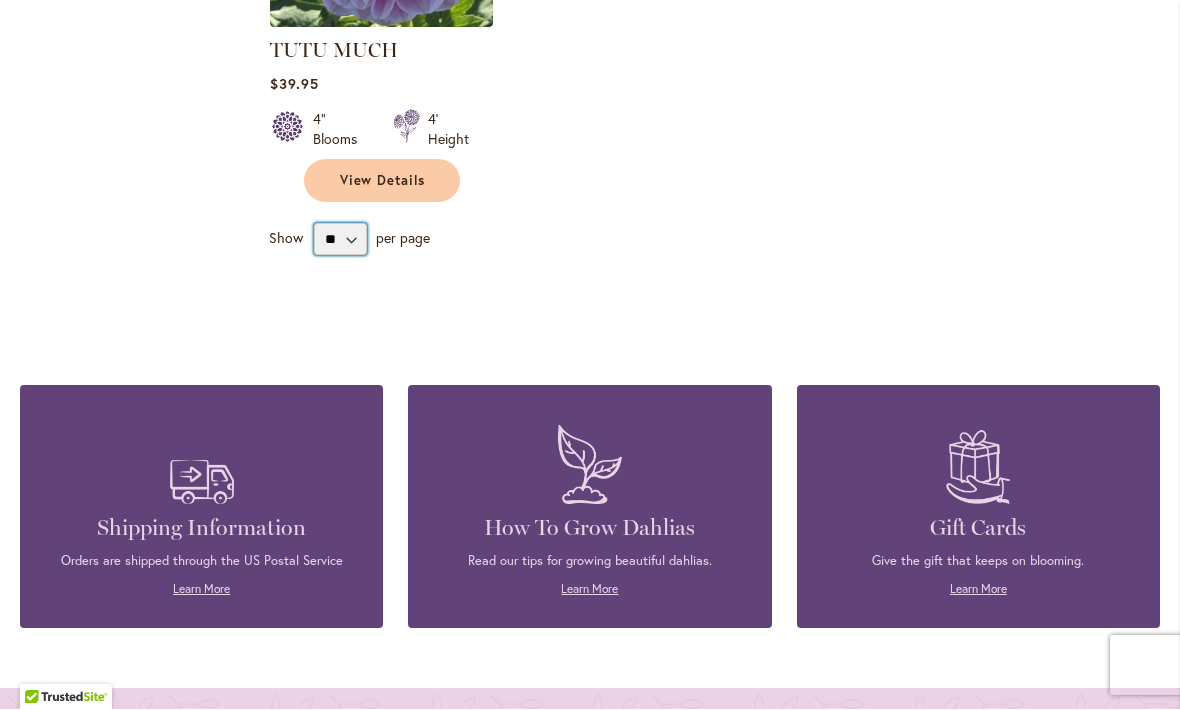 click on "**
**
**
**" at bounding box center [340, 240] 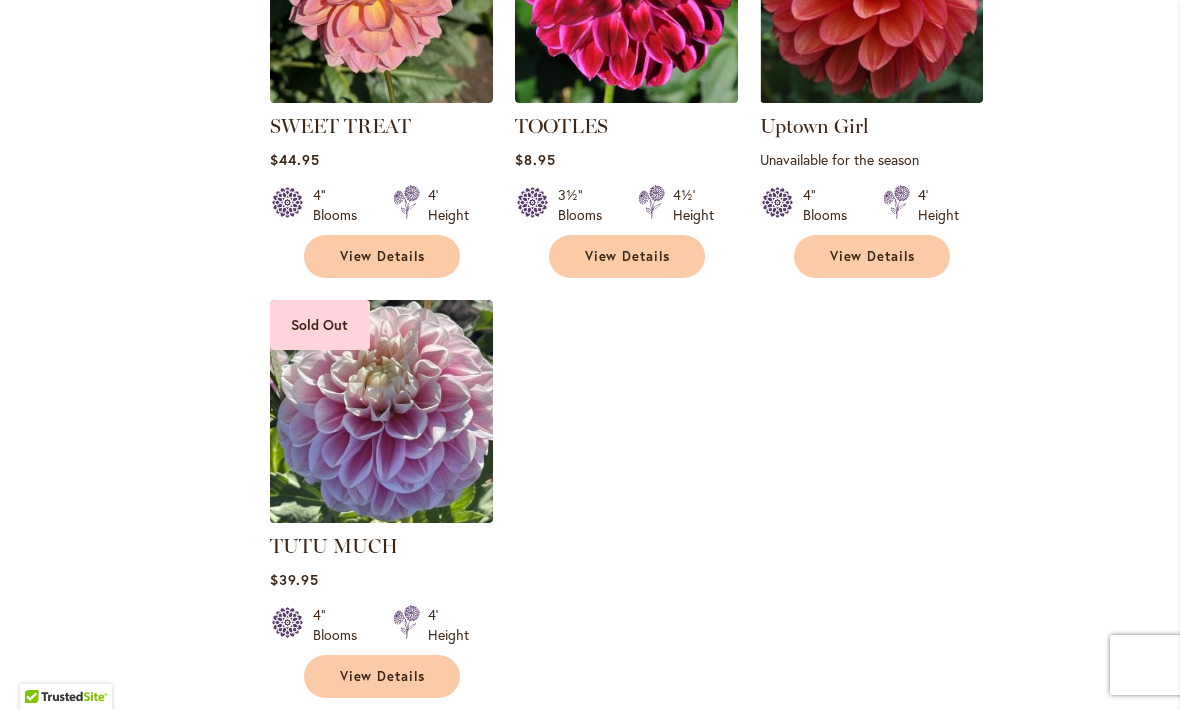 scroll, scrollTop: 3510, scrollLeft: 0, axis: vertical 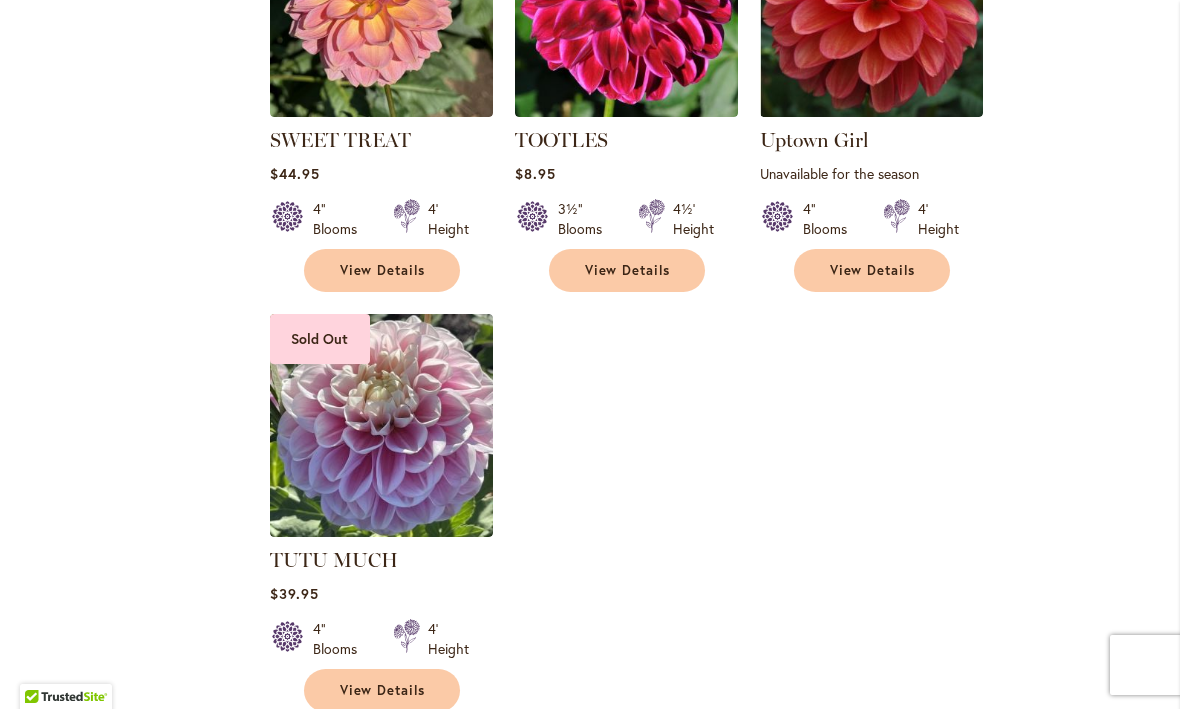 click on "TUTU MUCH" at bounding box center (334, 561) 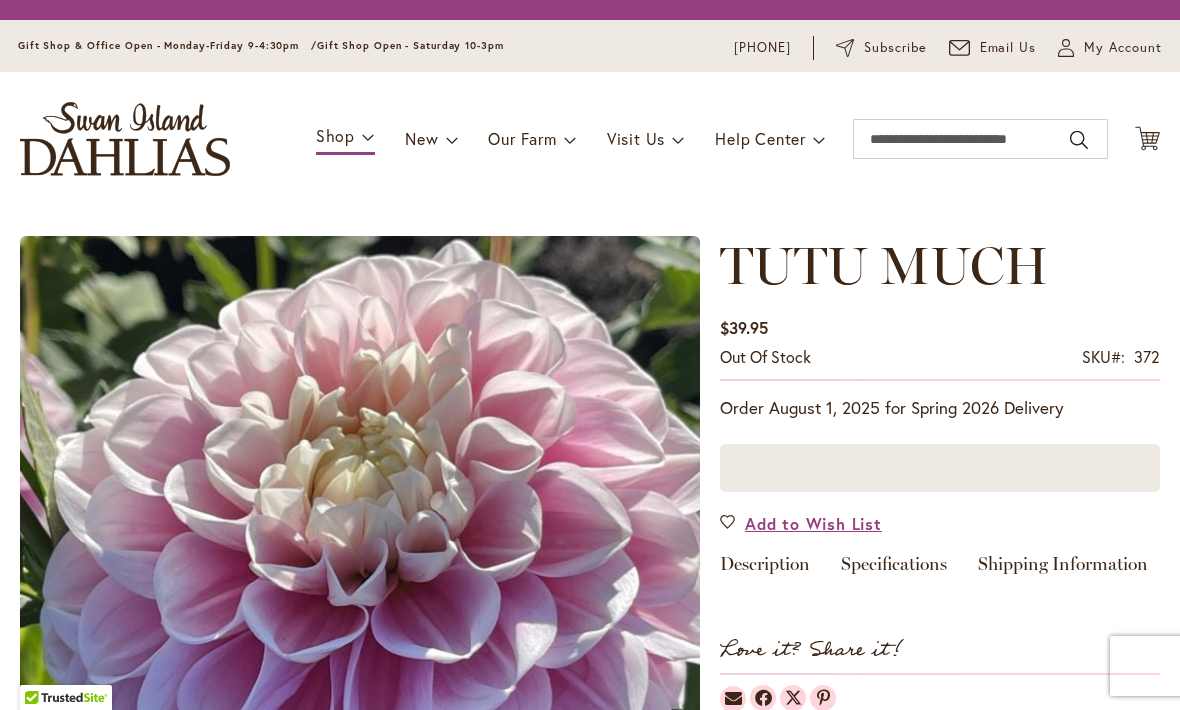 scroll, scrollTop: 0, scrollLeft: 0, axis: both 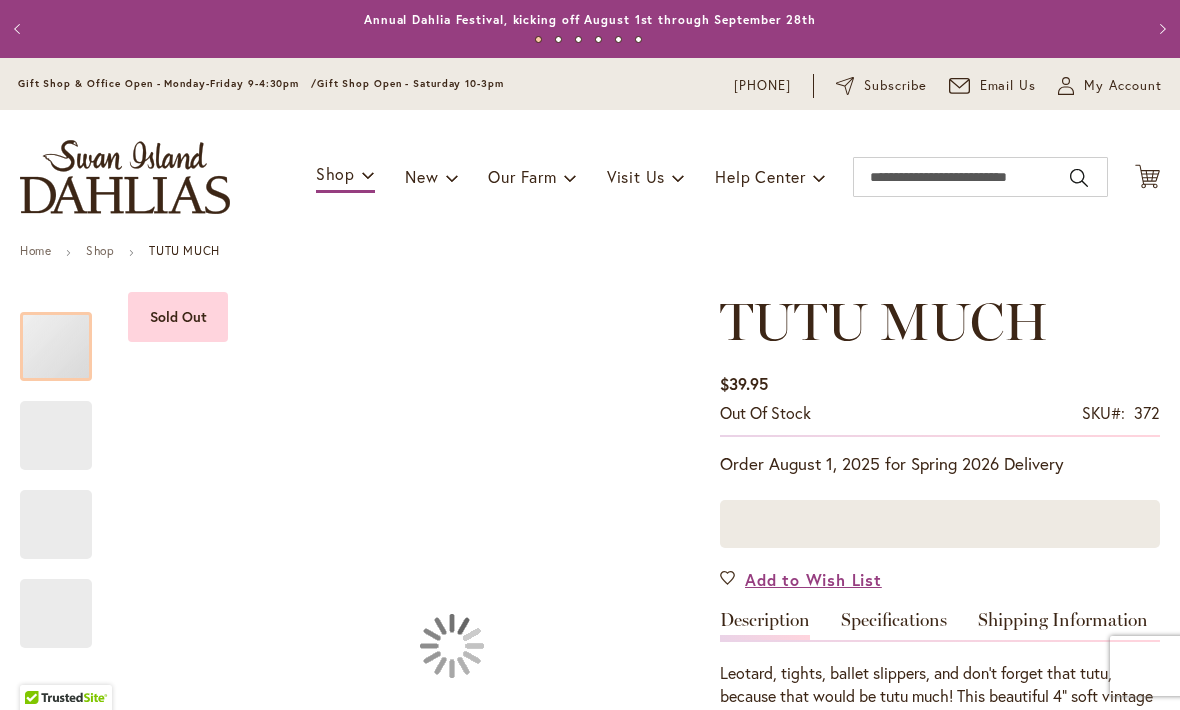 type on "*******" 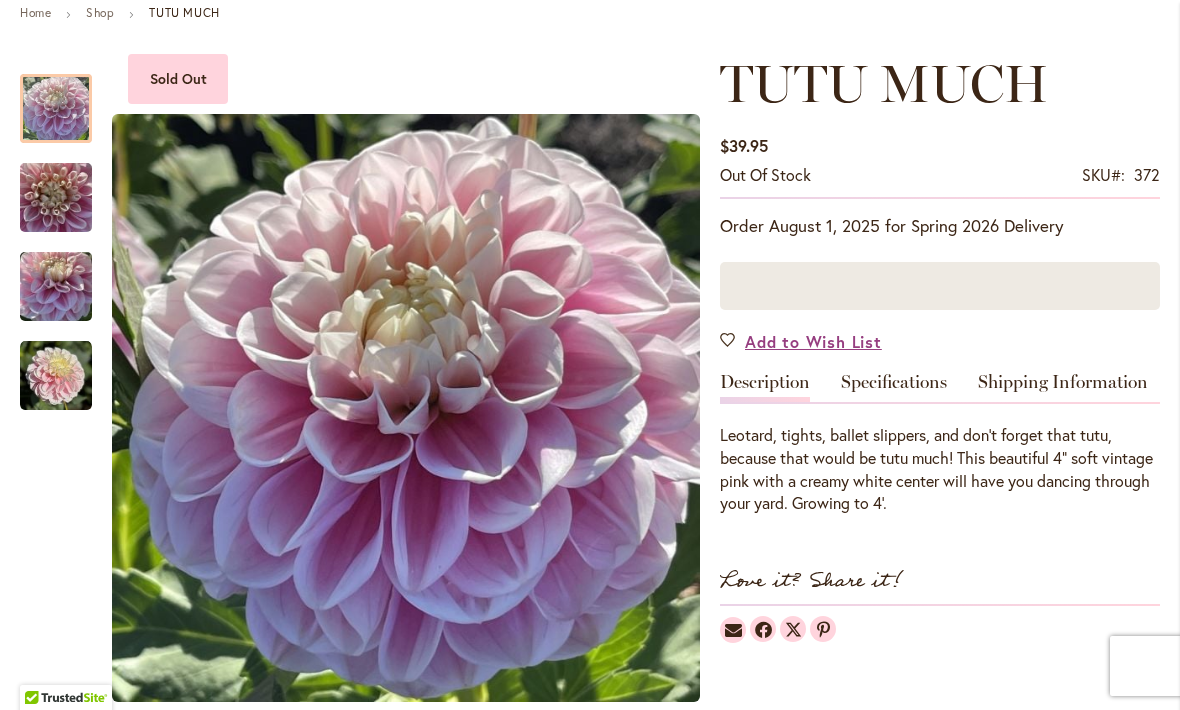 scroll, scrollTop: 238, scrollLeft: 0, axis: vertical 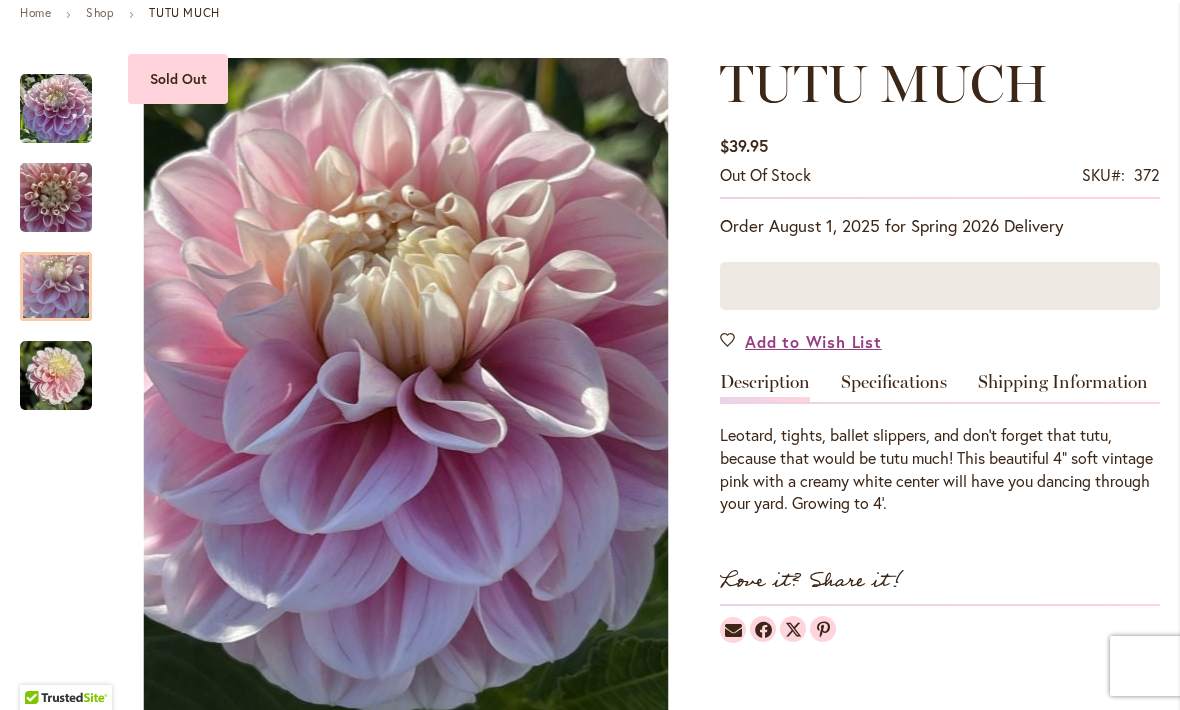 click at bounding box center [56, 287] 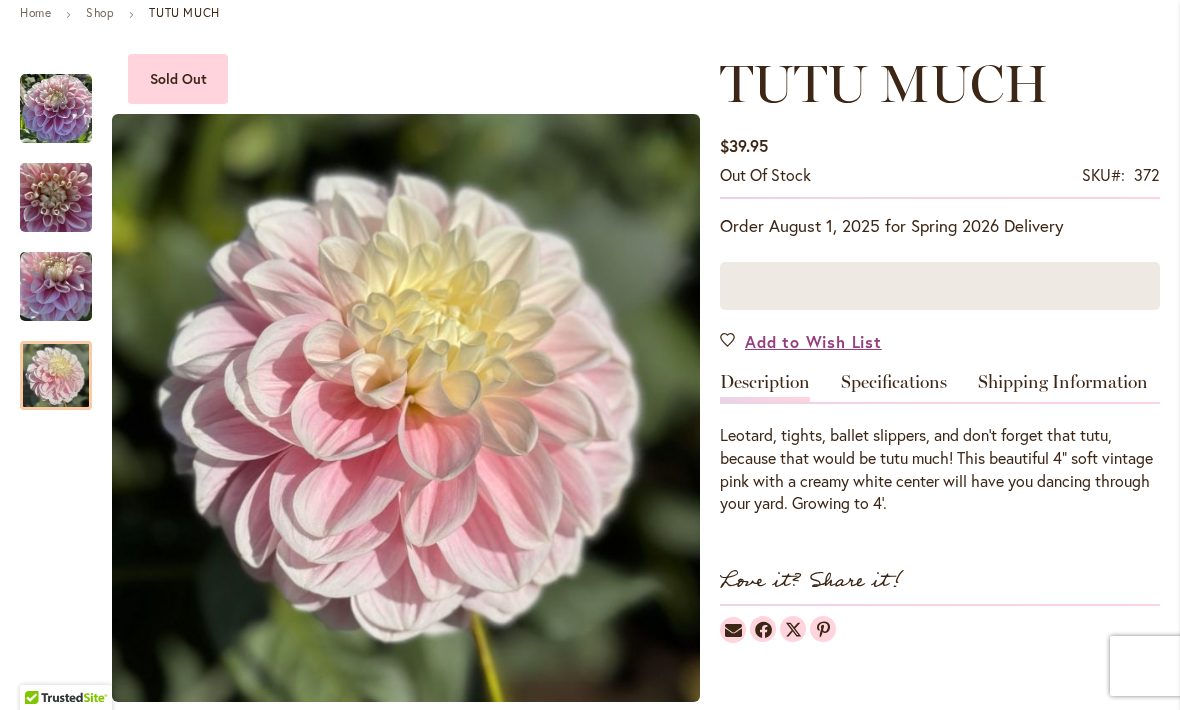 click at bounding box center [56, 376] 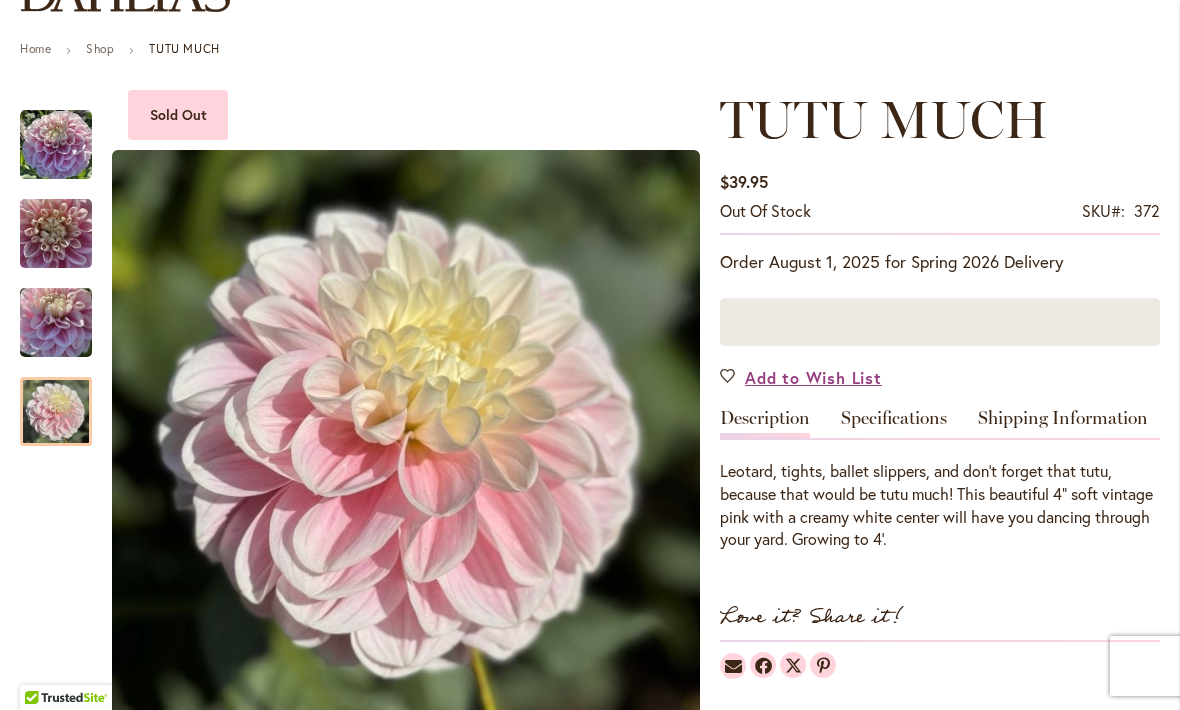 scroll, scrollTop: 195, scrollLeft: 0, axis: vertical 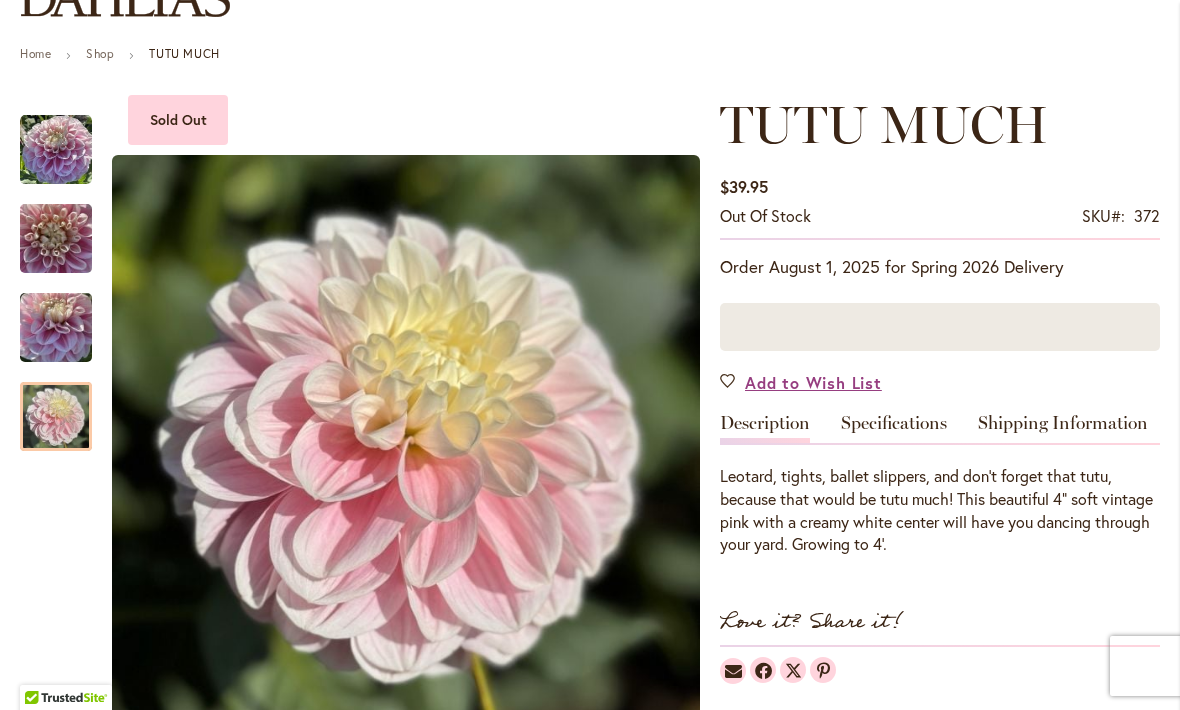 click on "Specifications" at bounding box center (894, 428) 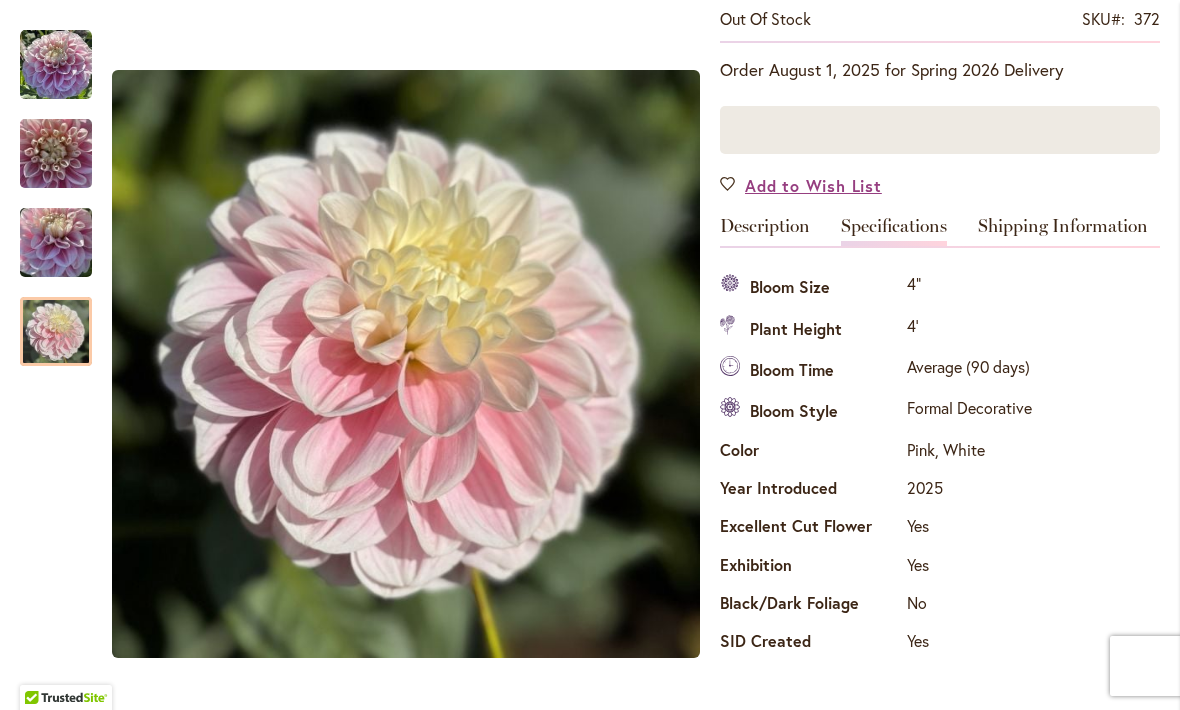 scroll, scrollTop: 393, scrollLeft: 0, axis: vertical 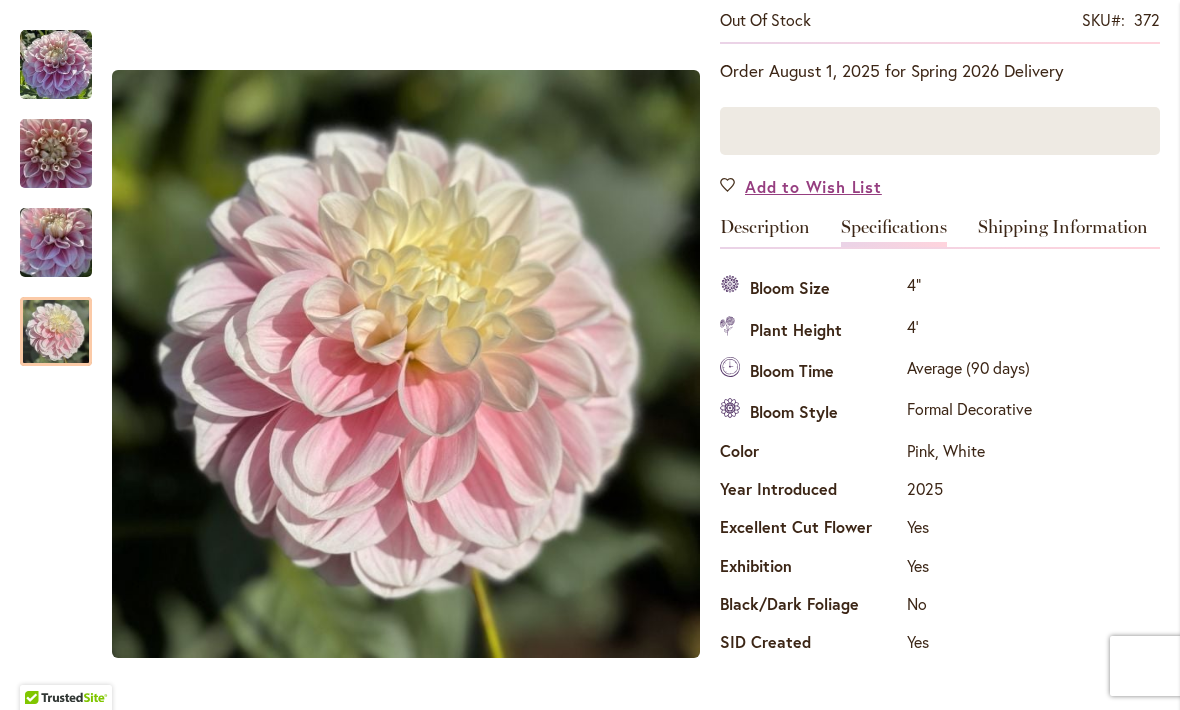 click on "Shipping Information" at bounding box center [1063, 232] 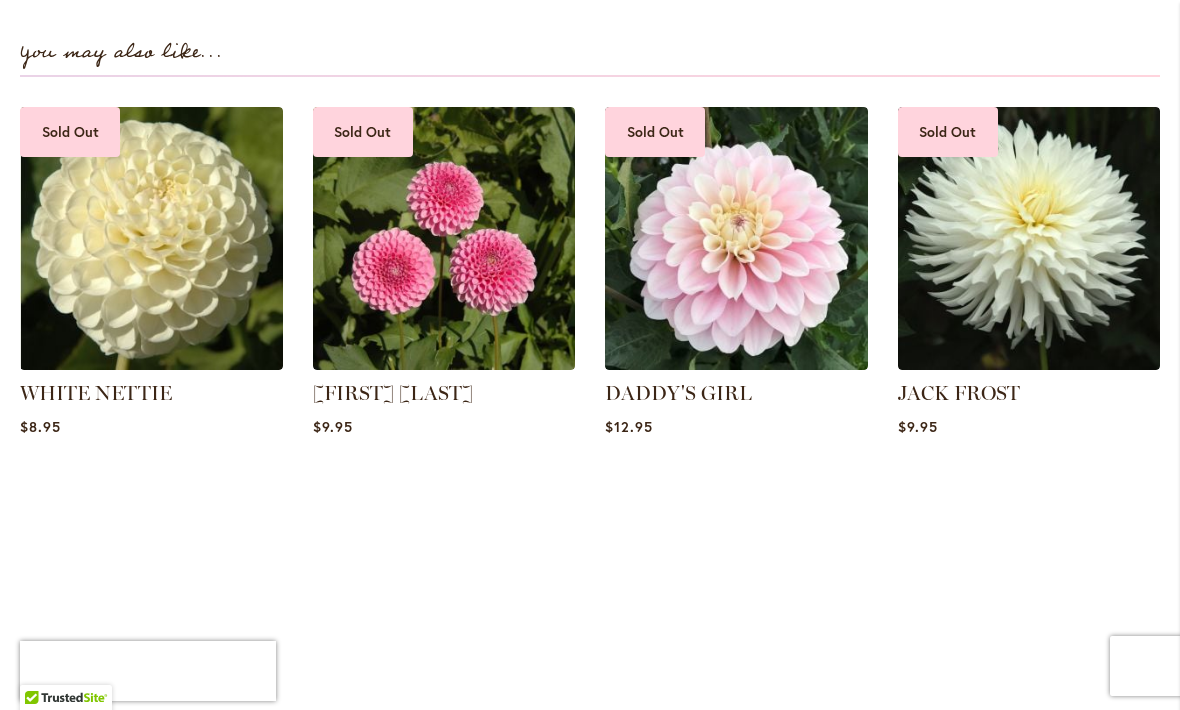 scroll, scrollTop: 1029, scrollLeft: 0, axis: vertical 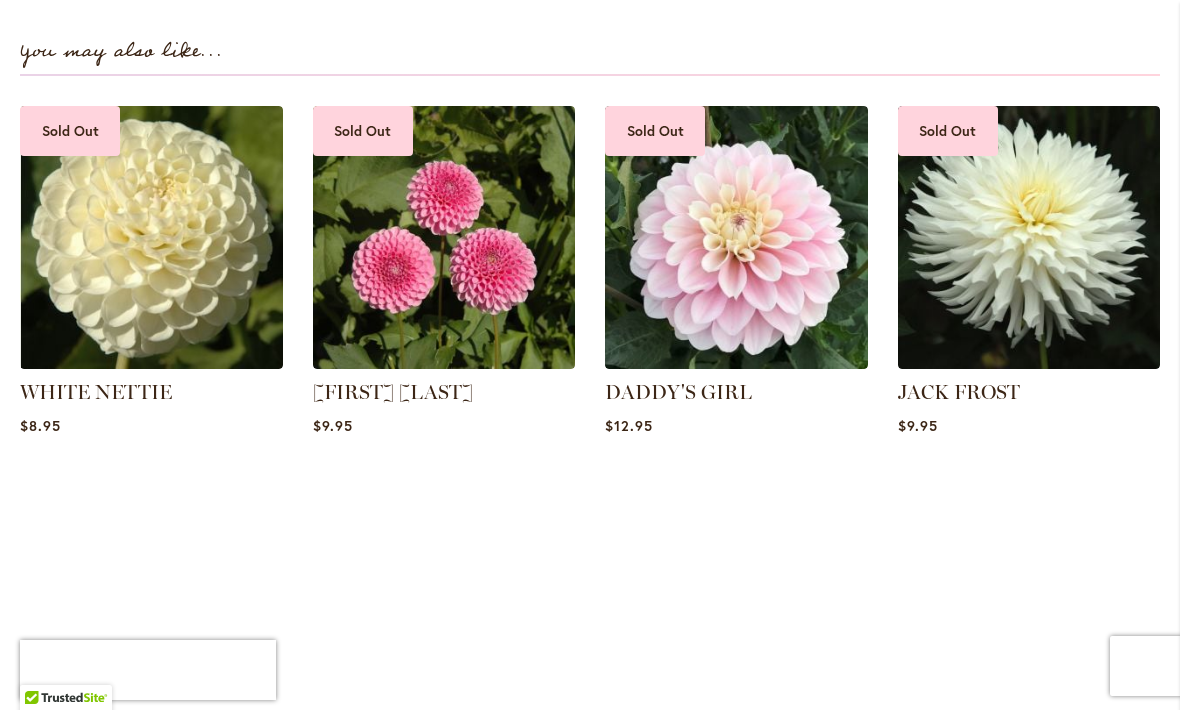 click on "DADDY'S GIRL" at bounding box center (678, 392) 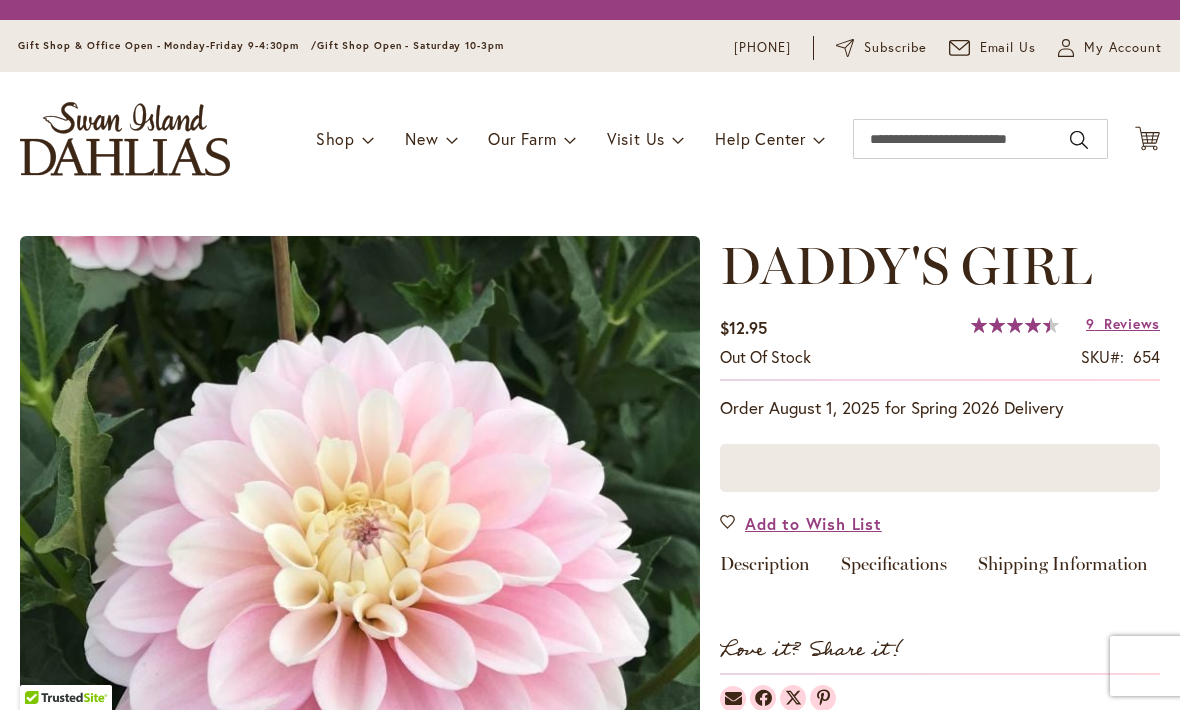 scroll, scrollTop: 0, scrollLeft: 0, axis: both 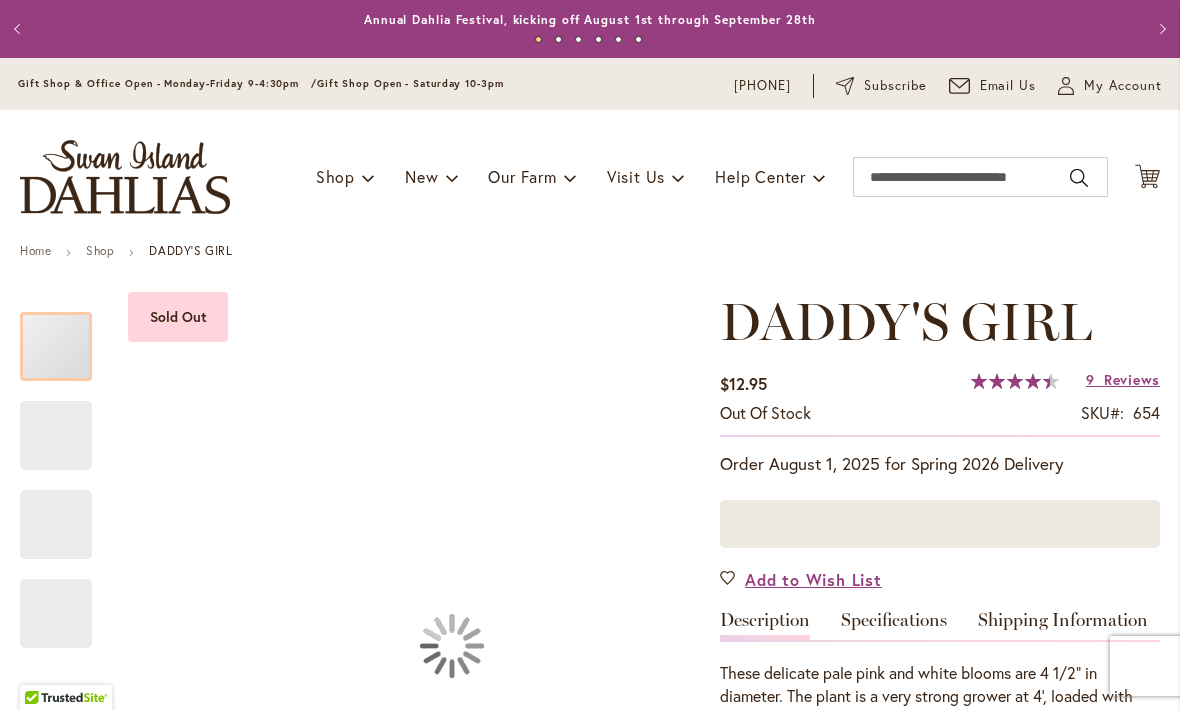 type on "*******" 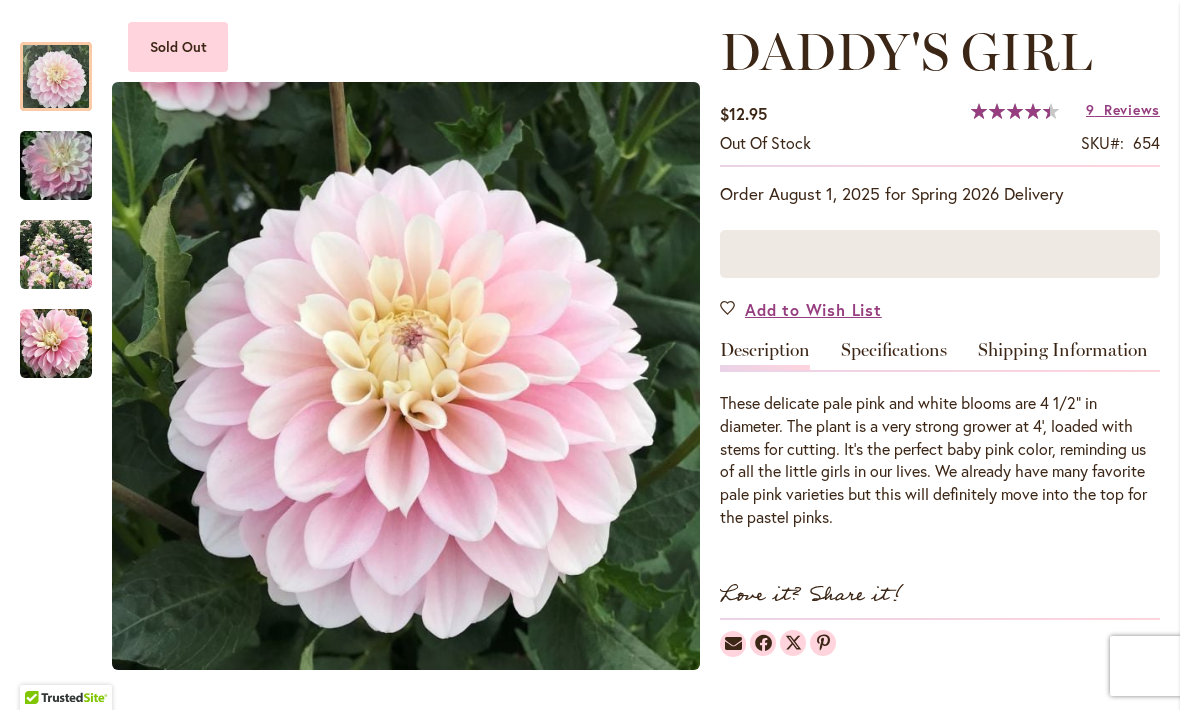 click on "Specifications" at bounding box center (894, 355) 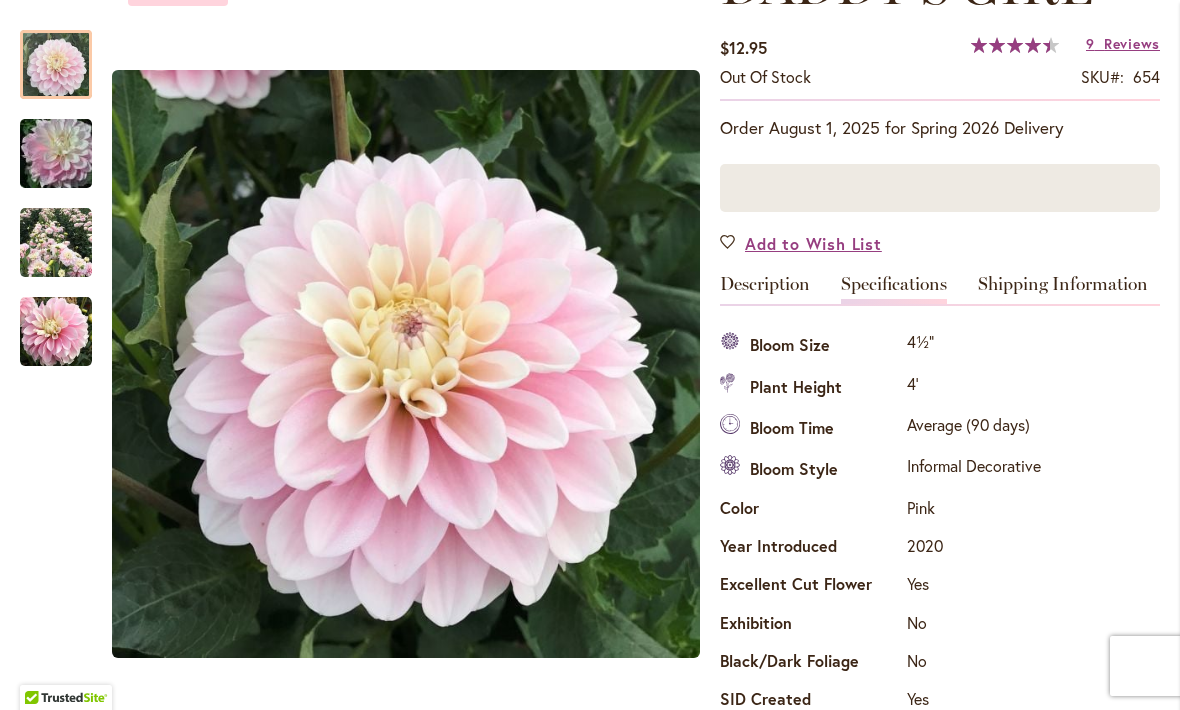 scroll, scrollTop: 318, scrollLeft: 0, axis: vertical 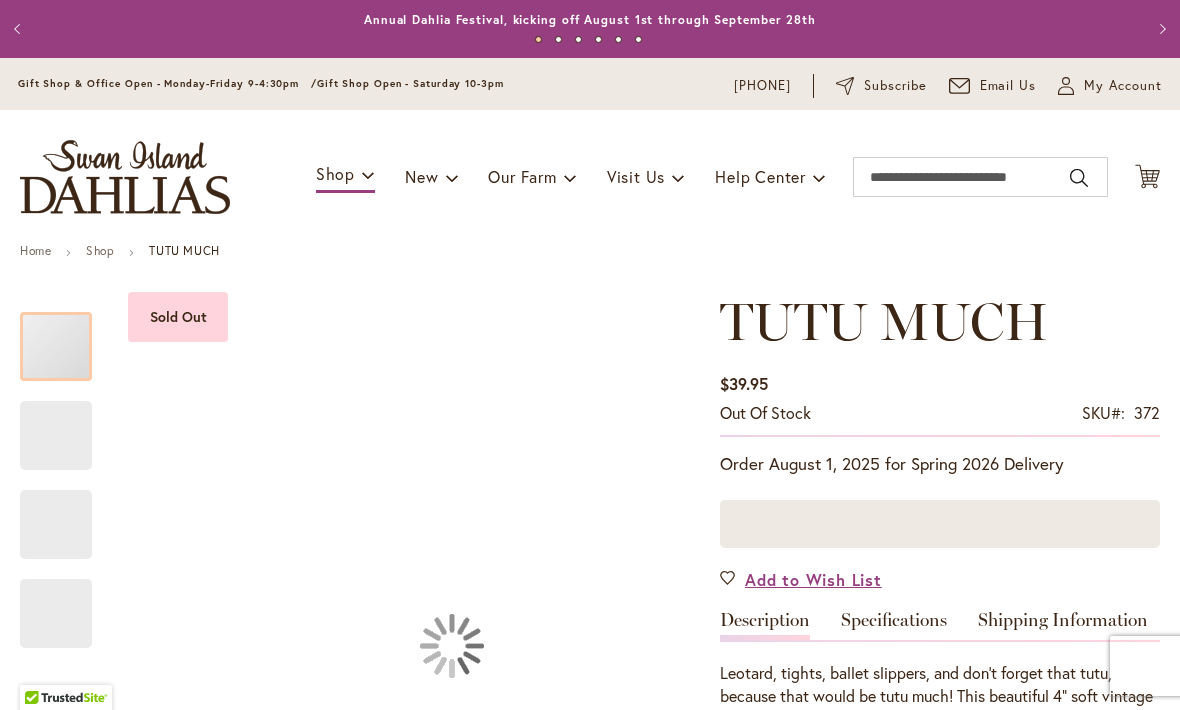 type on "*******" 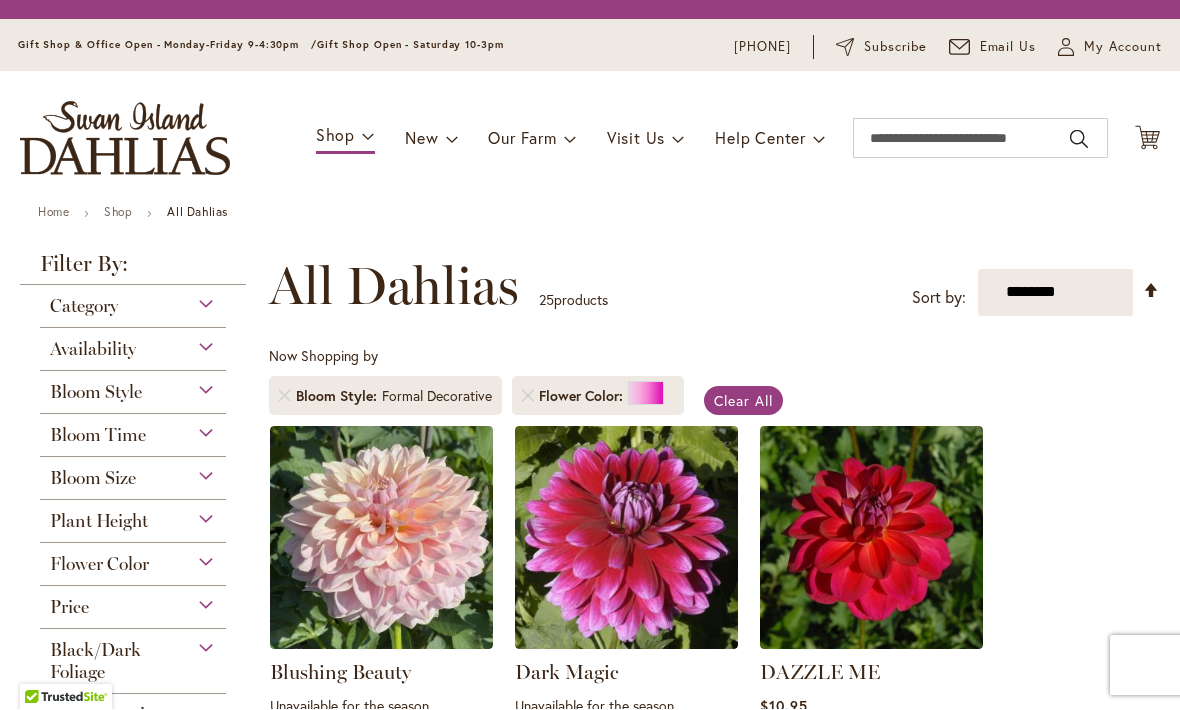 scroll, scrollTop: 1, scrollLeft: 0, axis: vertical 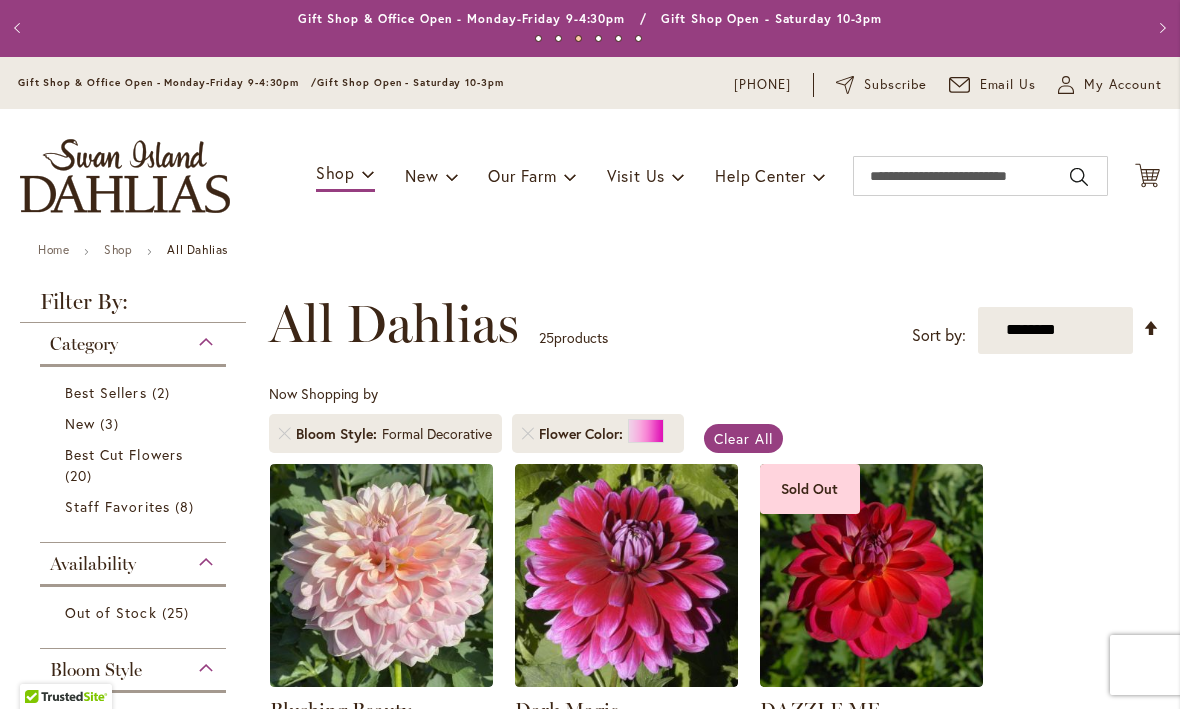 click on "My Account" at bounding box center [1123, 86] 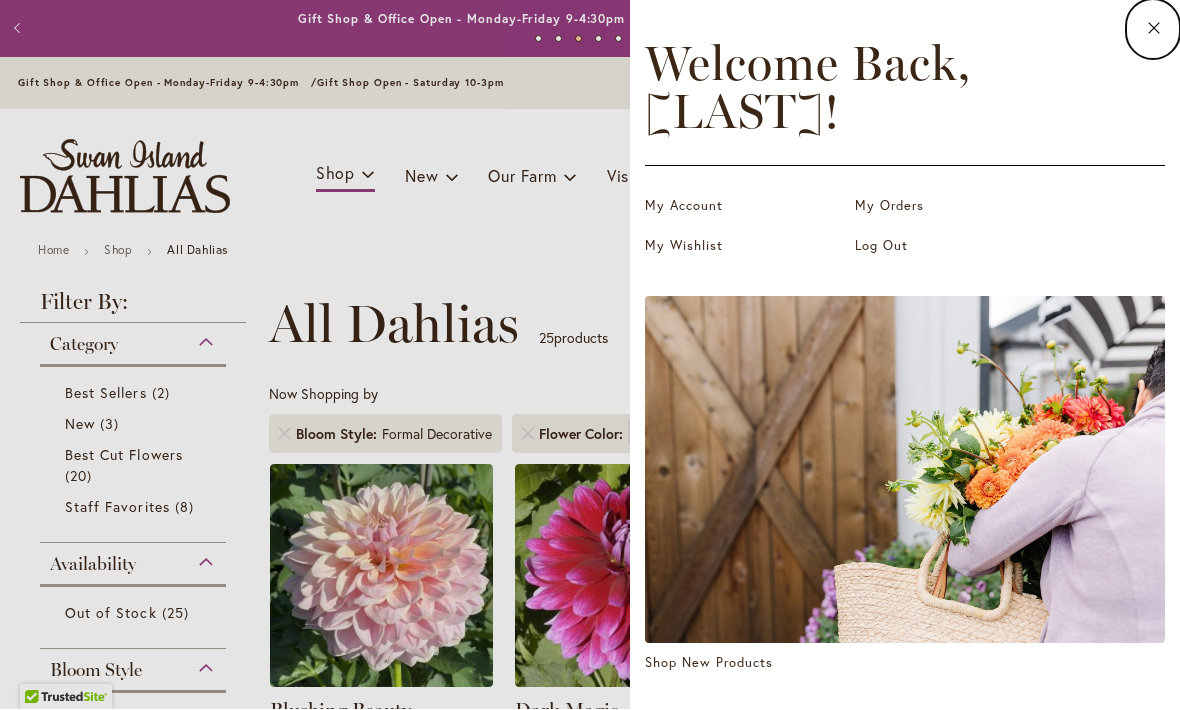 click on "My Wishlist" at bounding box center [745, 247] 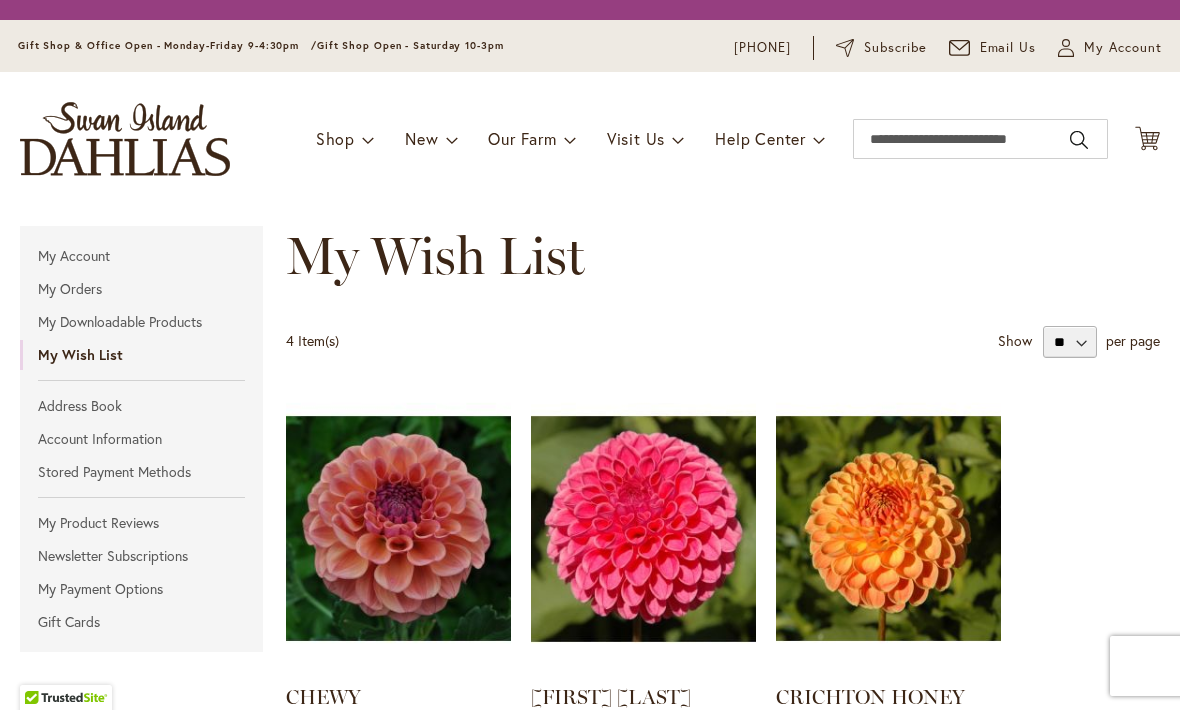 scroll, scrollTop: 0, scrollLeft: 0, axis: both 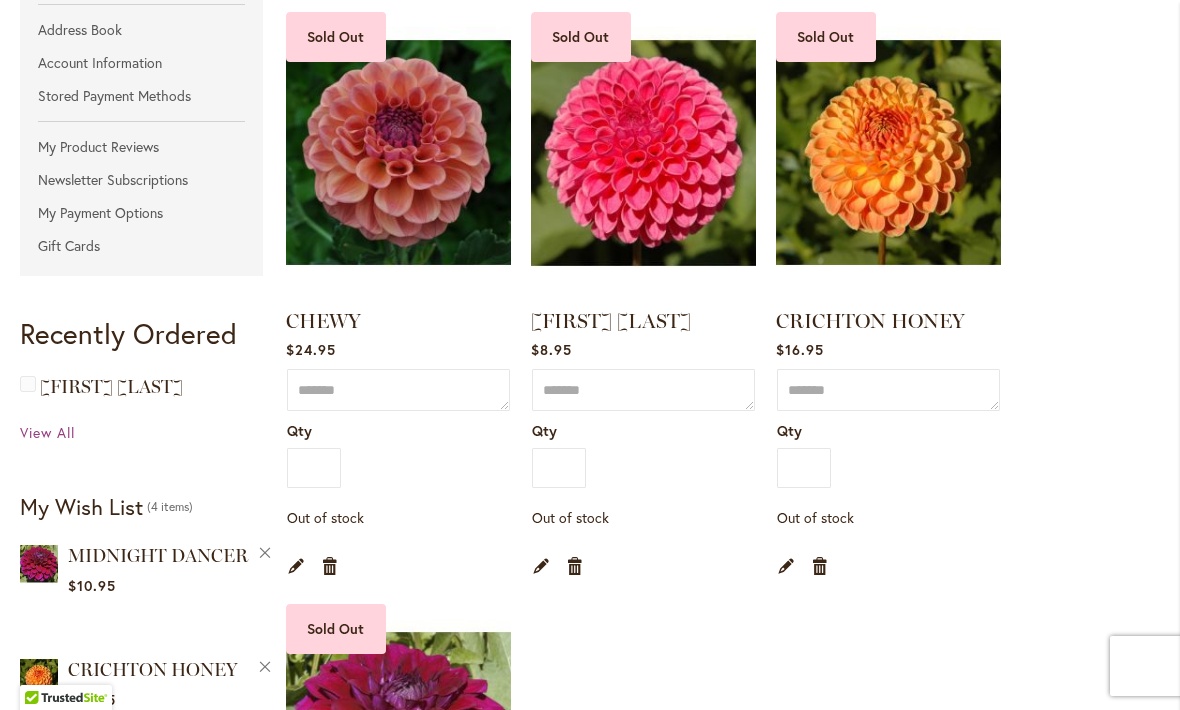 click on "[FIRST] [LAST]" at bounding box center (611, 321) 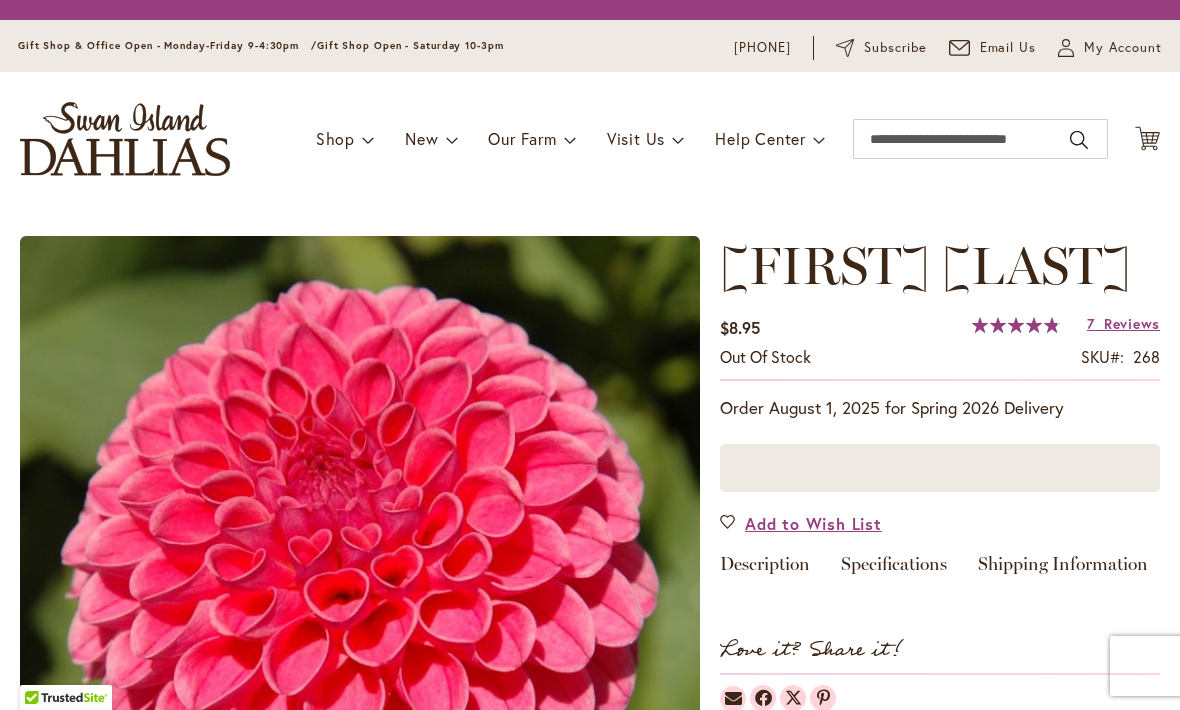 scroll, scrollTop: 0, scrollLeft: 0, axis: both 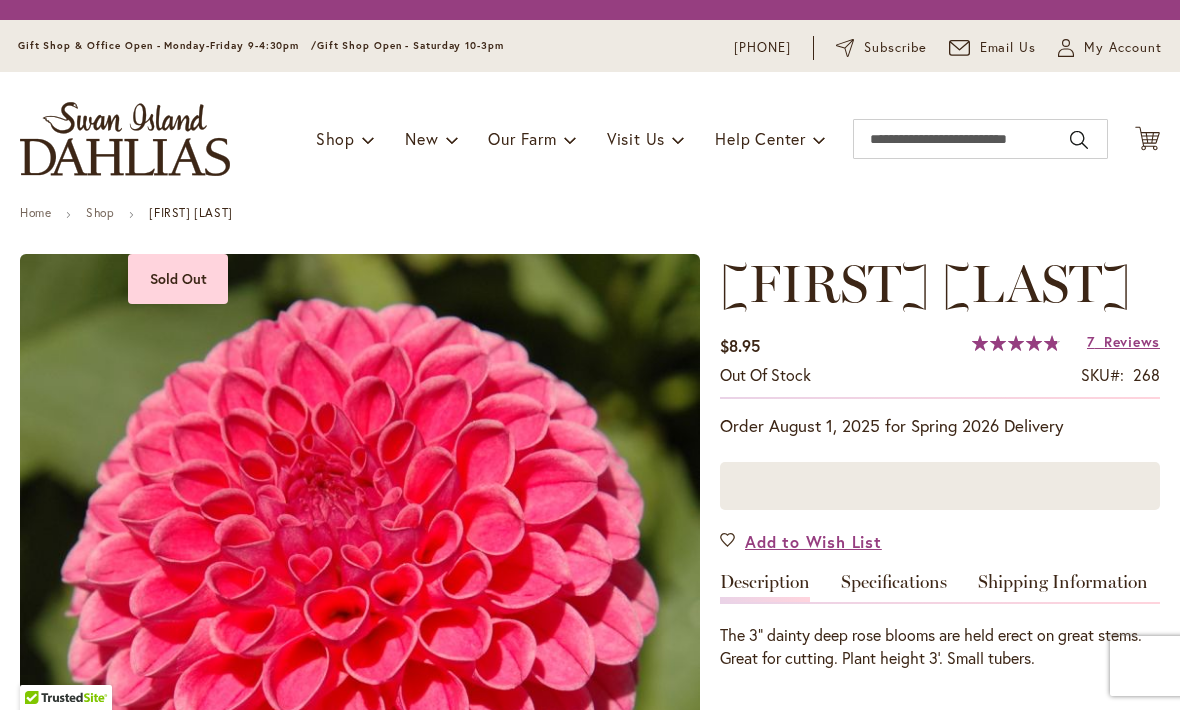 type on "*******" 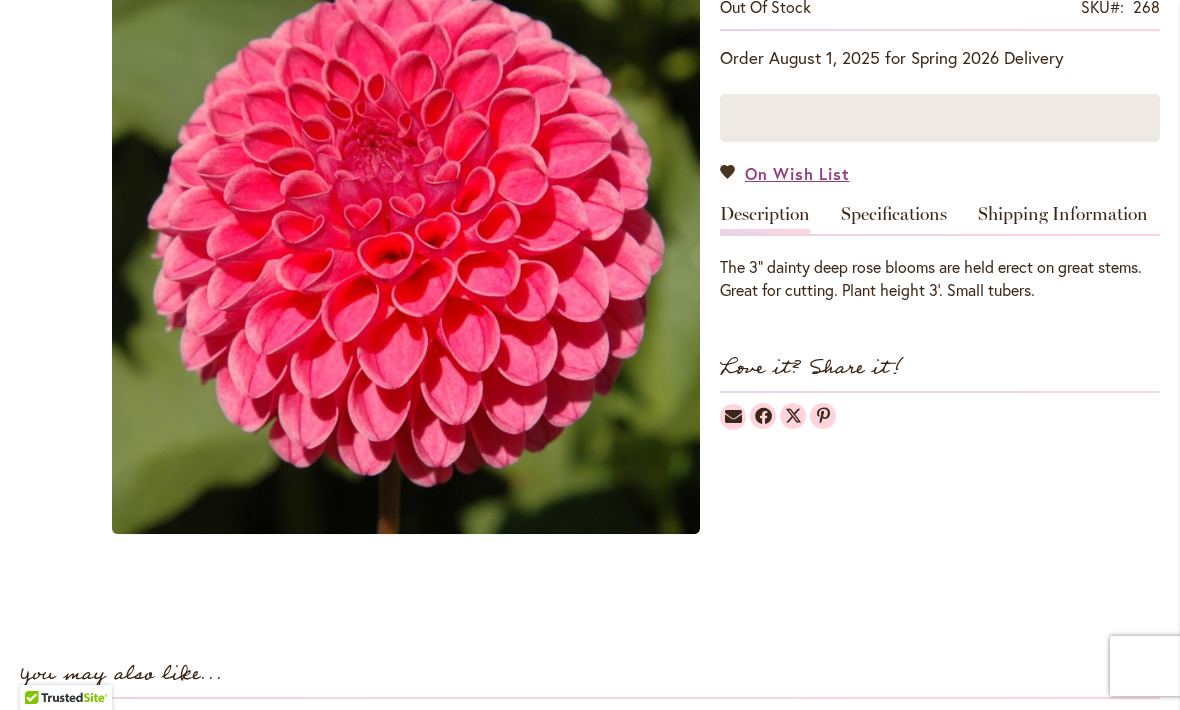 scroll, scrollTop: 411, scrollLeft: 0, axis: vertical 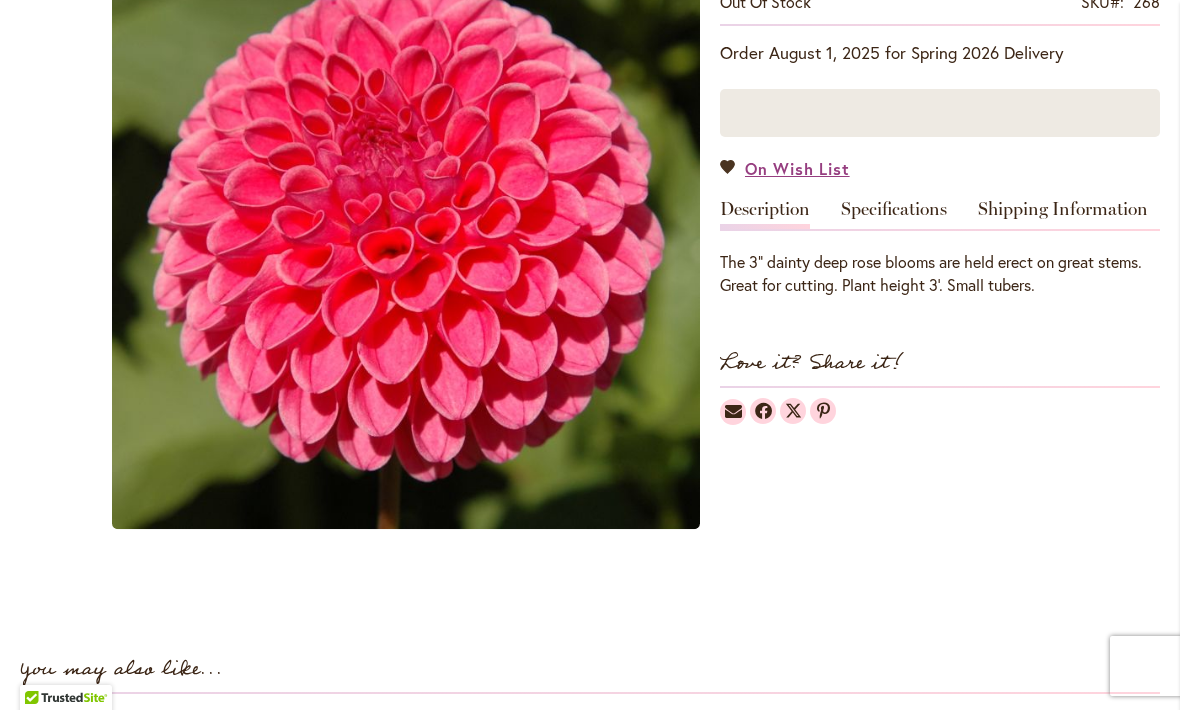 click on "Specifications" at bounding box center [894, 214] 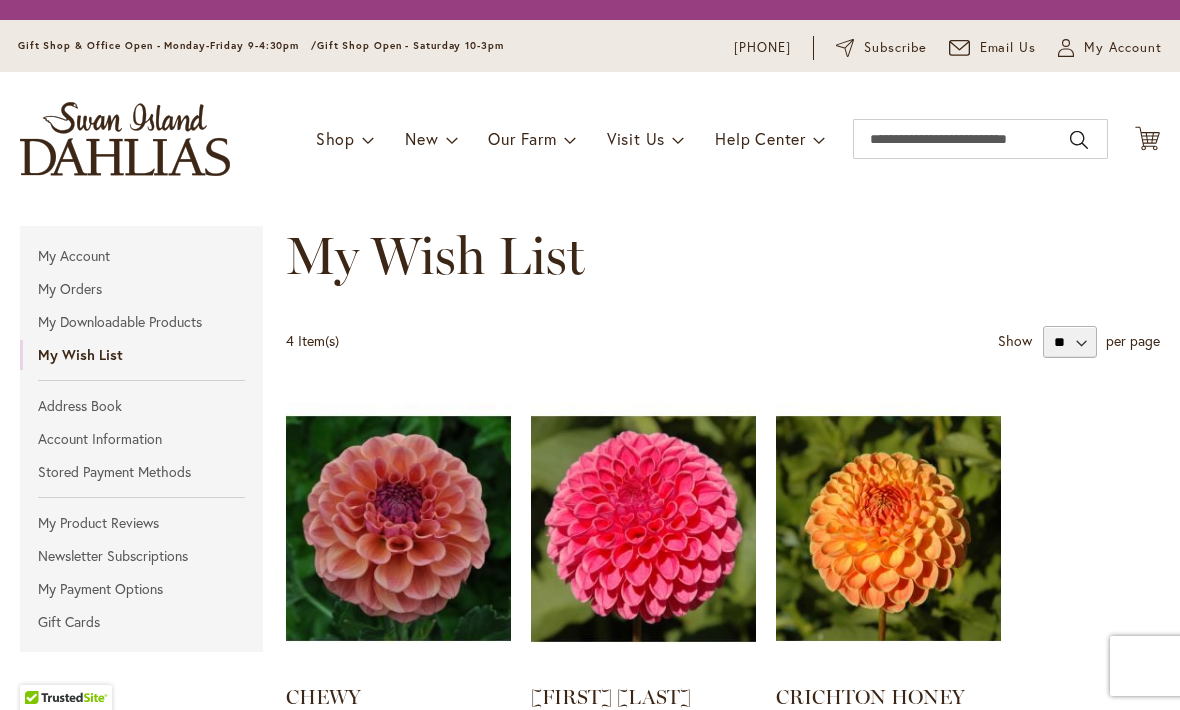 scroll, scrollTop: 0, scrollLeft: 0, axis: both 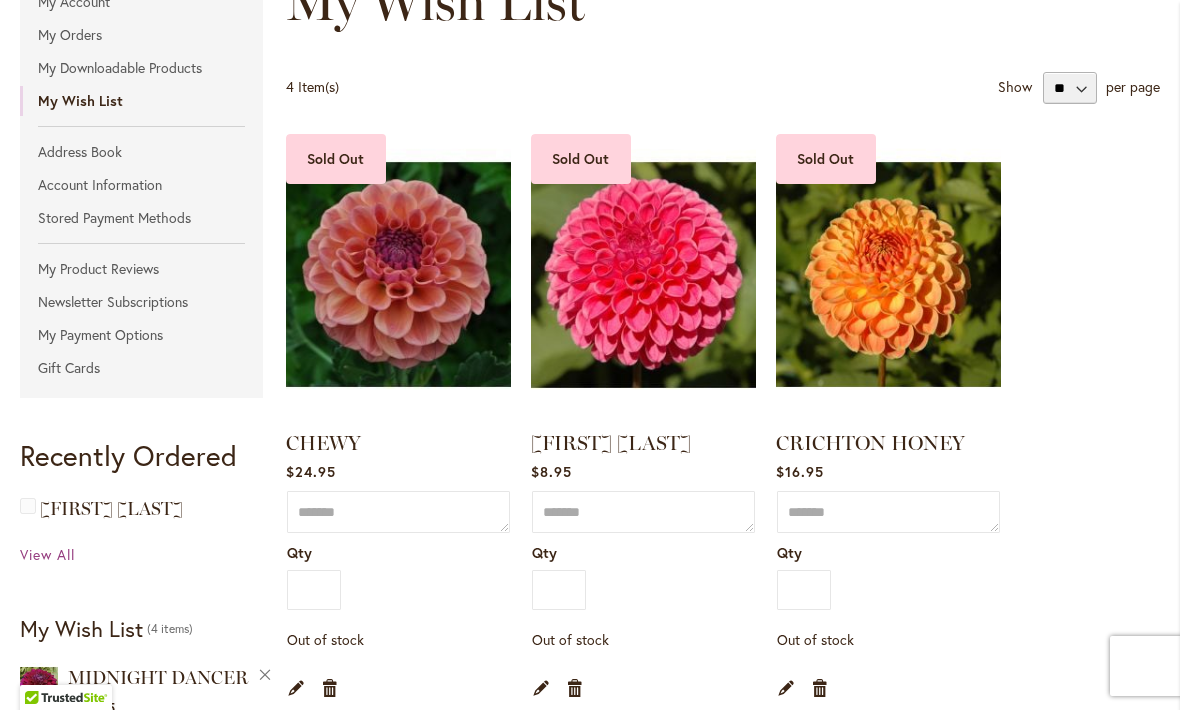 click on "CHEWY" at bounding box center (323, 443) 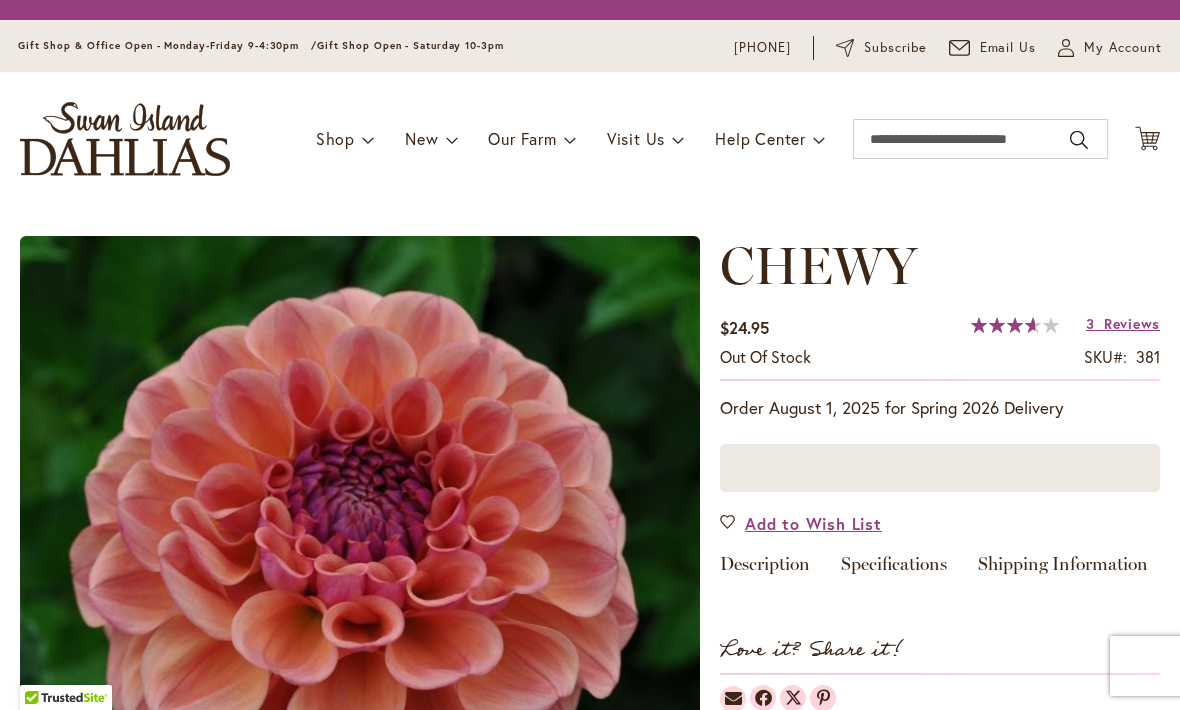 scroll, scrollTop: 0, scrollLeft: 0, axis: both 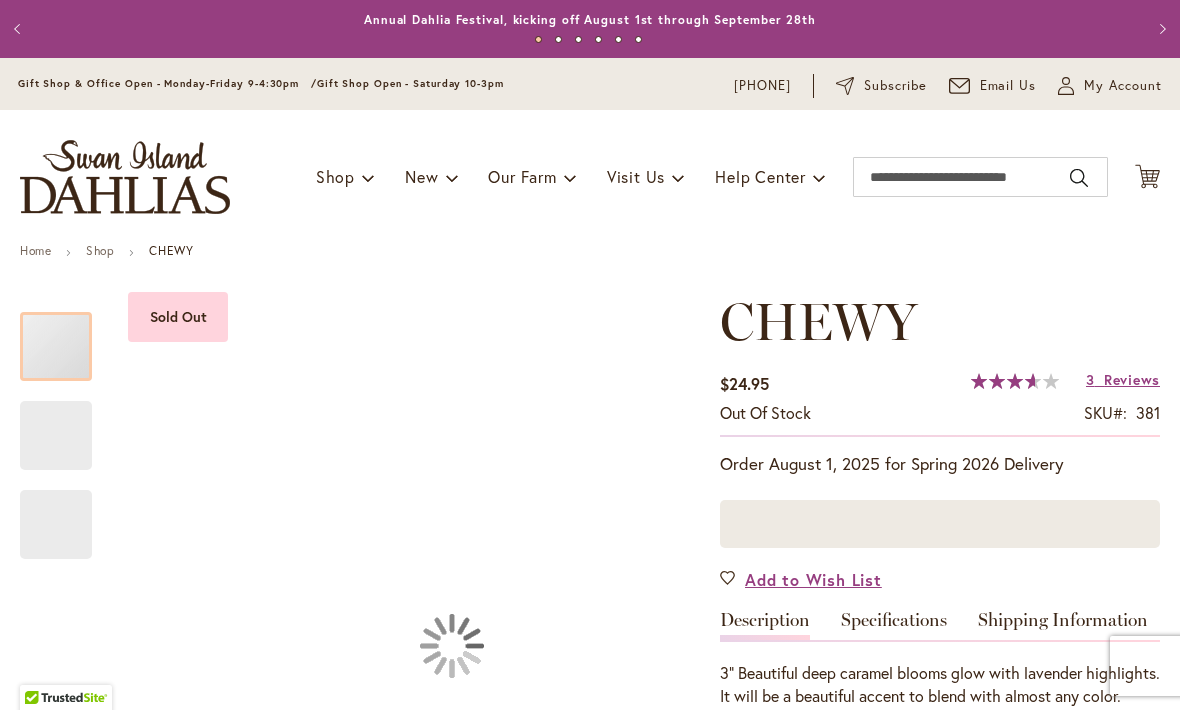 type on "*******" 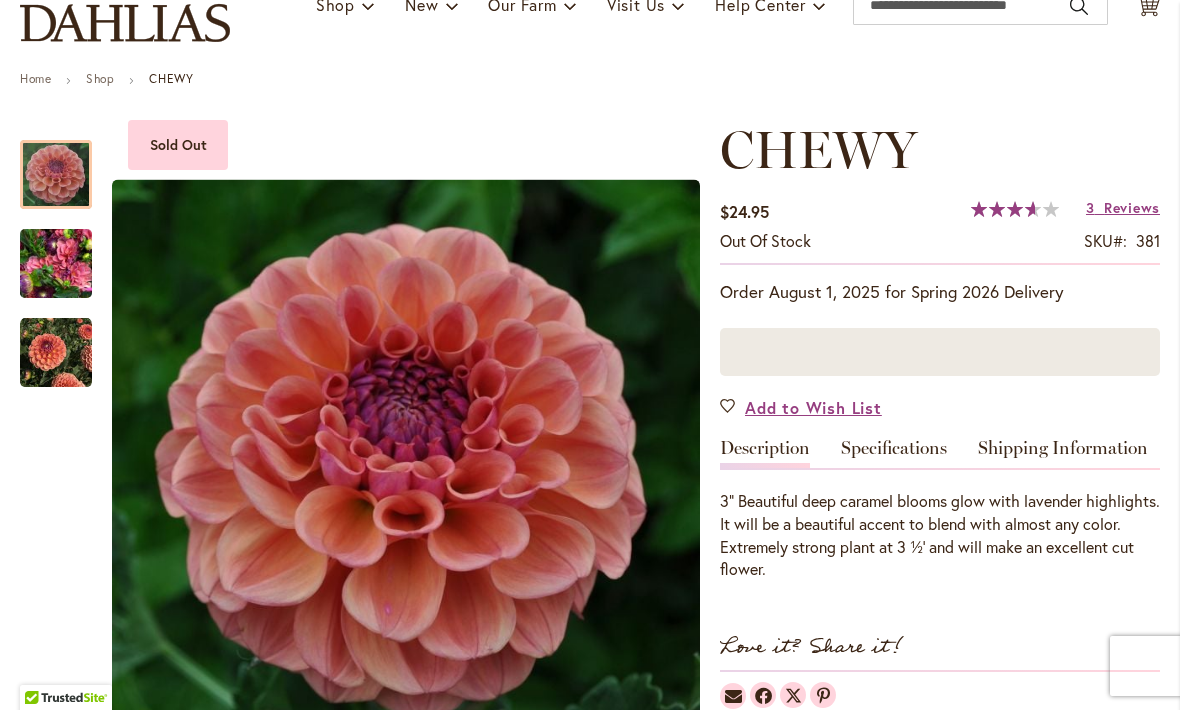 scroll, scrollTop: 176, scrollLeft: 0, axis: vertical 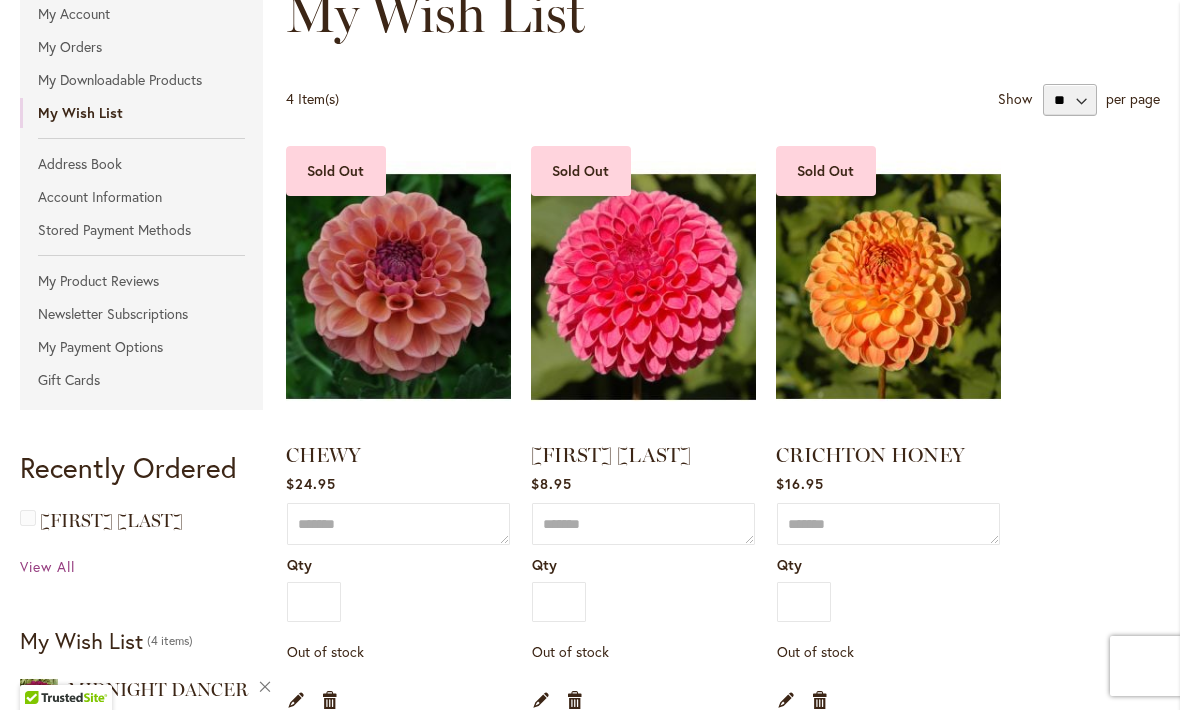 click on "CRICHTON HONEY" at bounding box center (870, 455) 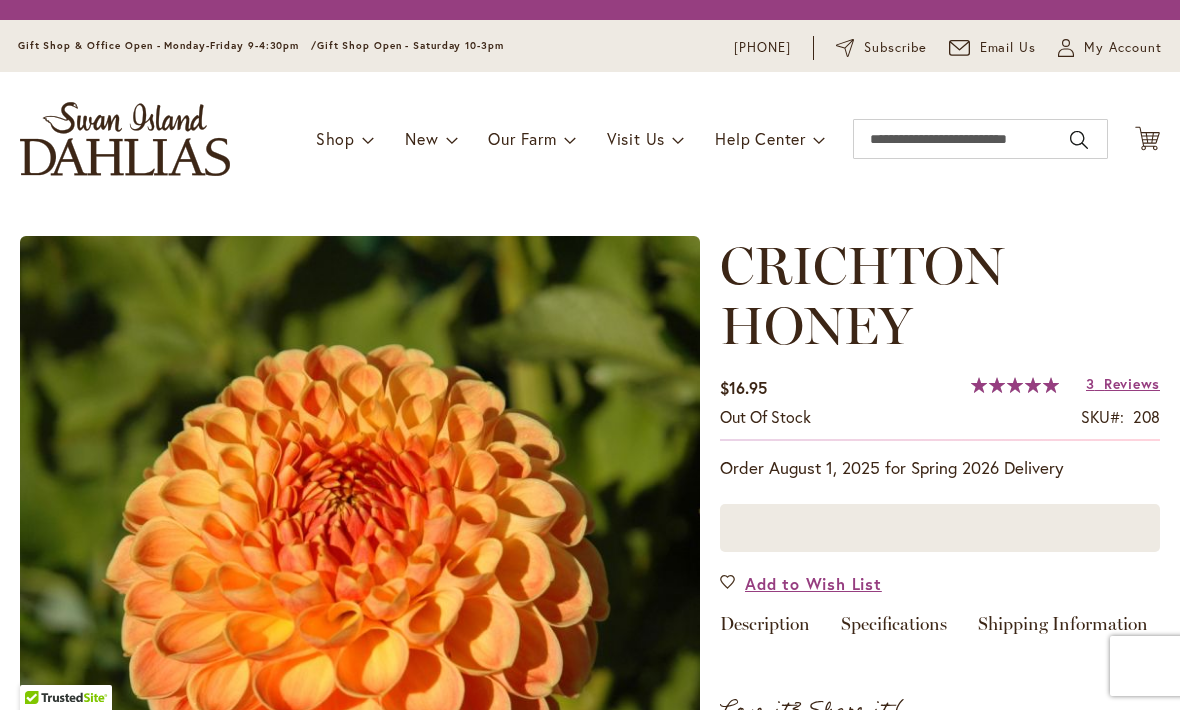 scroll, scrollTop: 0, scrollLeft: 0, axis: both 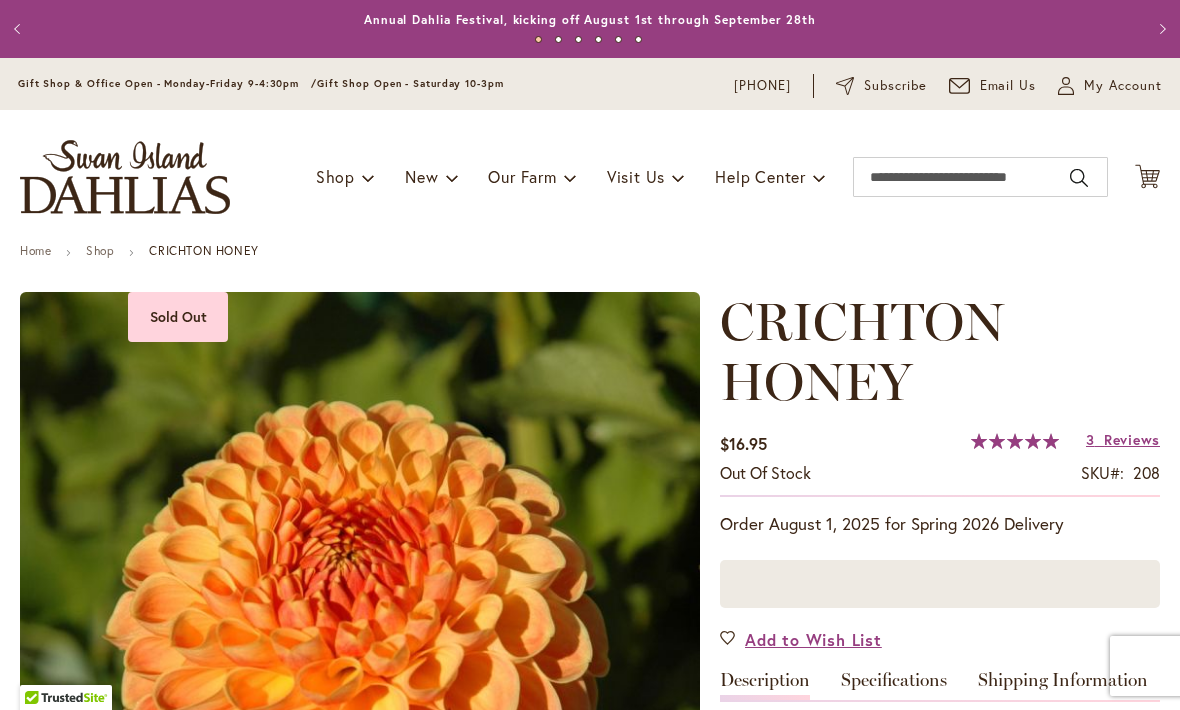 type on "*******" 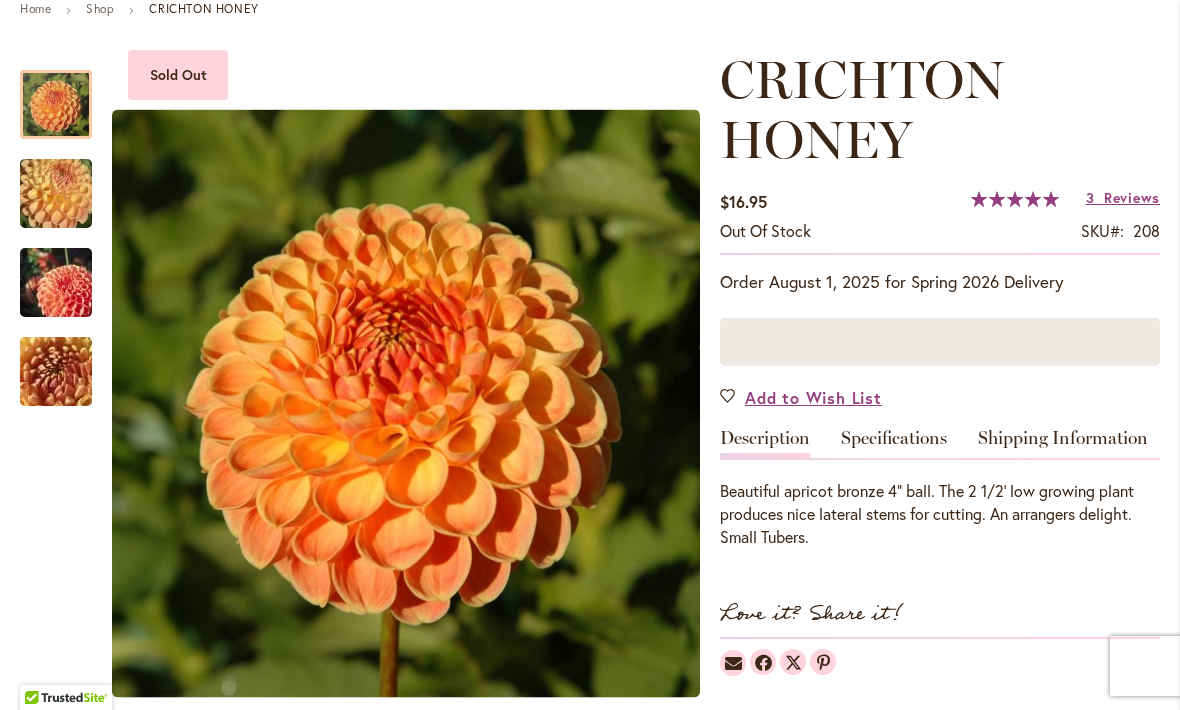 click on "Specifications" at bounding box center [894, 443] 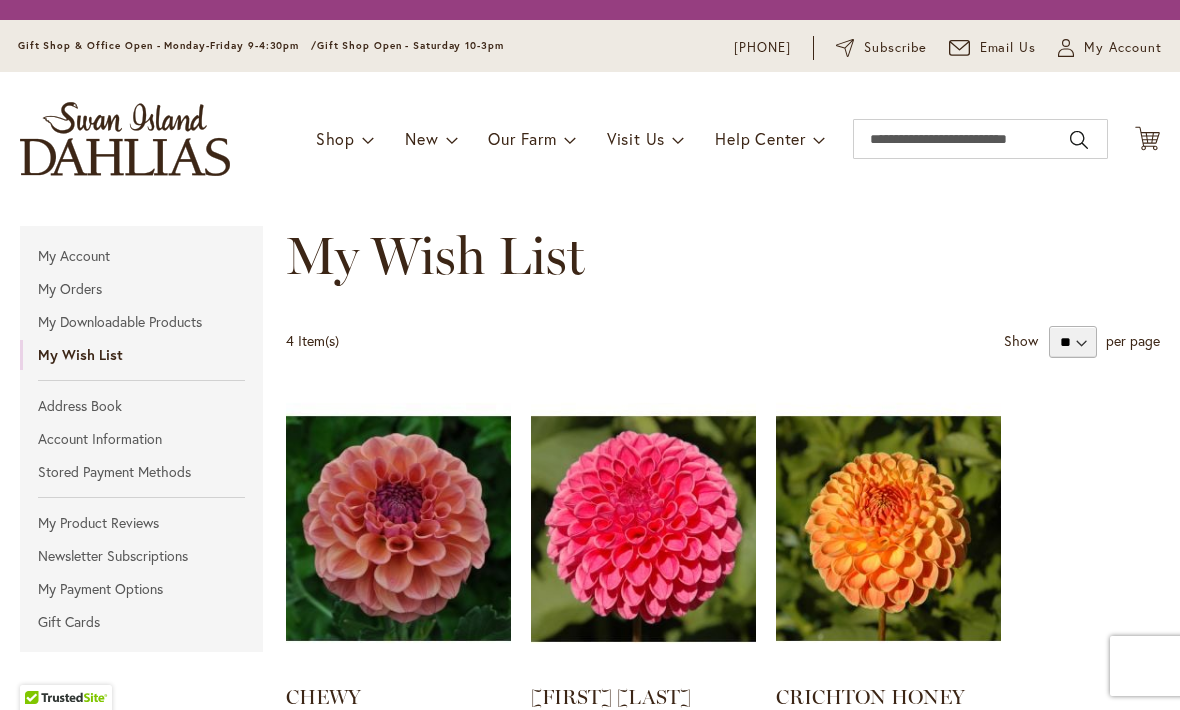 scroll, scrollTop: 0, scrollLeft: 0, axis: both 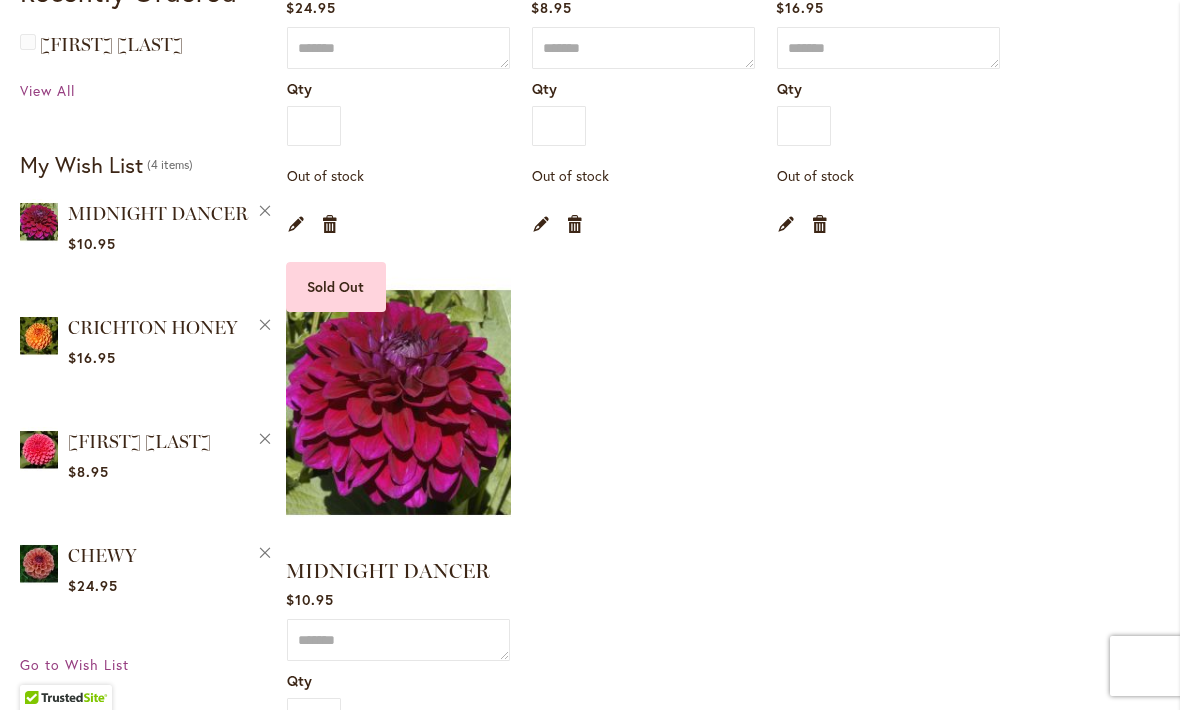 click on "MIDNIGHT DANCER" at bounding box center [388, 571] 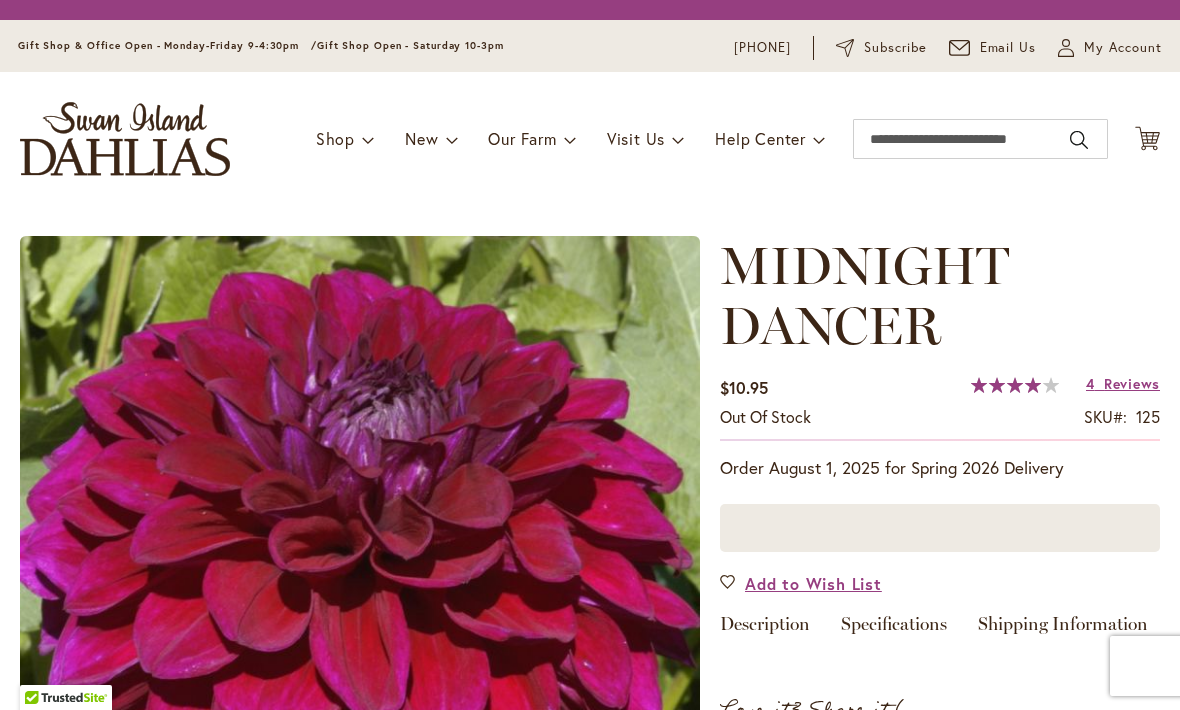 scroll, scrollTop: 0, scrollLeft: 0, axis: both 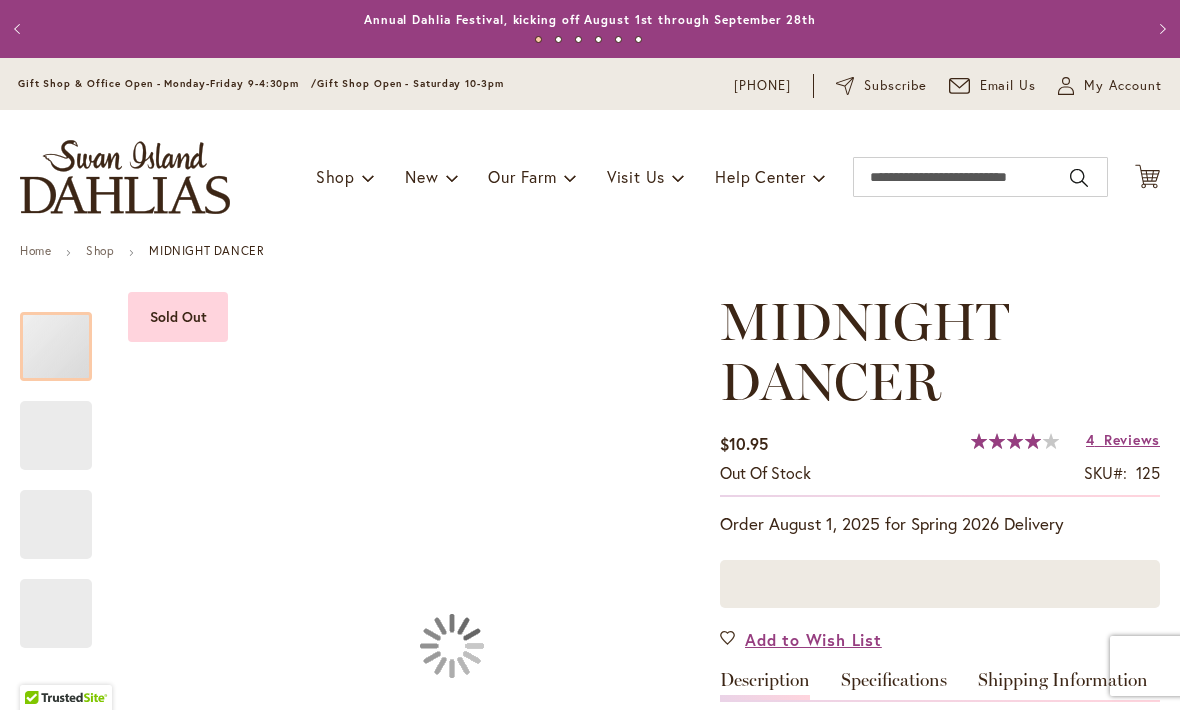 type on "*******" 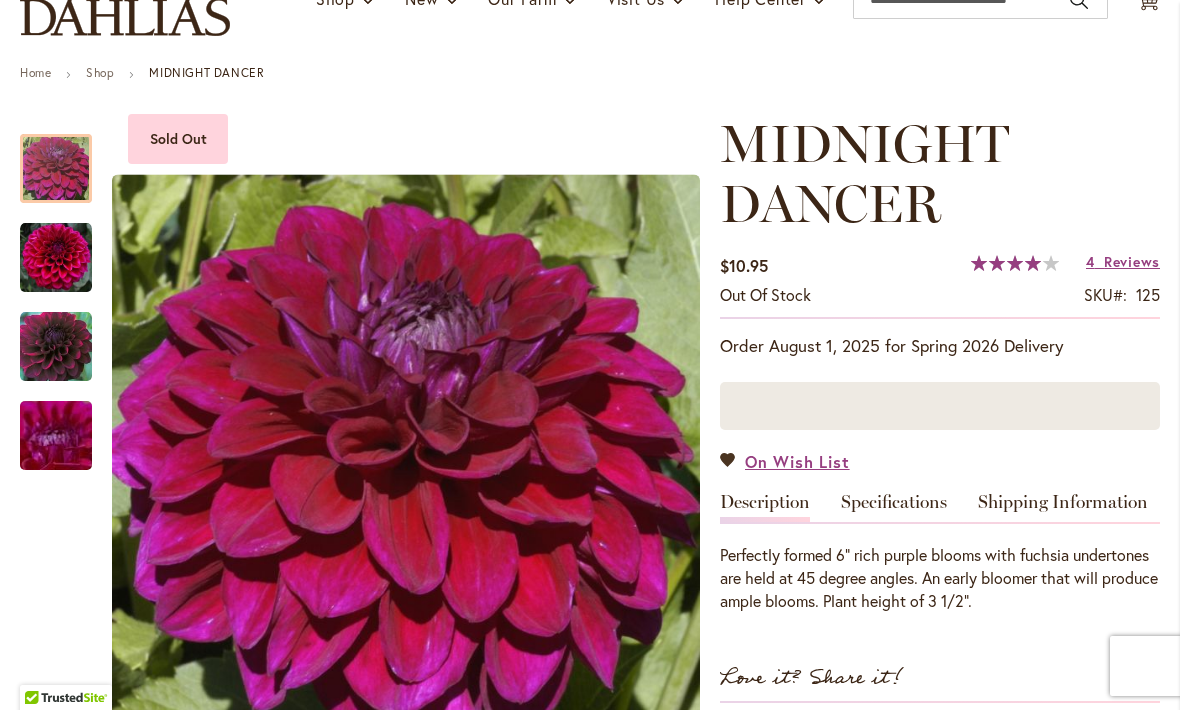 click on "Specifications" at bounding box center (894, 507) 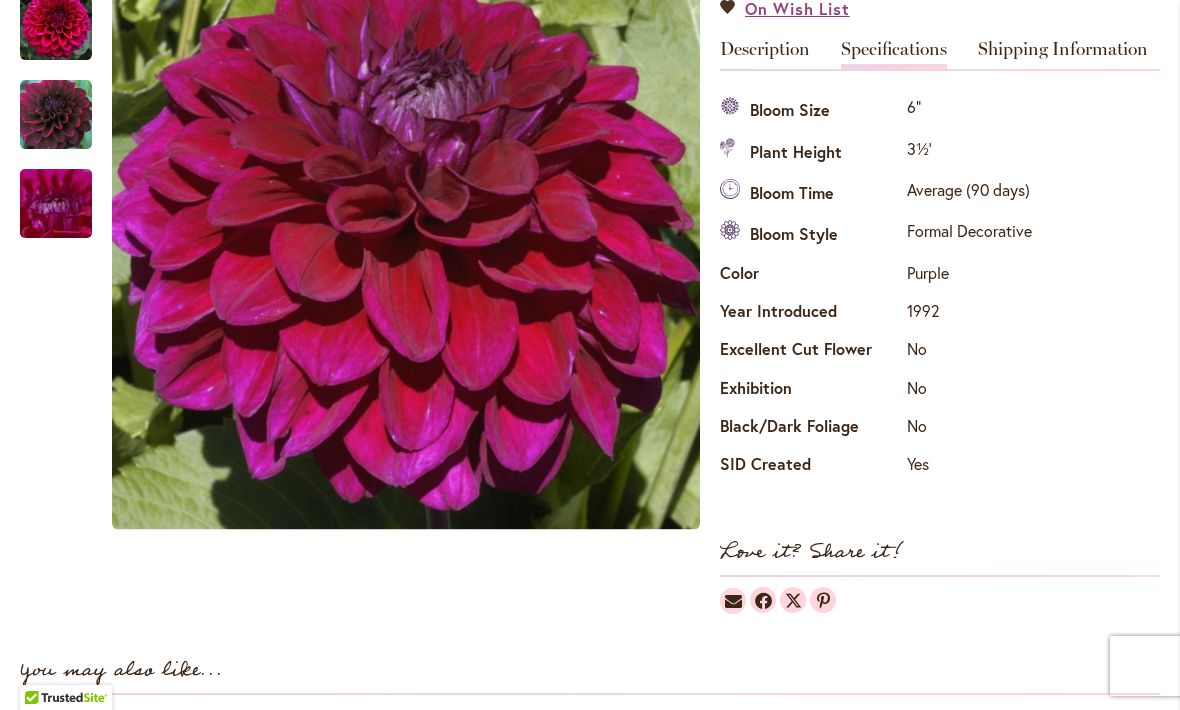 scroll, scrollTop: 630, scrollLeft: 0, axis: vertical 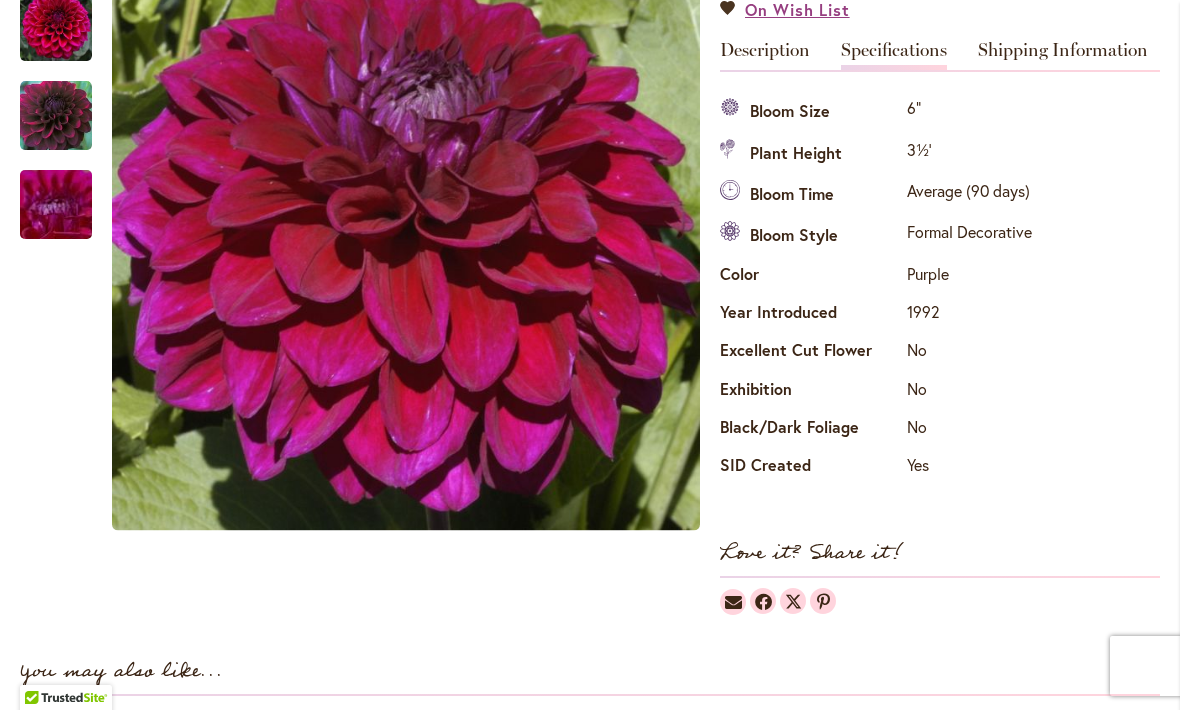 click at bounding box center (56, 205) 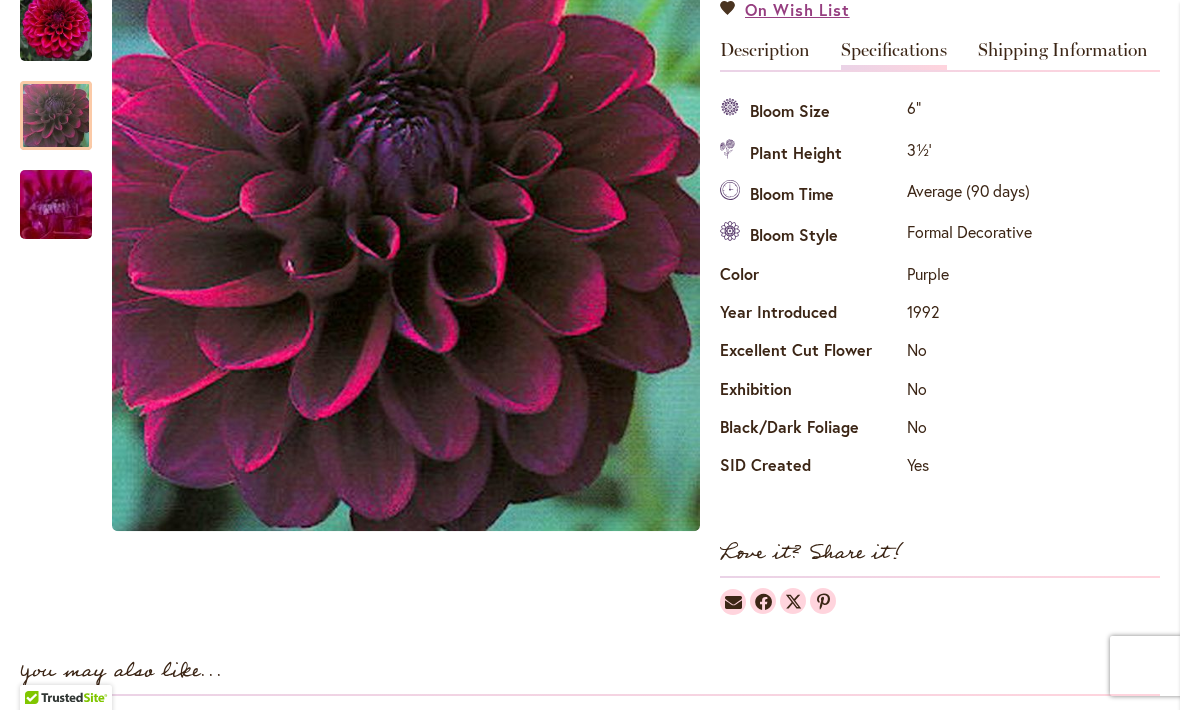click at bounding box center [56, 116] 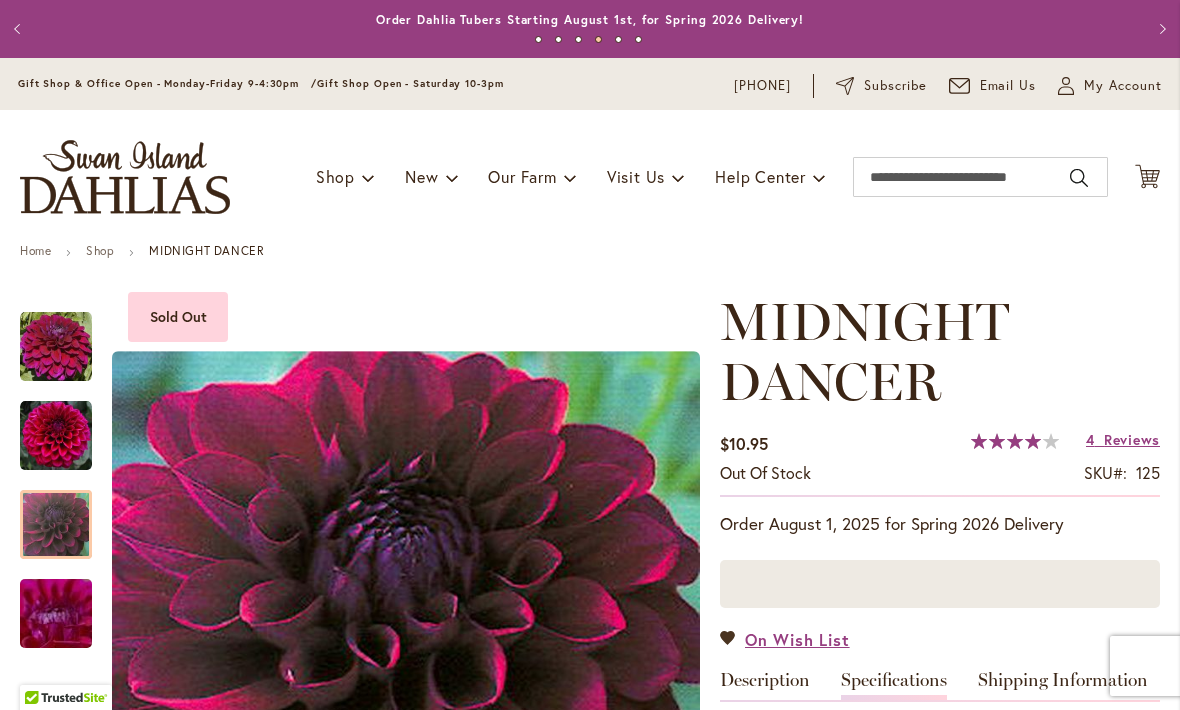 scroll, scrollTop: -1, scrollLeft: 0, axis: vertical 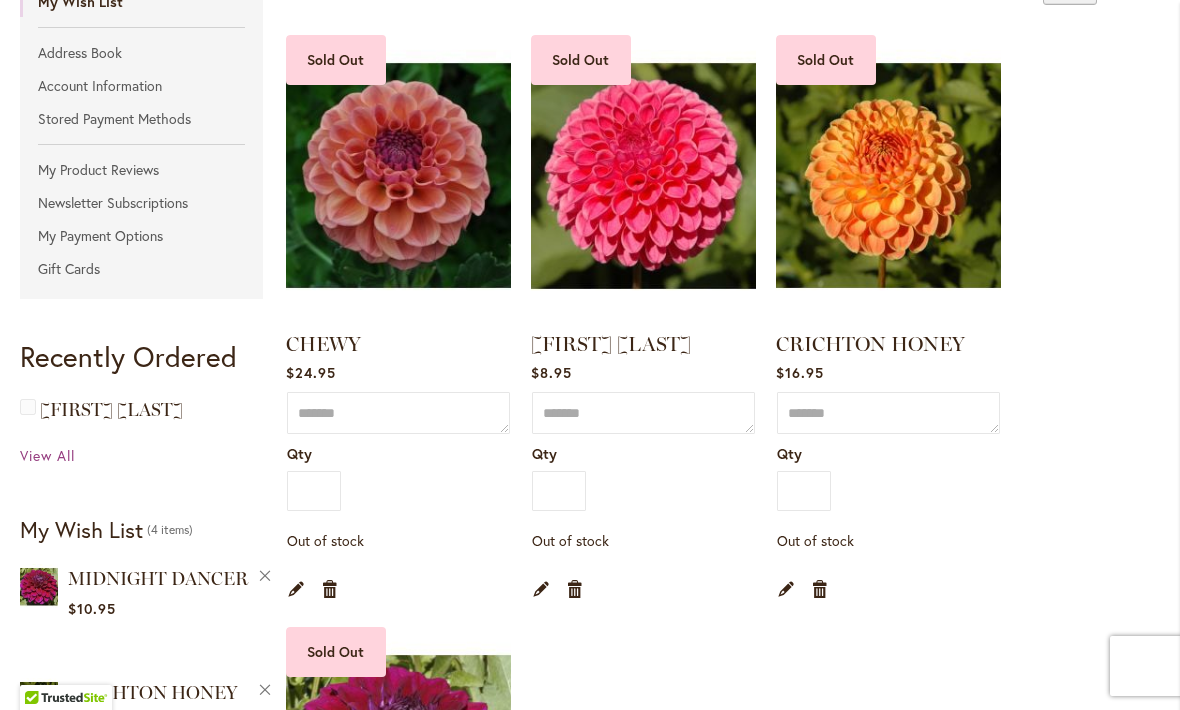 click on "CHEWY" at bounding box center (323, 344) 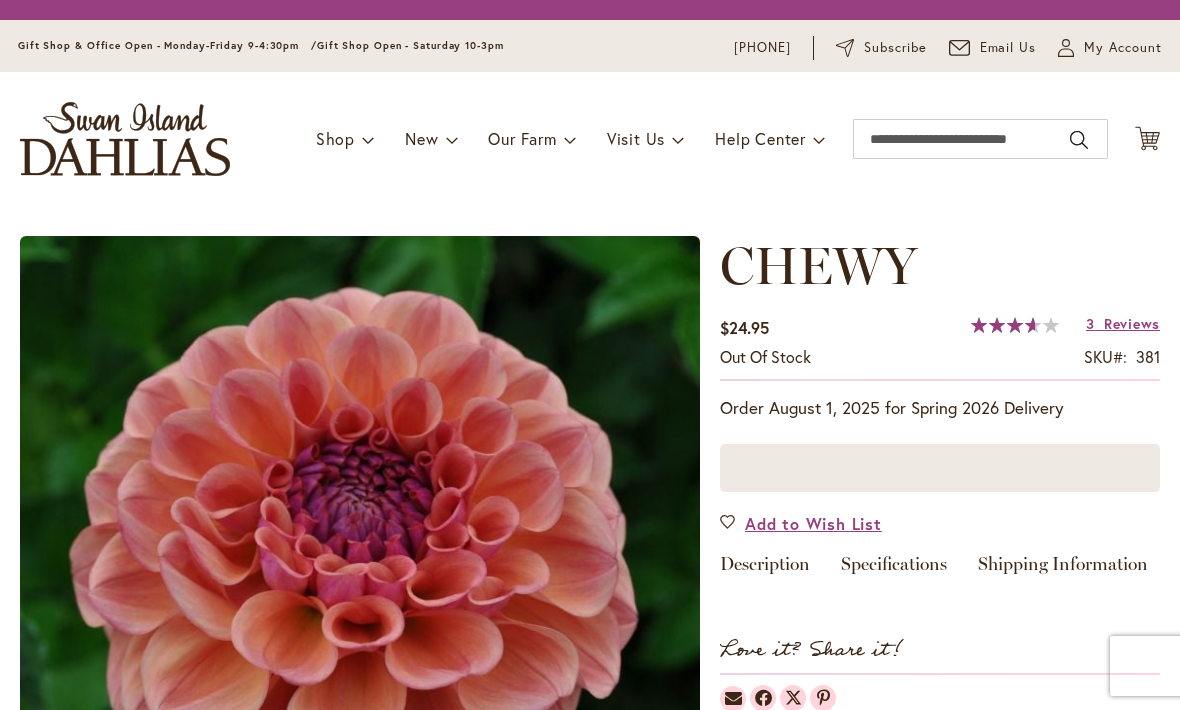 scroll, scrollTop: 0, scrollLeft: 0, axis: both 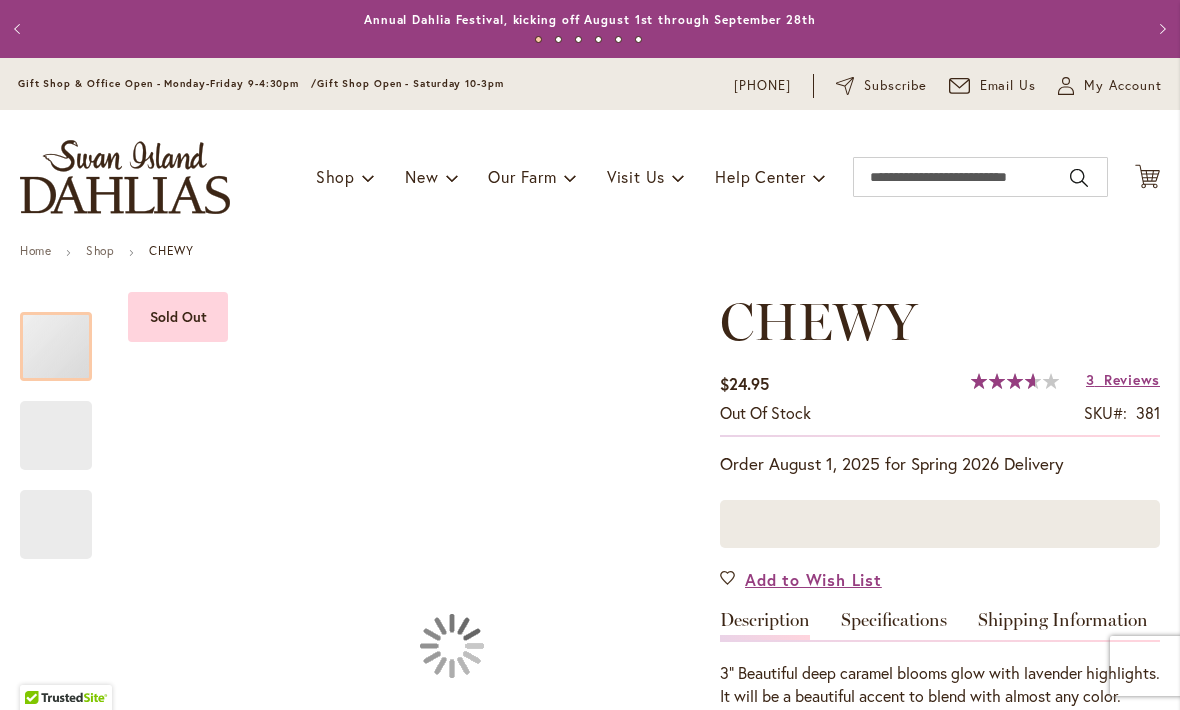 type on "*******" 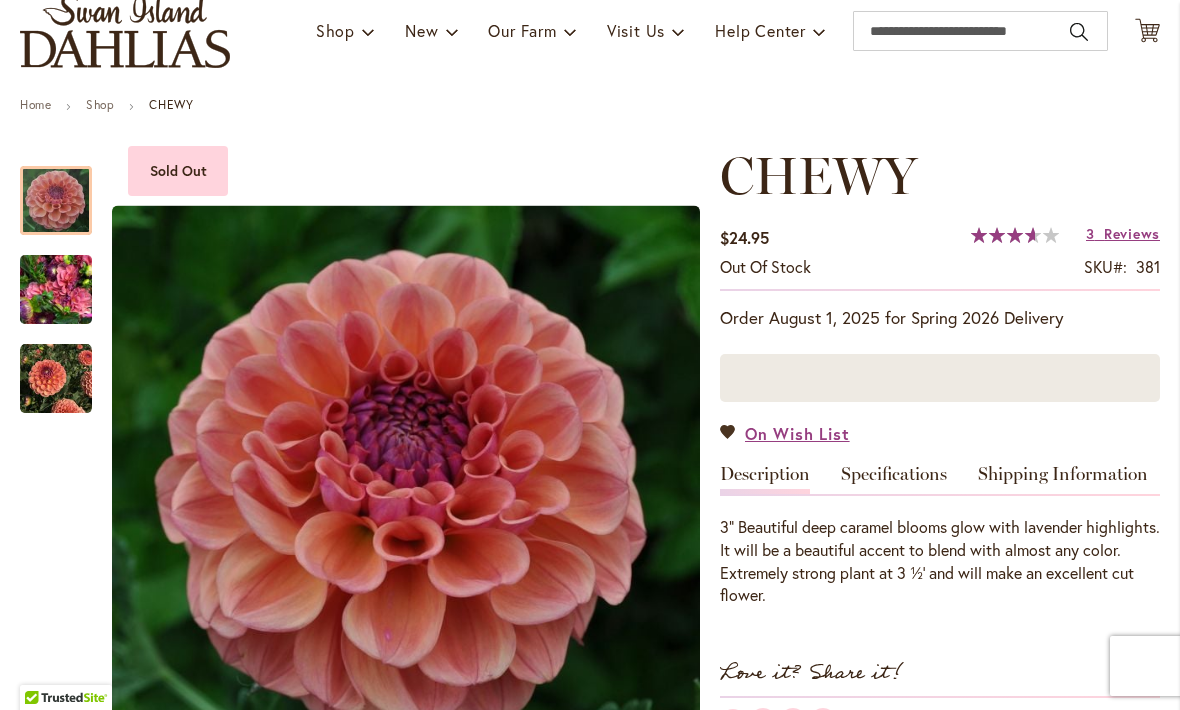 scroll, scrollTop: 152, scrollLeft: 0, axis: vertical 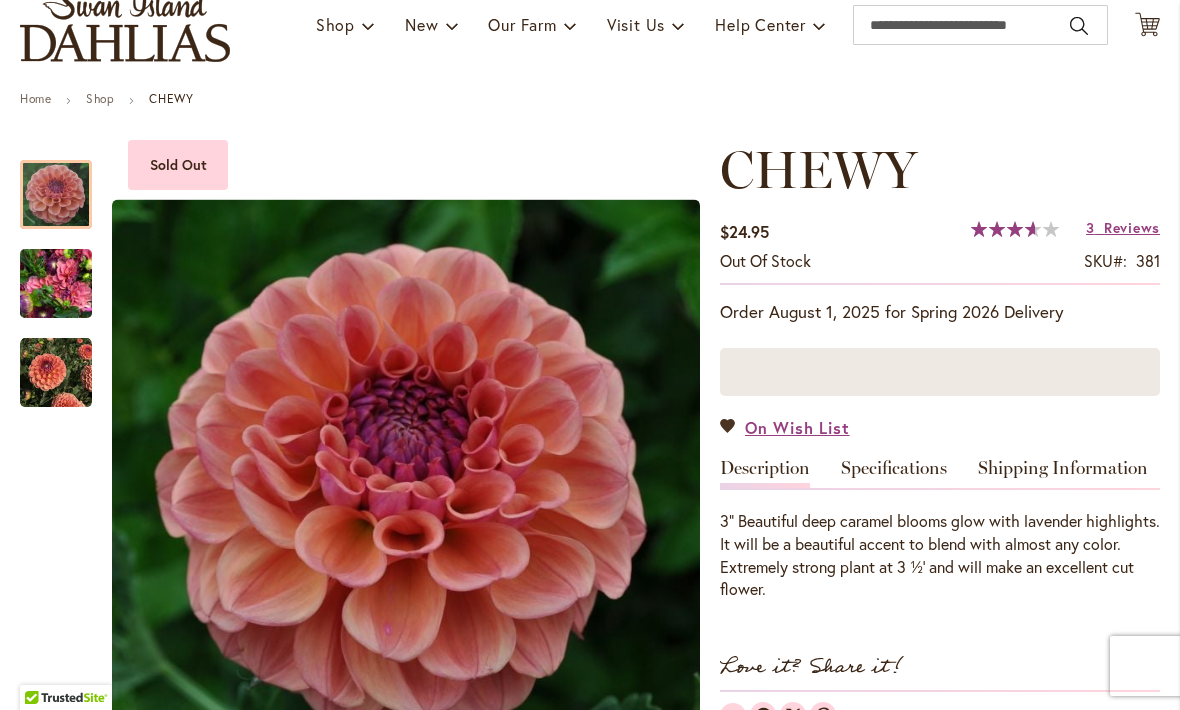 click at bounding box center (940, 372) 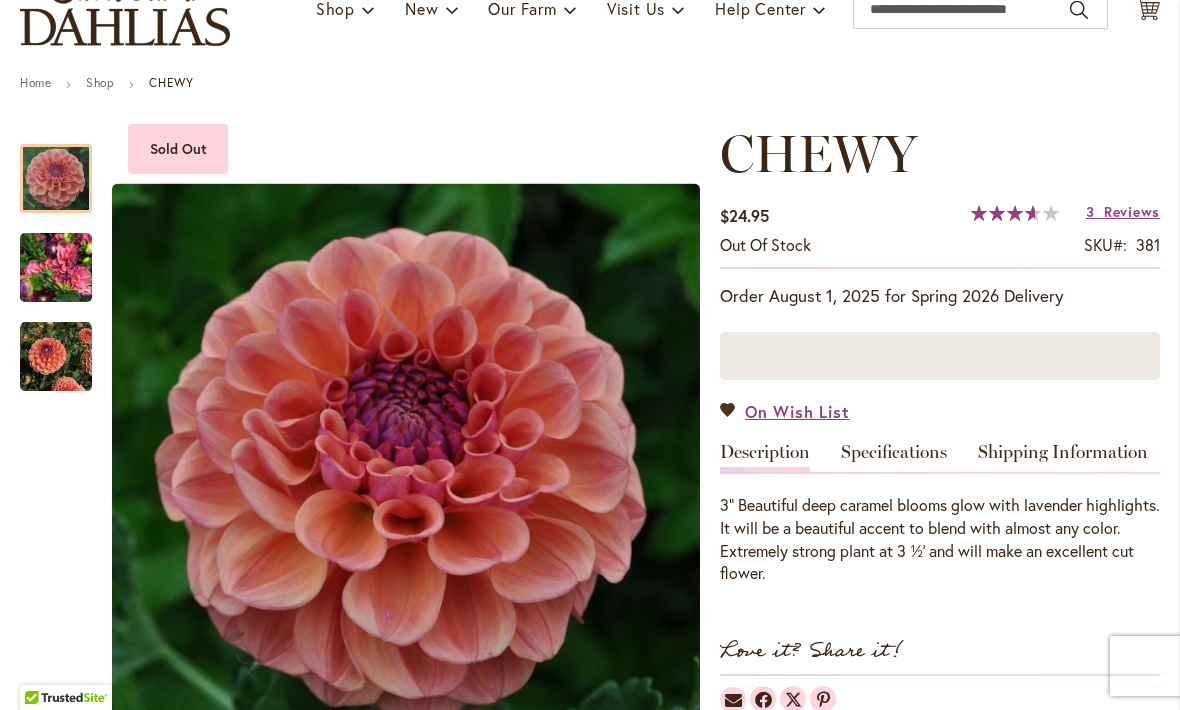 scroll, scrollTop: 150, scrollLeft: 0, axis: vertical 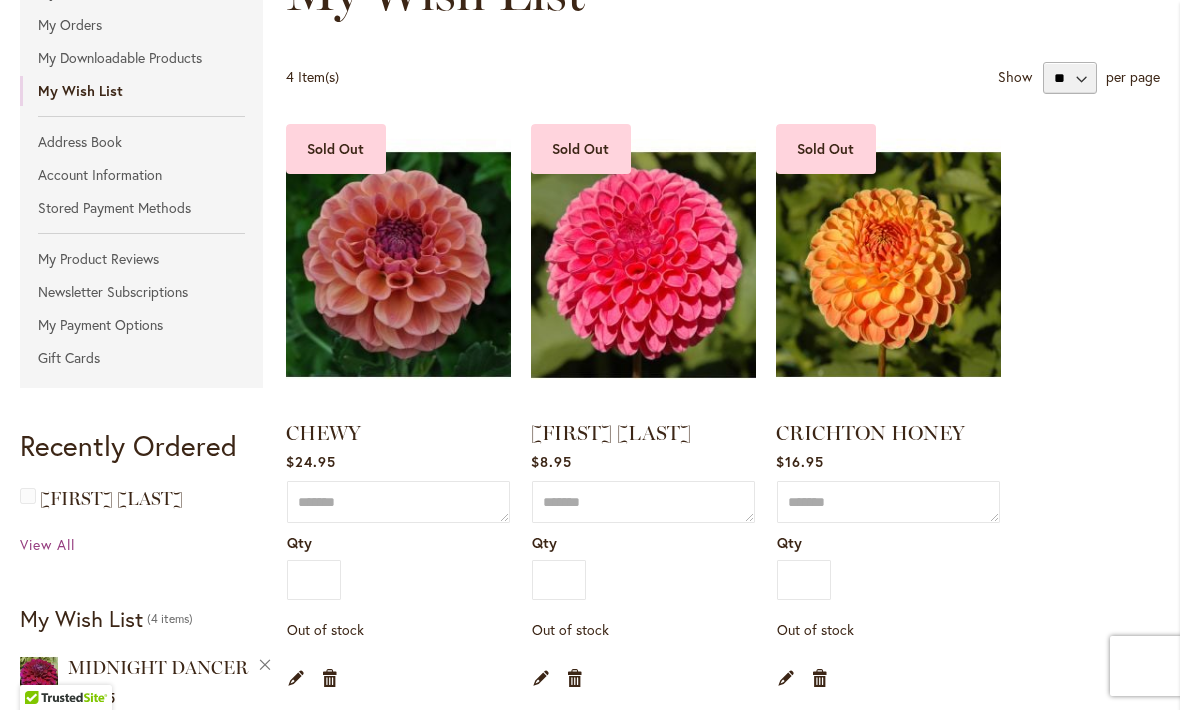click on "CHEWY" at bounding box center [323, 433] 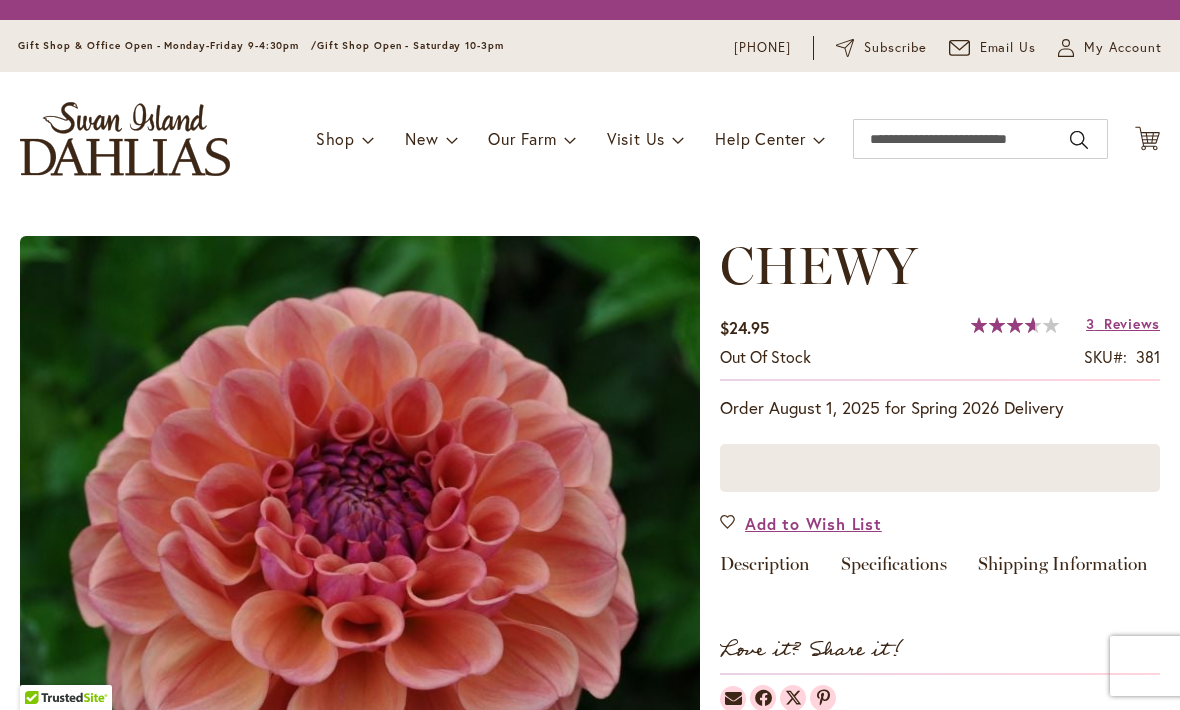 scroll, scrollTop: 0, scrollLeft: 0, axis: both 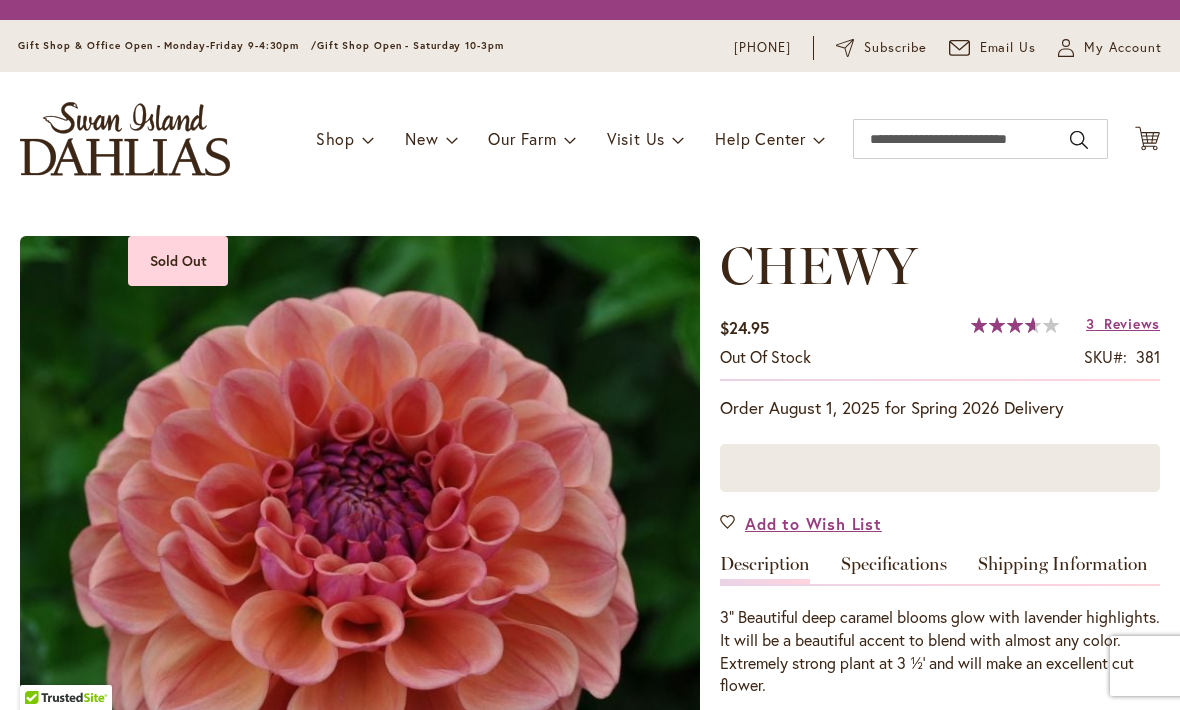 type on "*******" 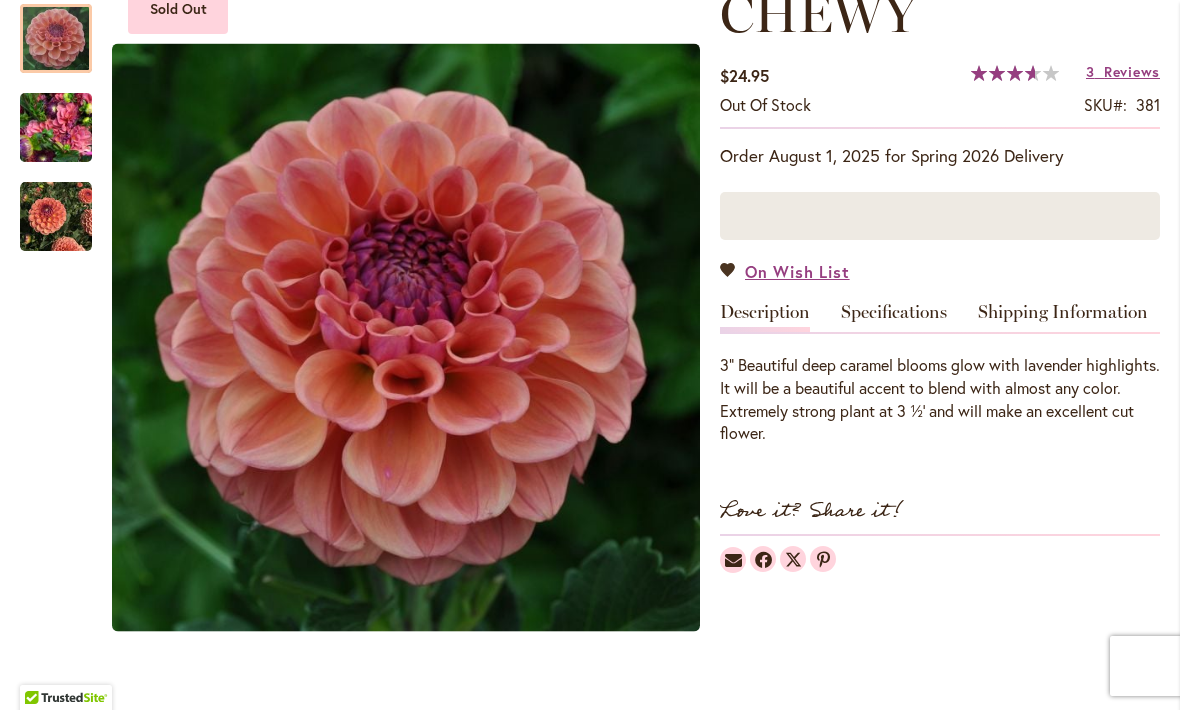 scroll, scrollTop: 309, scrollLeft: 0, axis: vertical 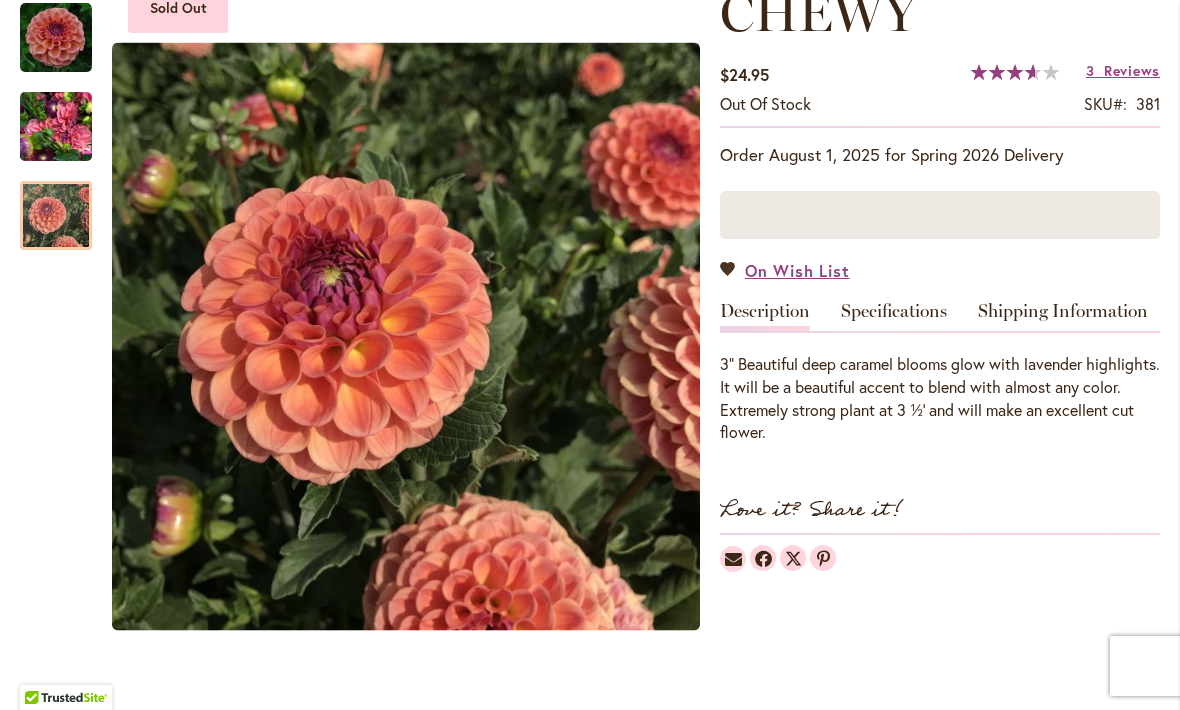 click at bounding box center [56, 216] 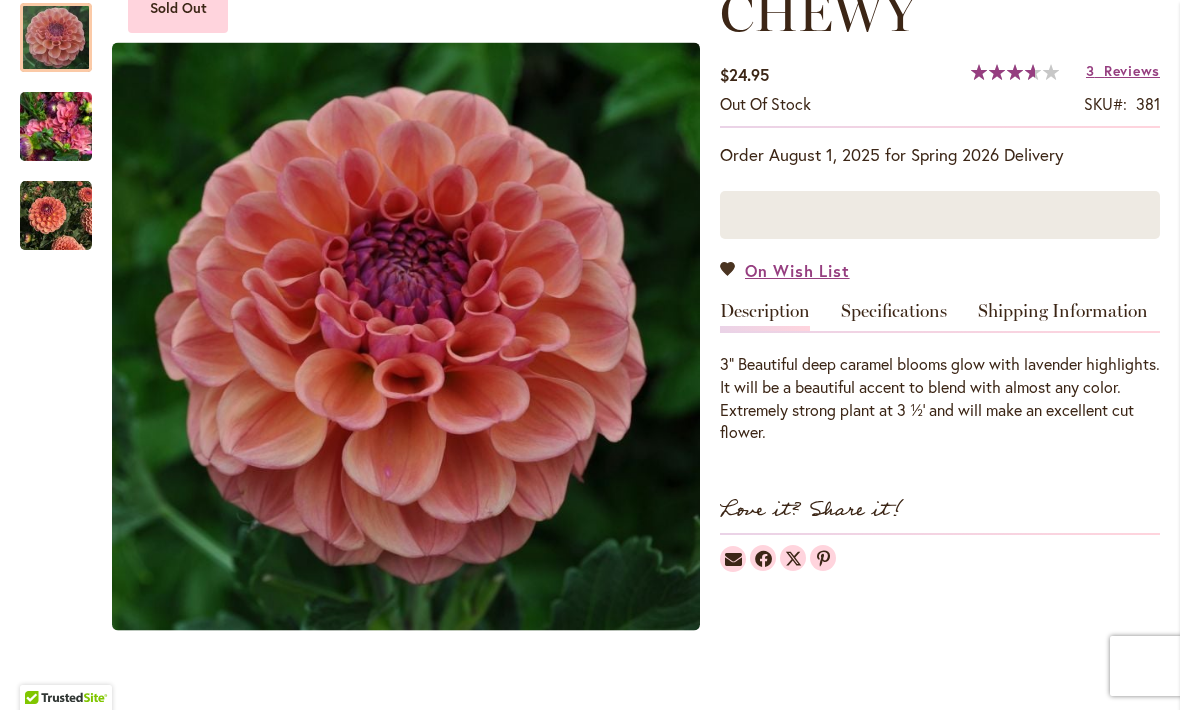 click at bounding box center (56, 38) 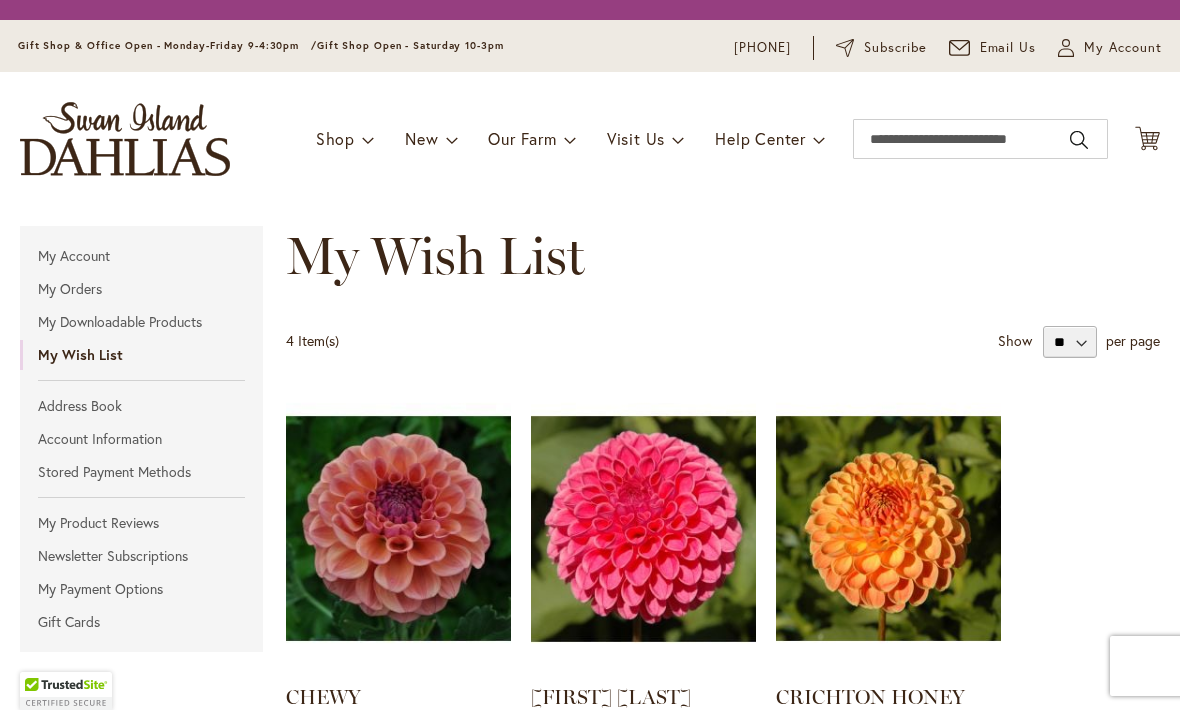 scroll, scrollTop: 0, scrollLeft: 0, axis: both 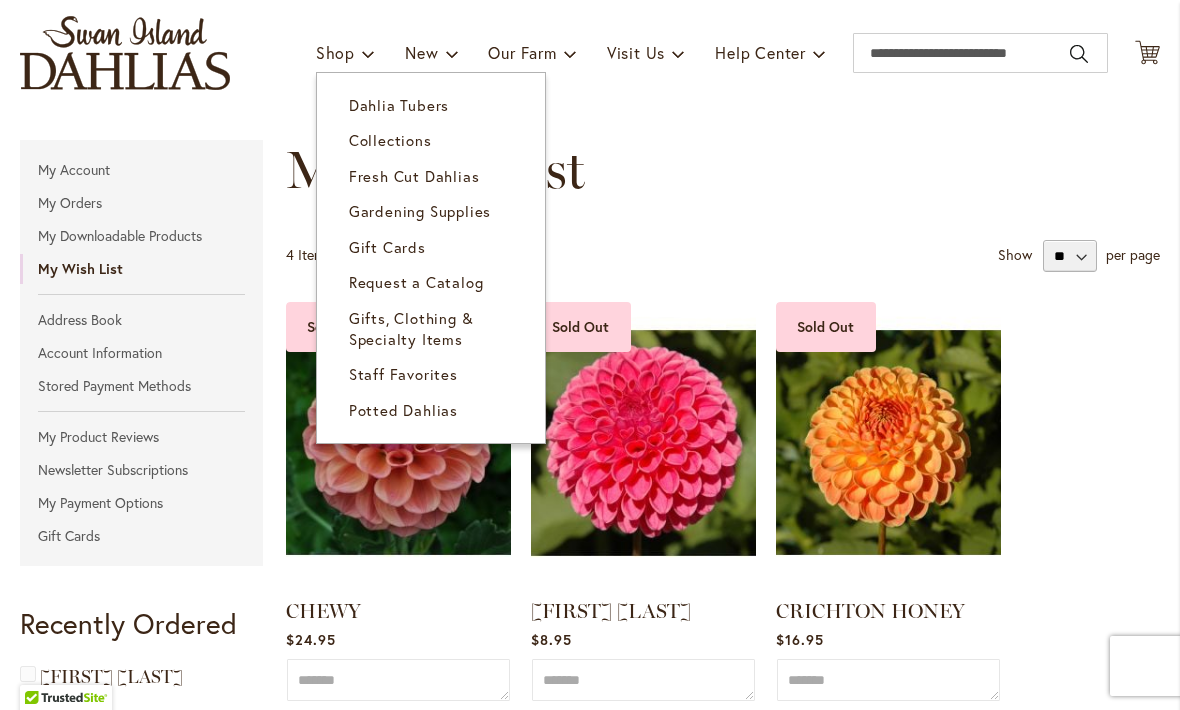 click on "Staff Favorites" at bounding box center [403, 374] 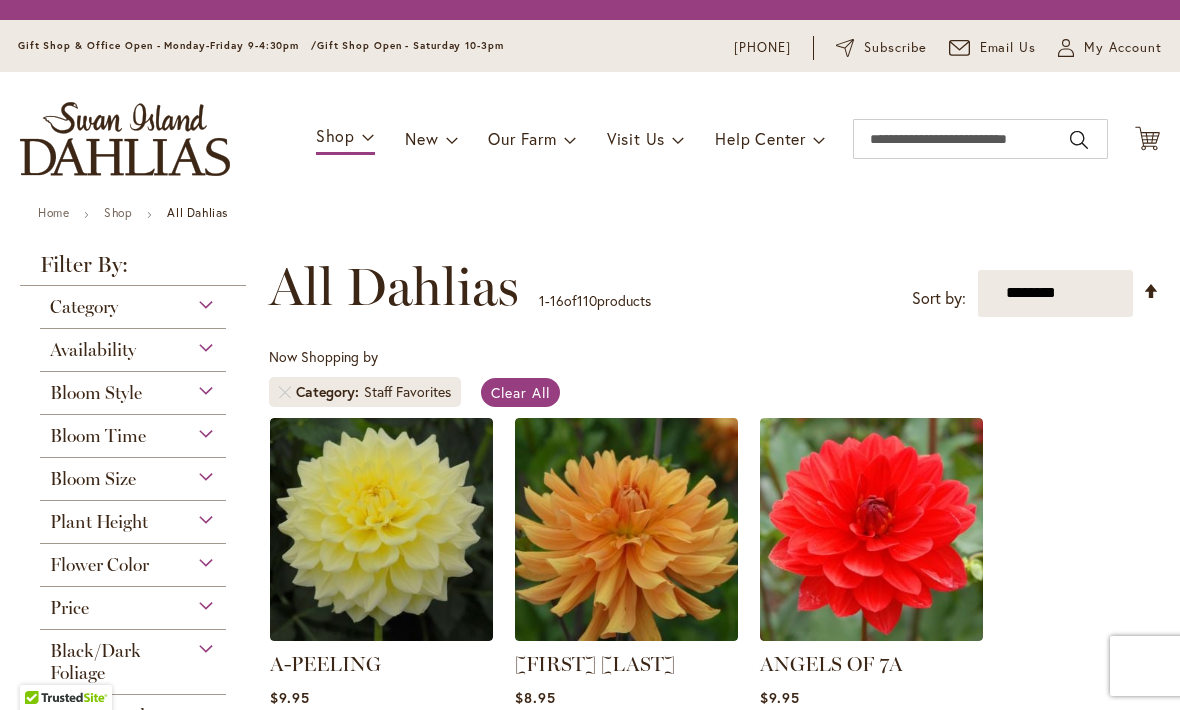 scroll, scrollTop: 0, scrollLeft: 0, axis: both 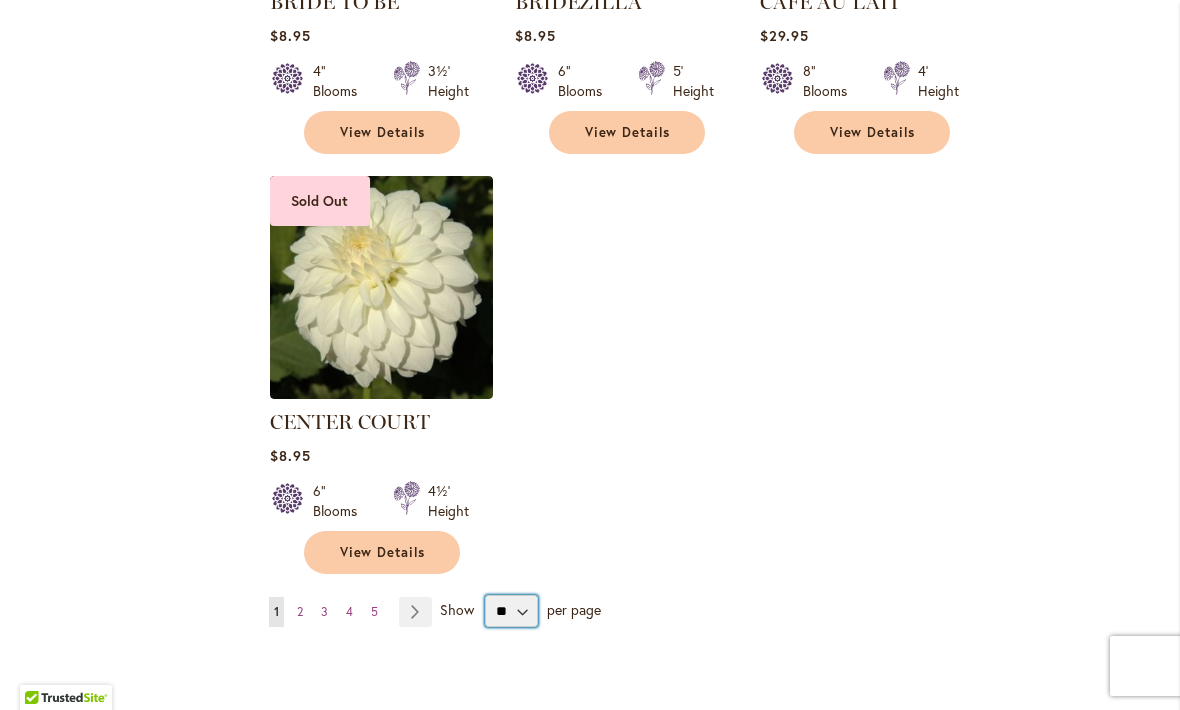 click on "**
**
**
**" at bounding box center (511, 611) 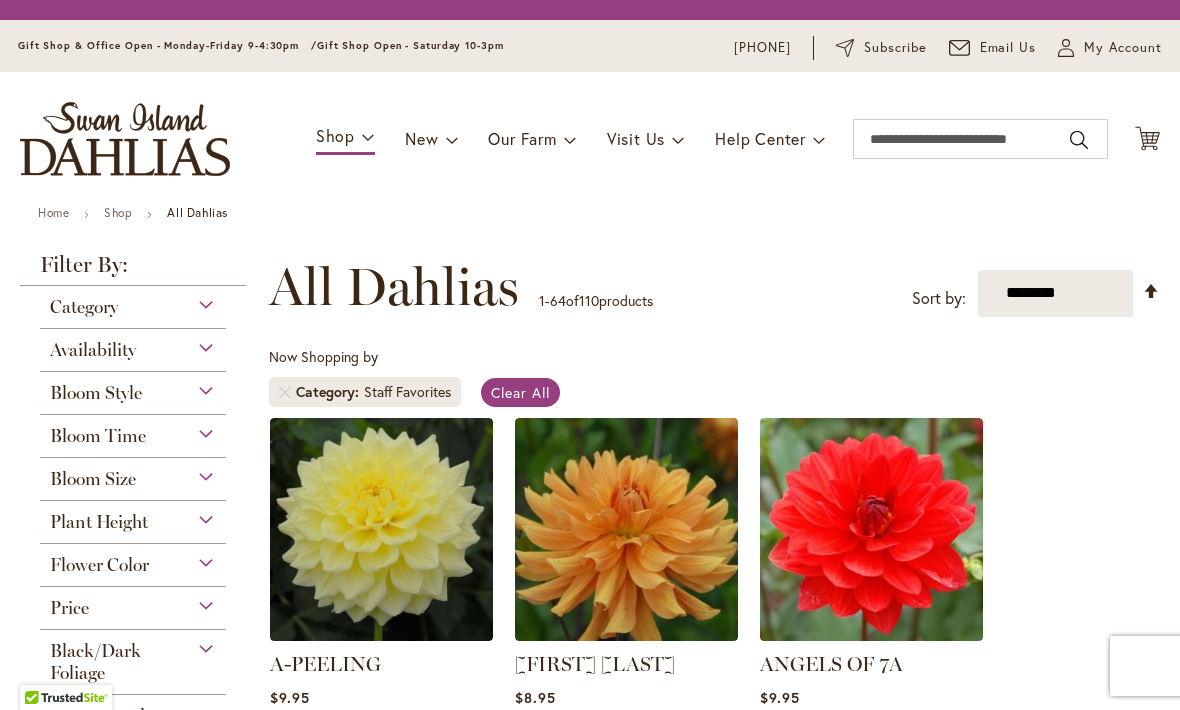 scroll, scrollTop: 1, scrollLeft: 0, axis: vertical 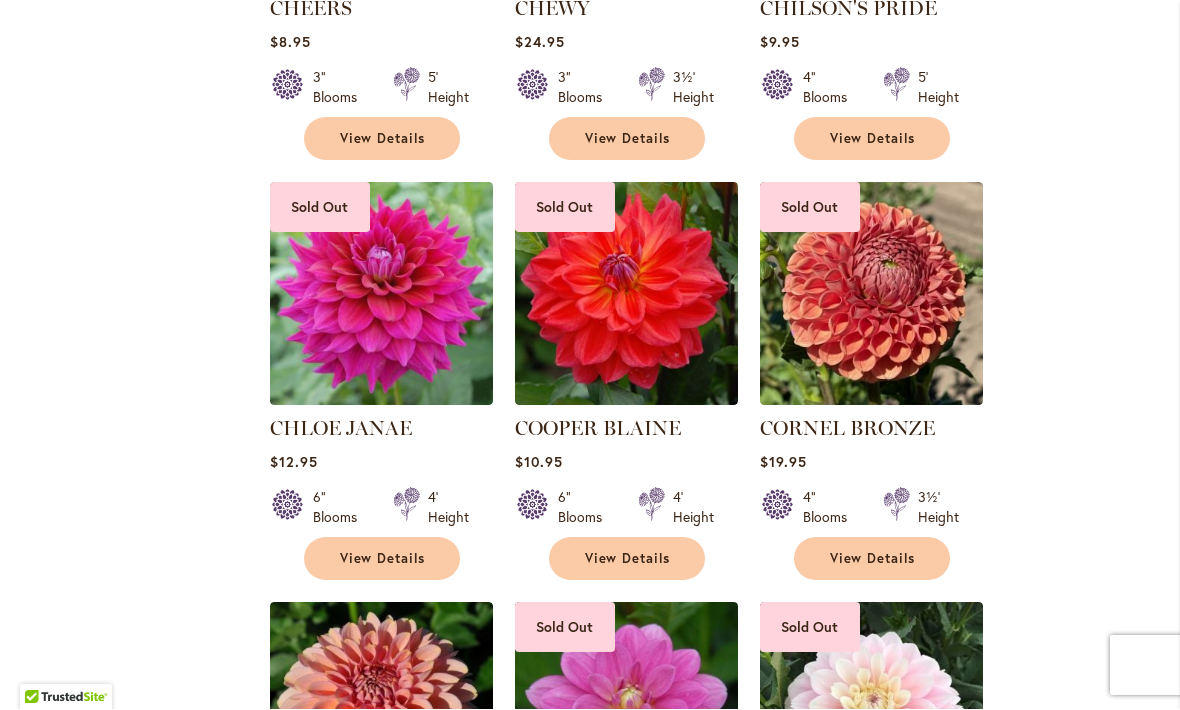 click on "CORNEL BRONZE" at bounding box center [847, 429] 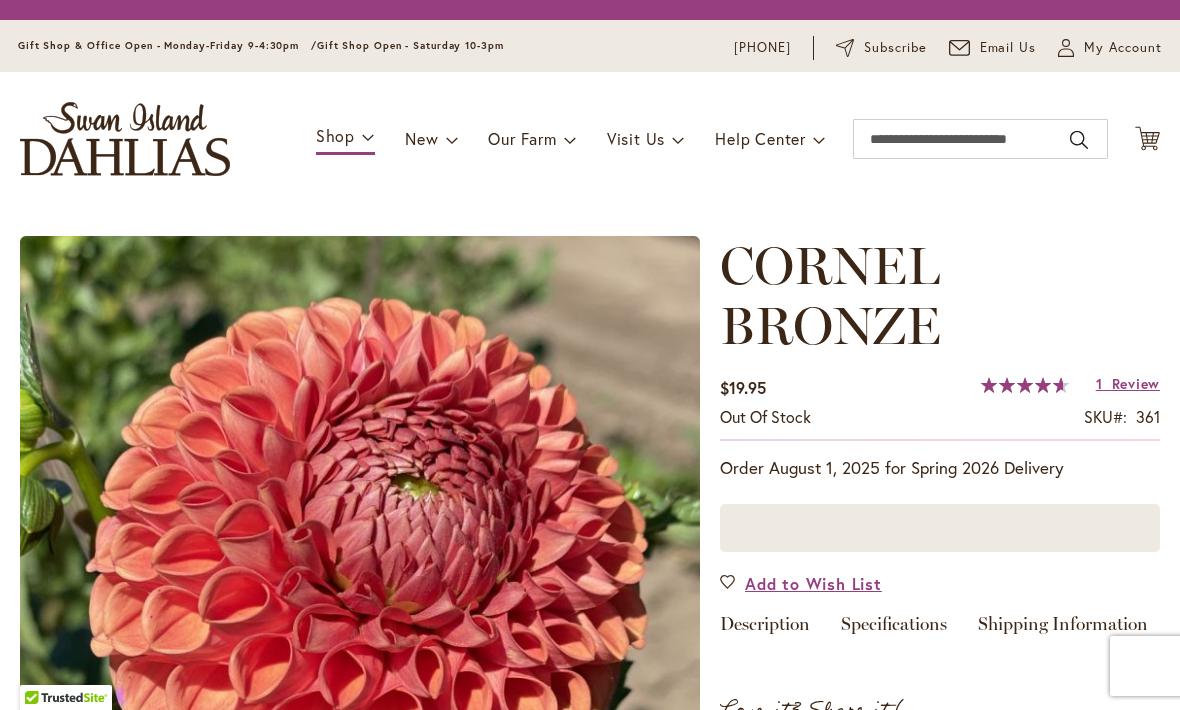 scroll, scrollTop: 0, scrollLeft: 0, axis: both 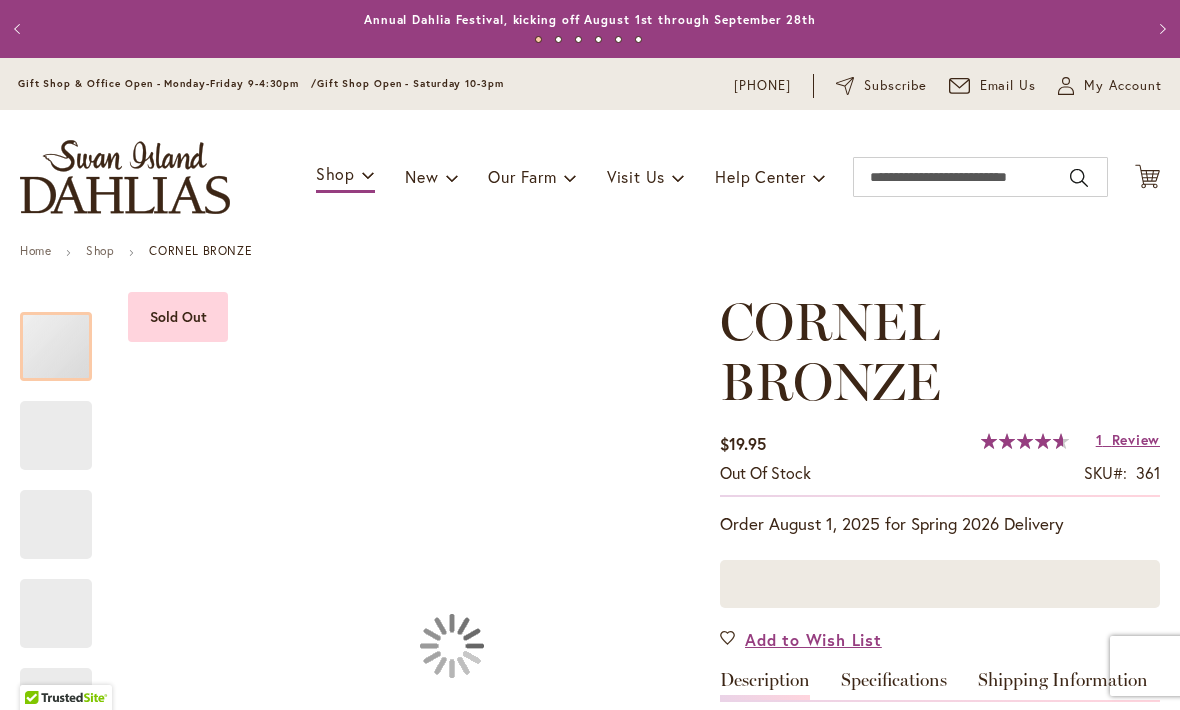 type on "*******" 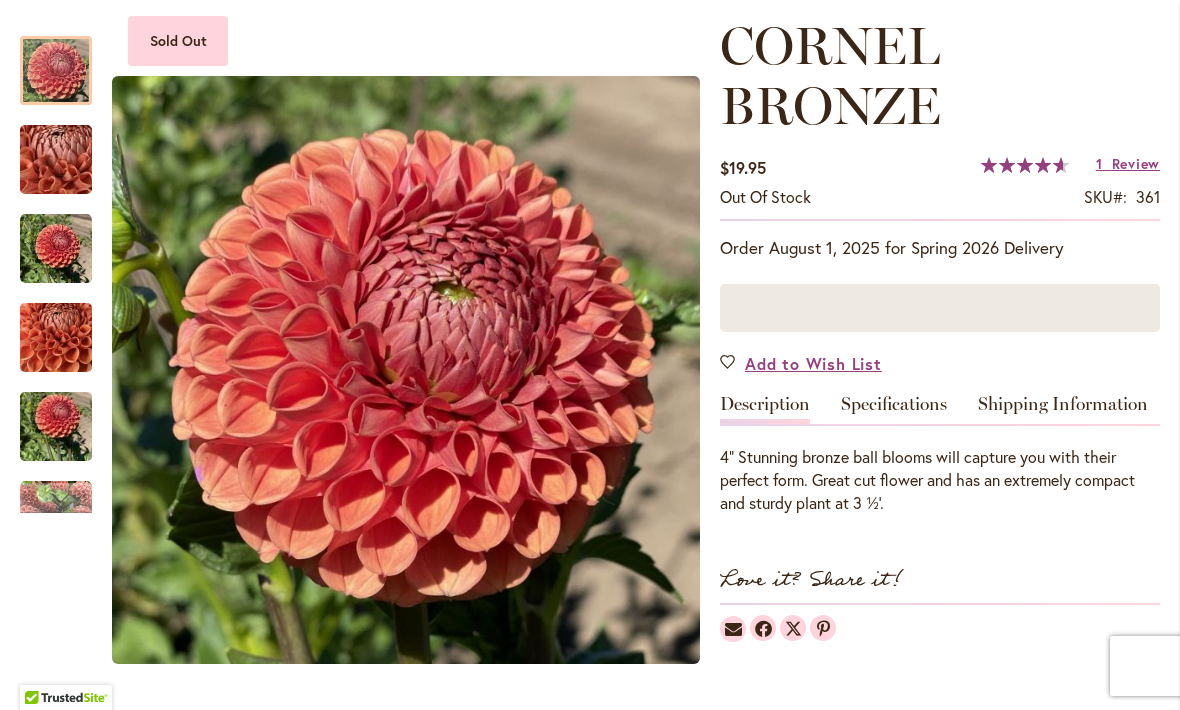 click on "Specifications" at bounding box center [894, 409] 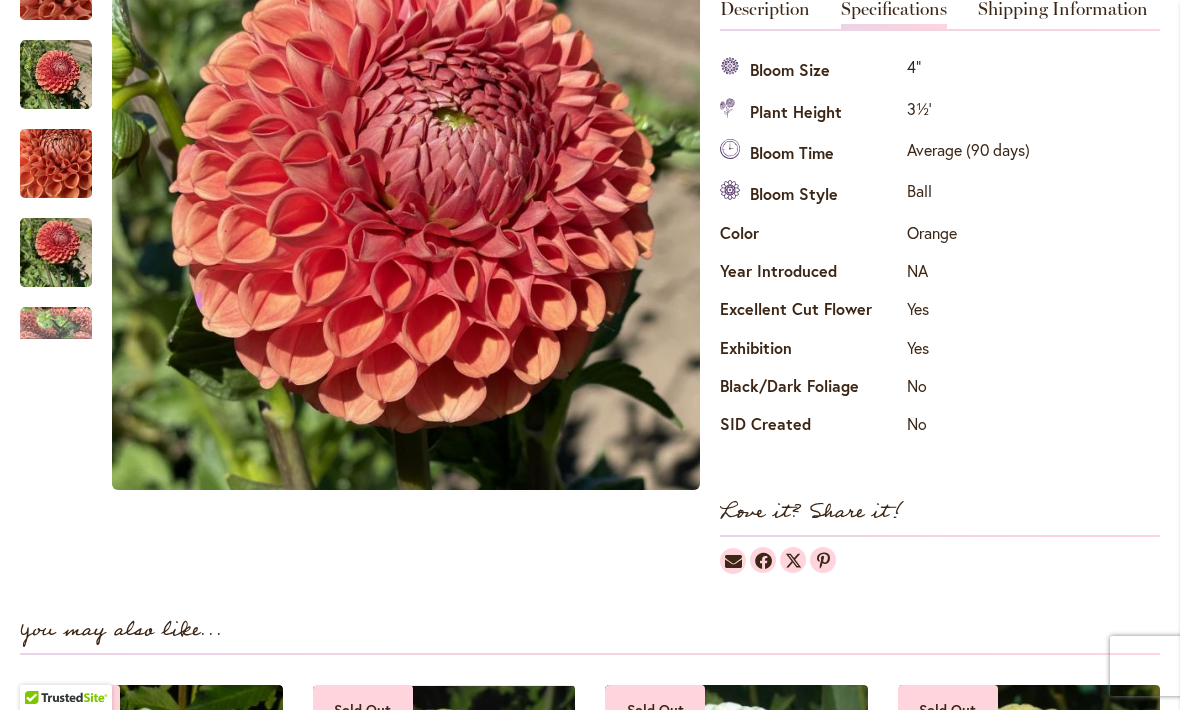 click at bounding box center (56, 324) 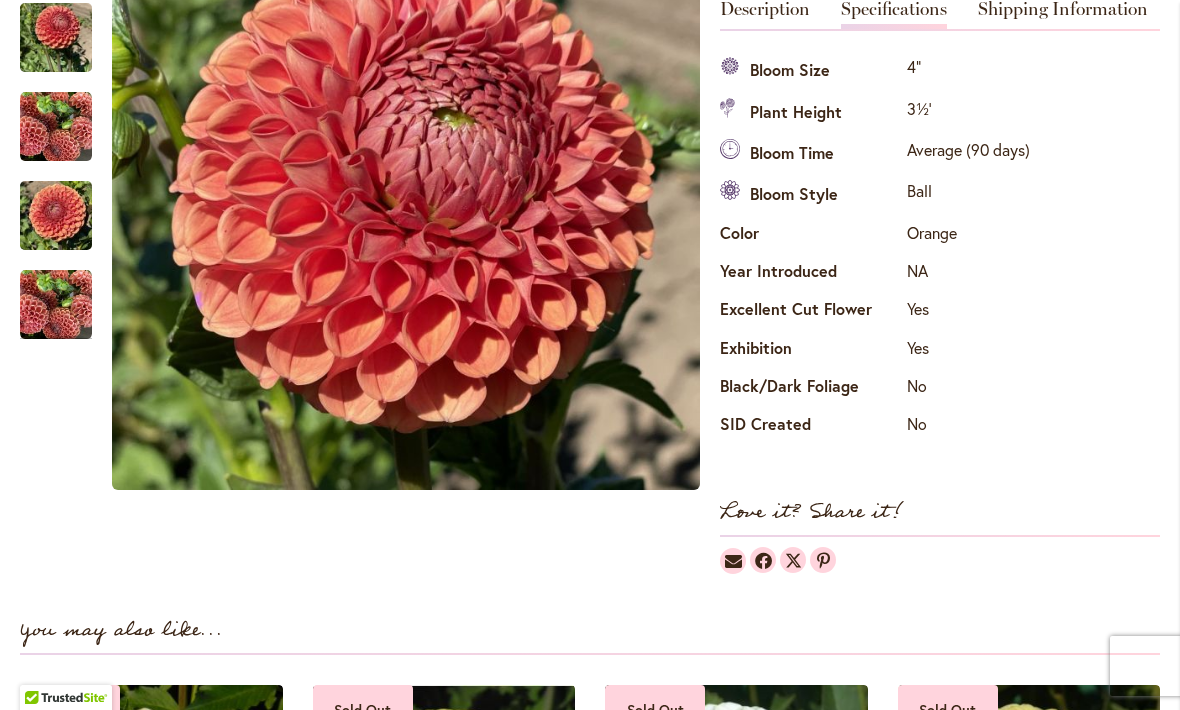 click at bounding box center [360, 195] 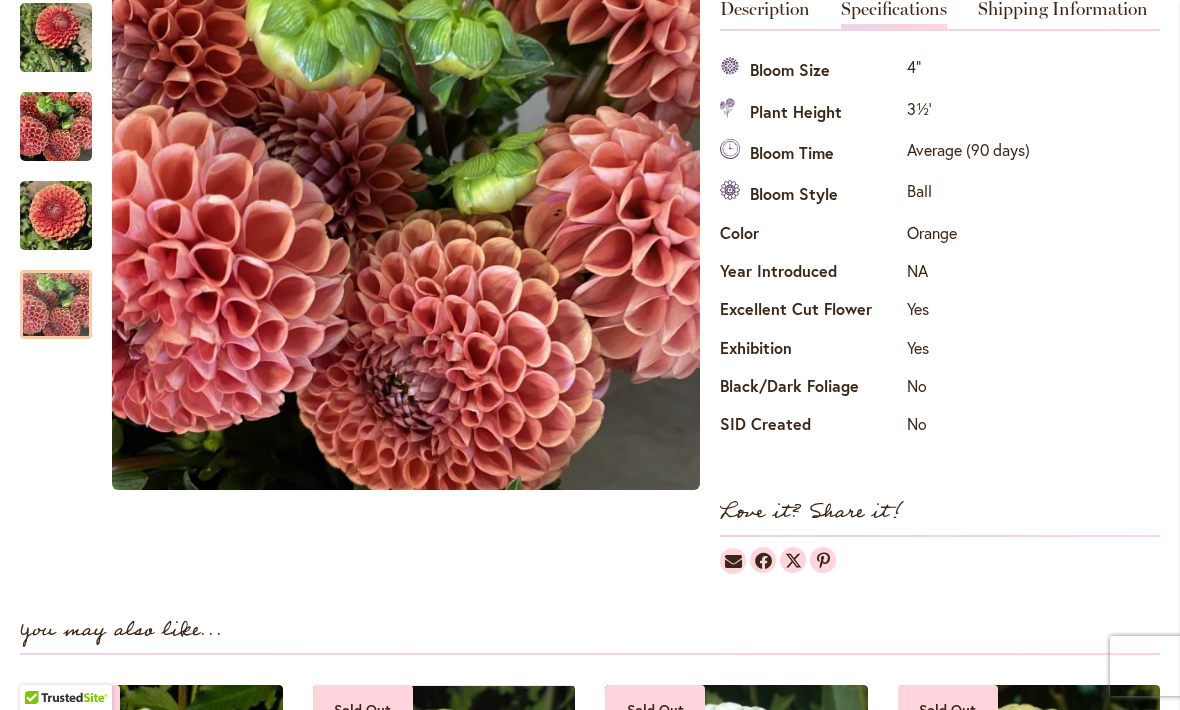 click at bounding box center (56, 305) 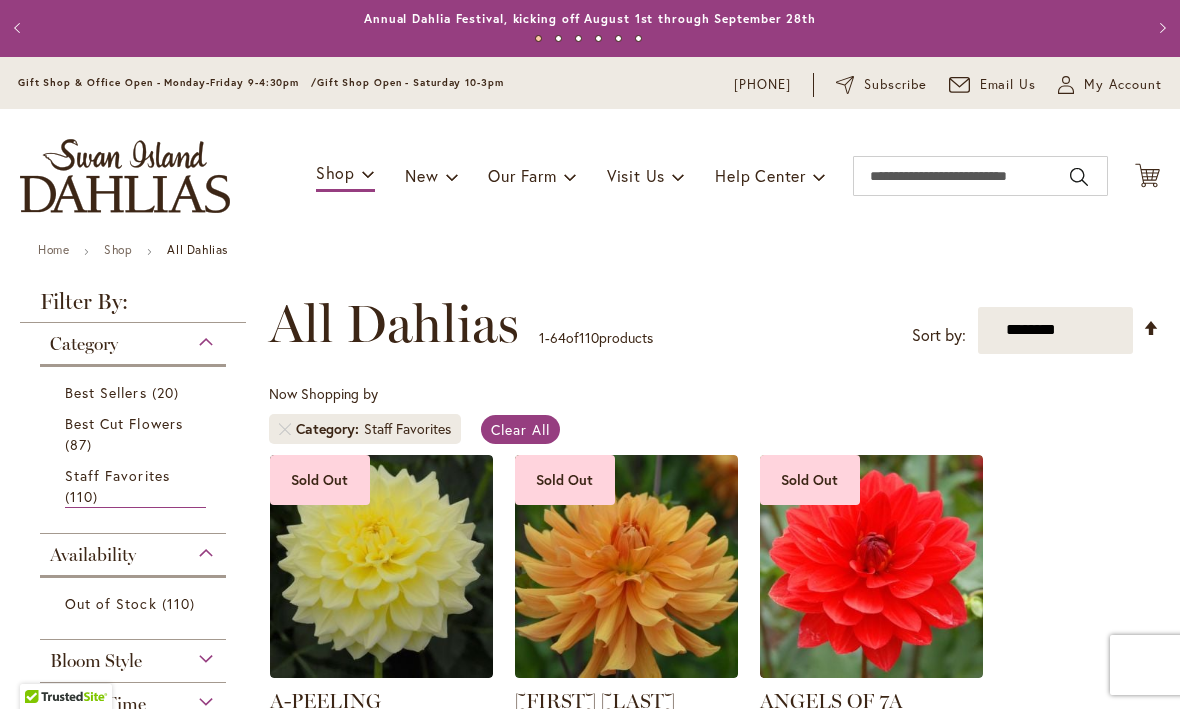 scroll, scrollTop: 1, scrollLeft: 0, axis: vertical 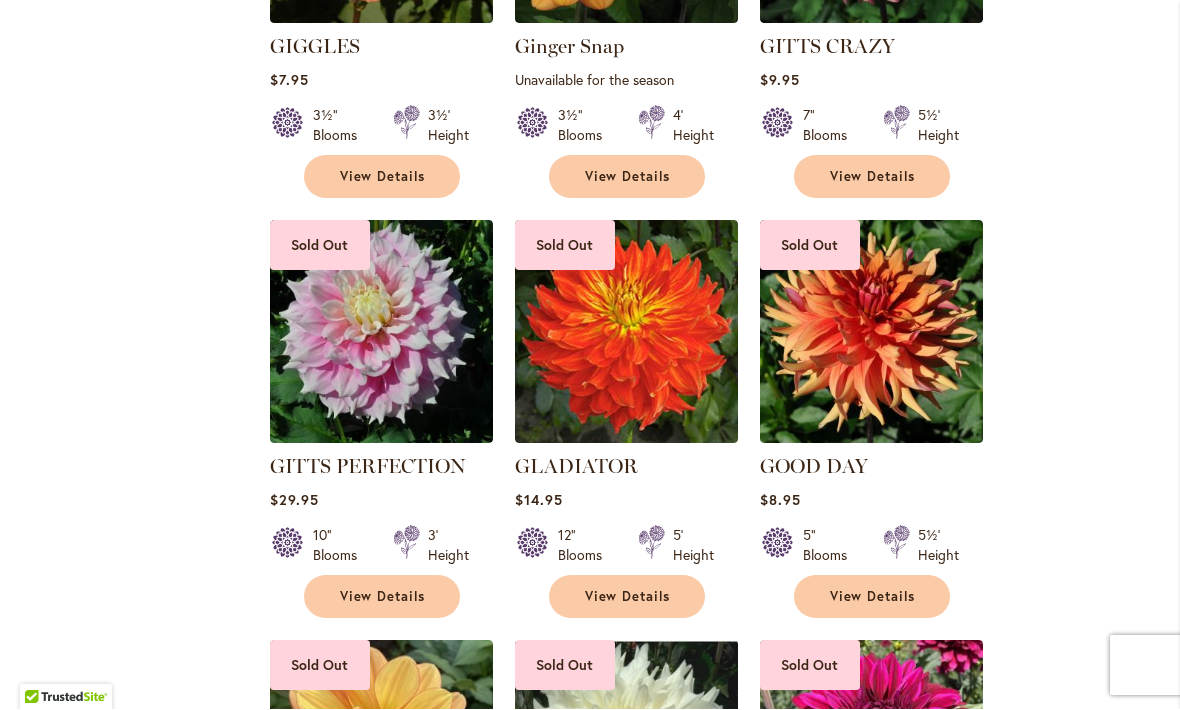 click on "GITTS PERFECTION" at bounding box center [368, 467] 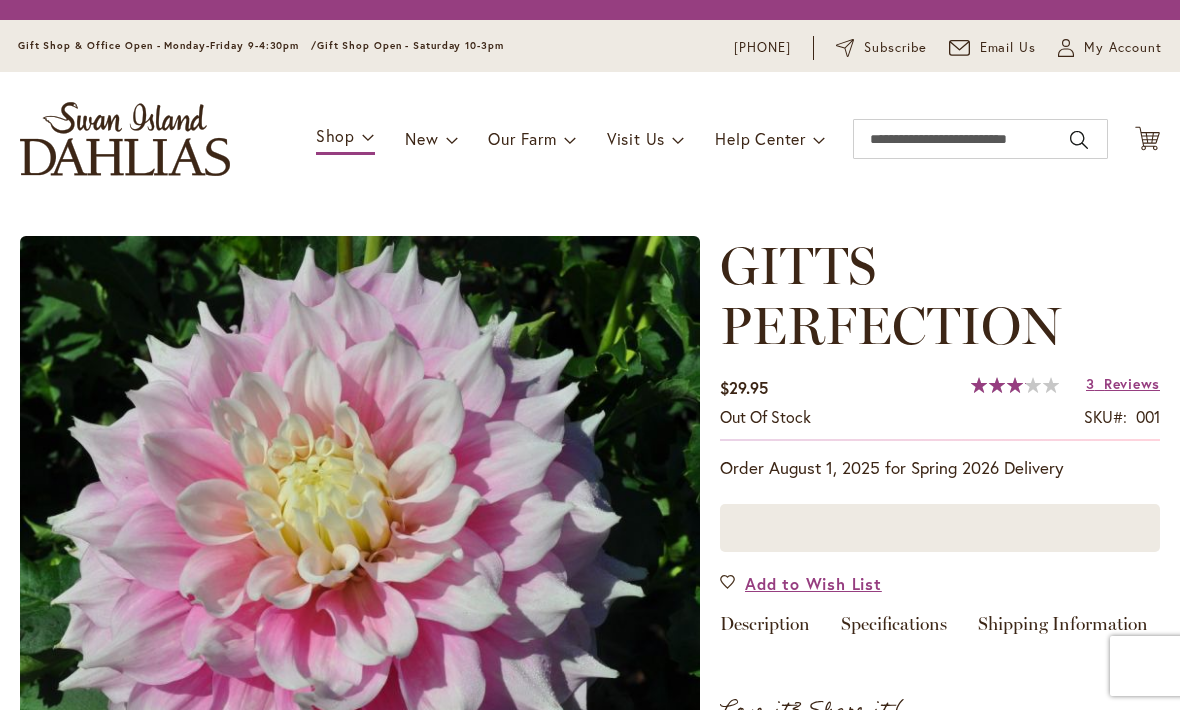 scroll, scrollTop: 0, scrollLeft: 0, axis: both 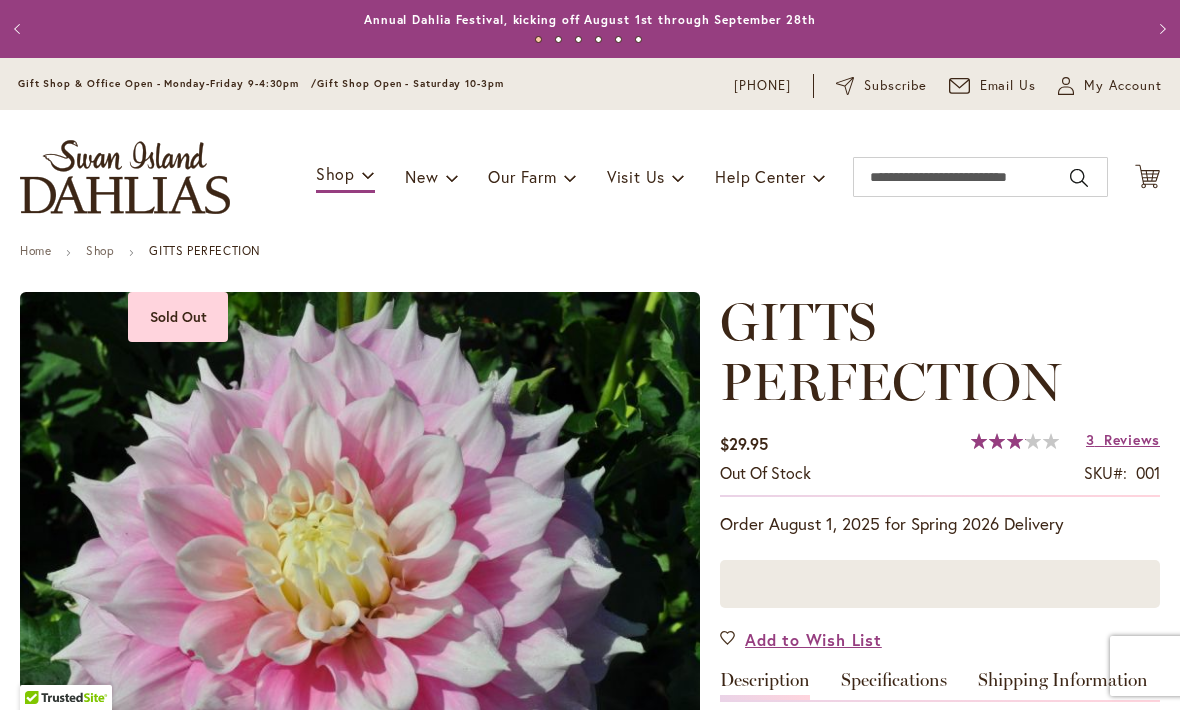 type on "*******" 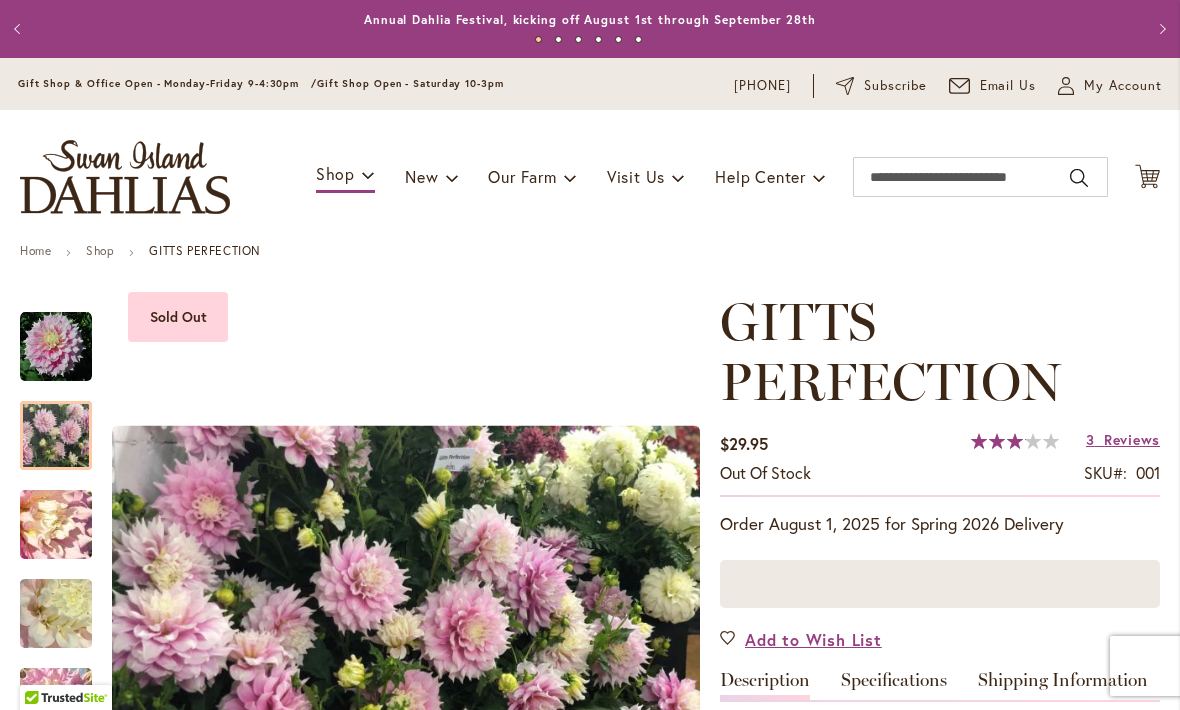 click at bounding box center (56, 436) 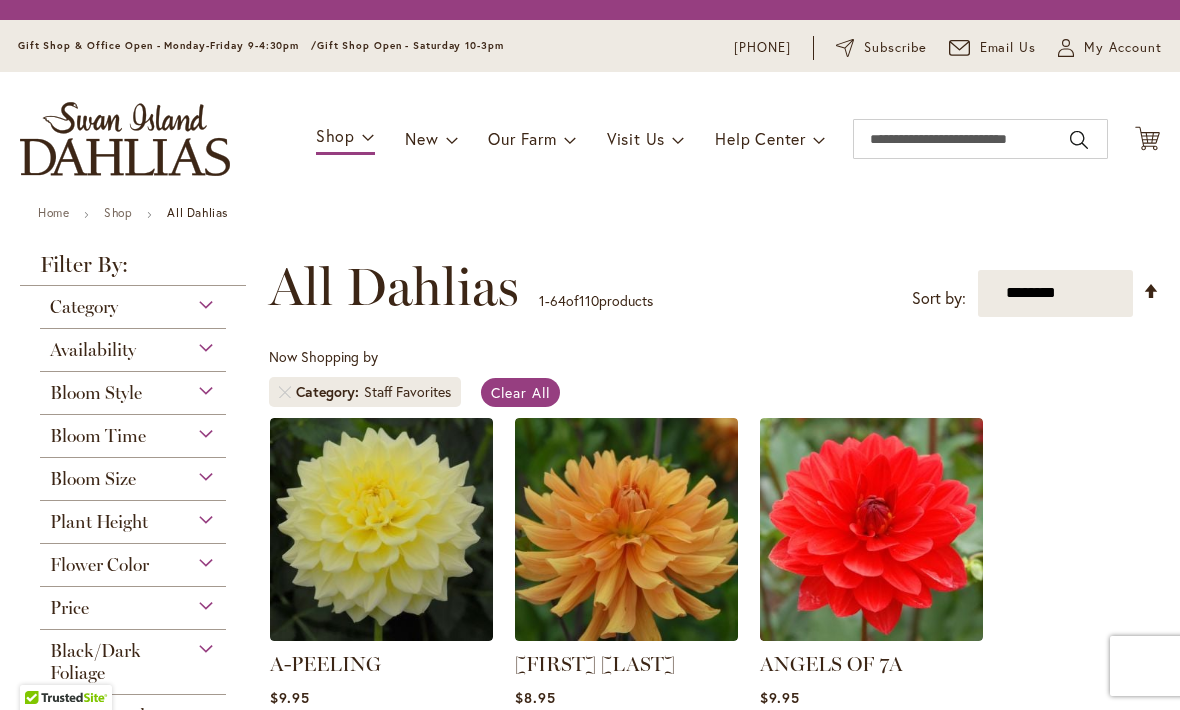 scroll, scrollTop: 1, scrollLeft: 0, axis: vertical 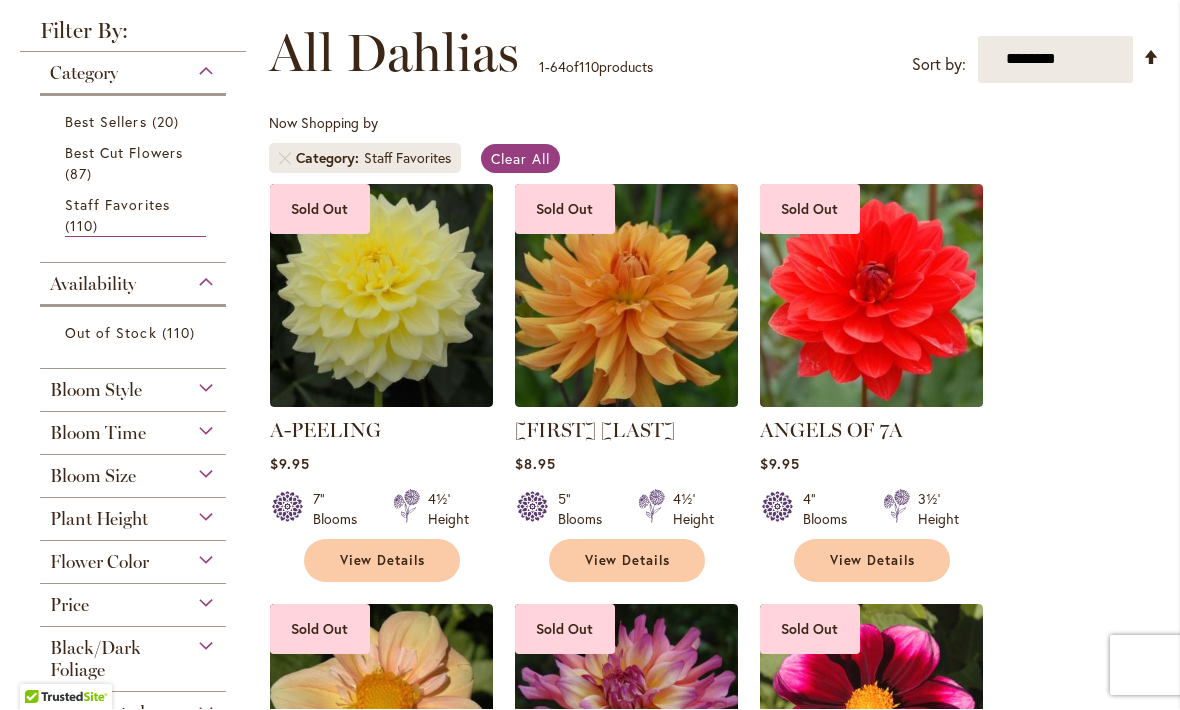 click on "Plant Height" at bounding box center (133, 515) 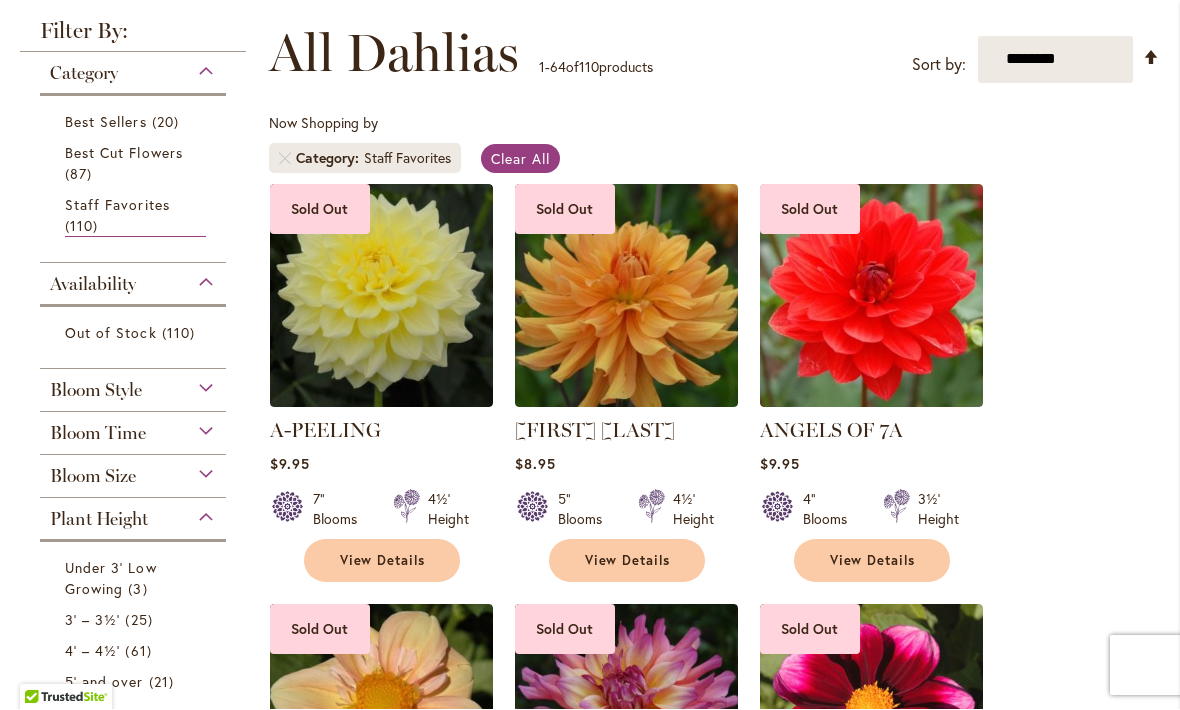 scroll, scrollTop: 776, scrollLeft: 0, axis: vertical 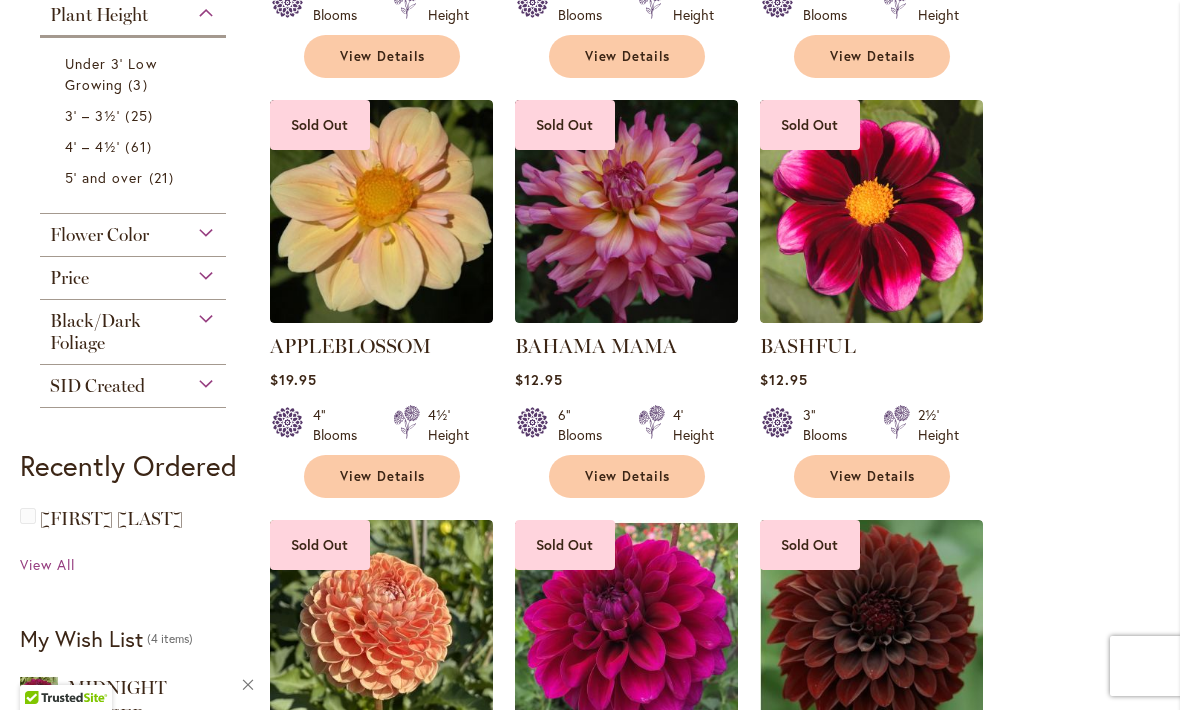 click on "25
items" at bounding box center (141, 115) 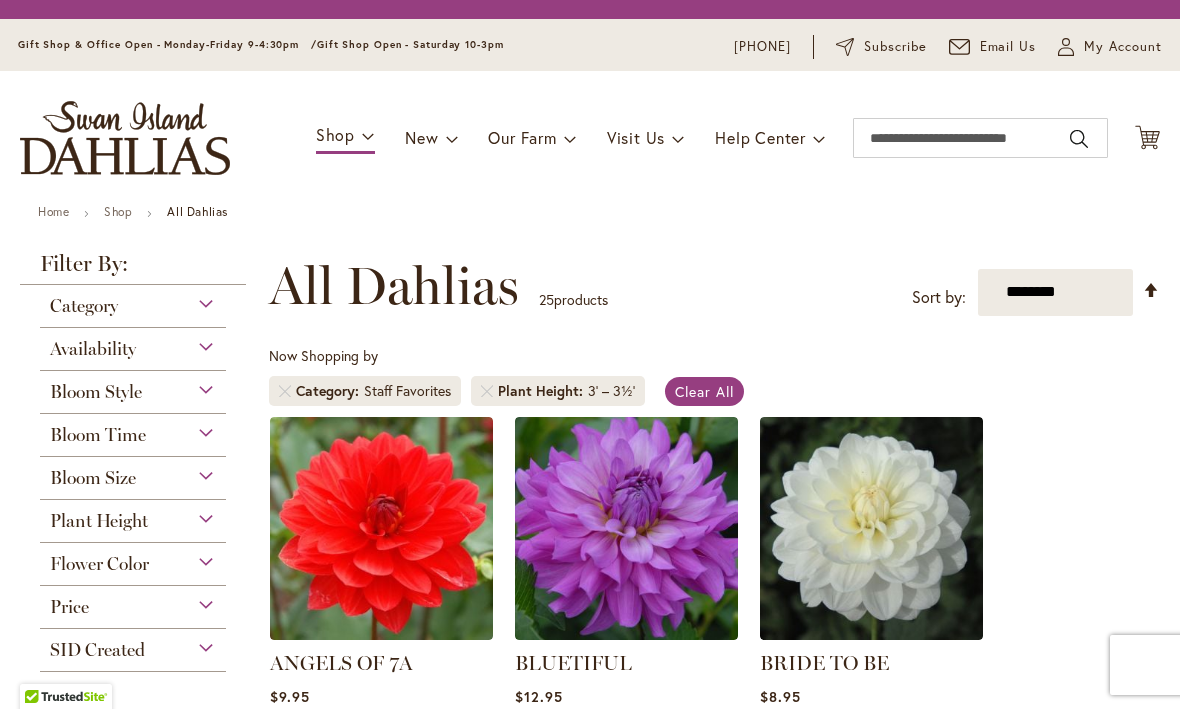 scroll, scrollTop: 1, scrollLeft: 0, axis: vertical 